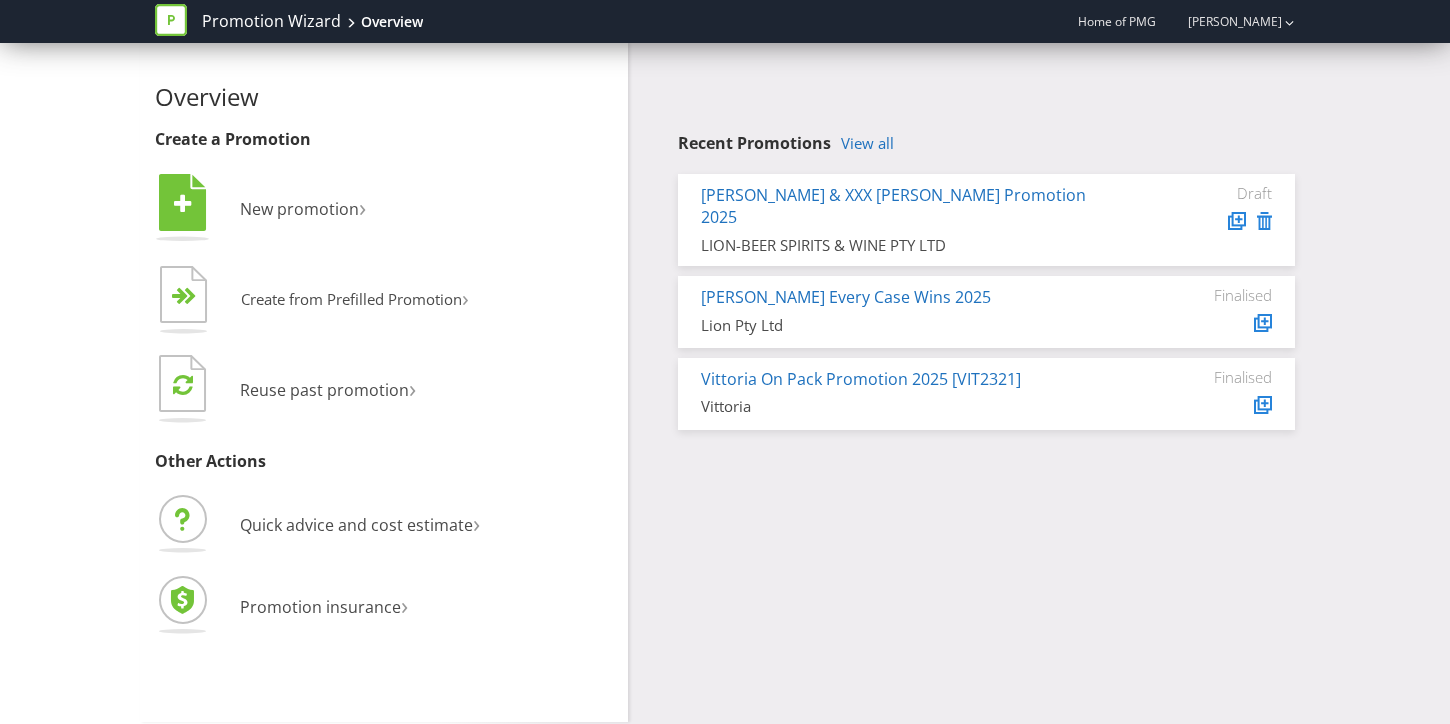 scroll, scrollTop: 0, scrollLeft: 0, axis: both 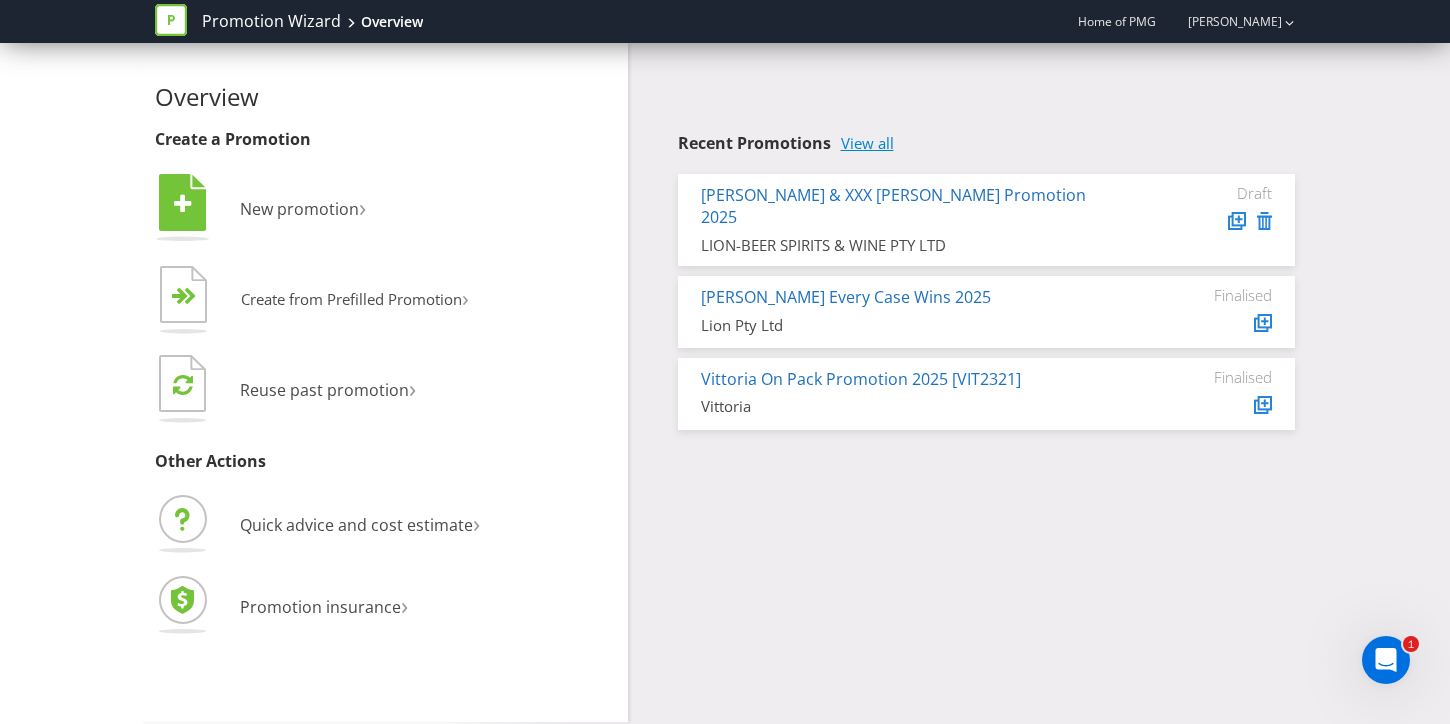 click on "View all" at bounding box center [867, 143] 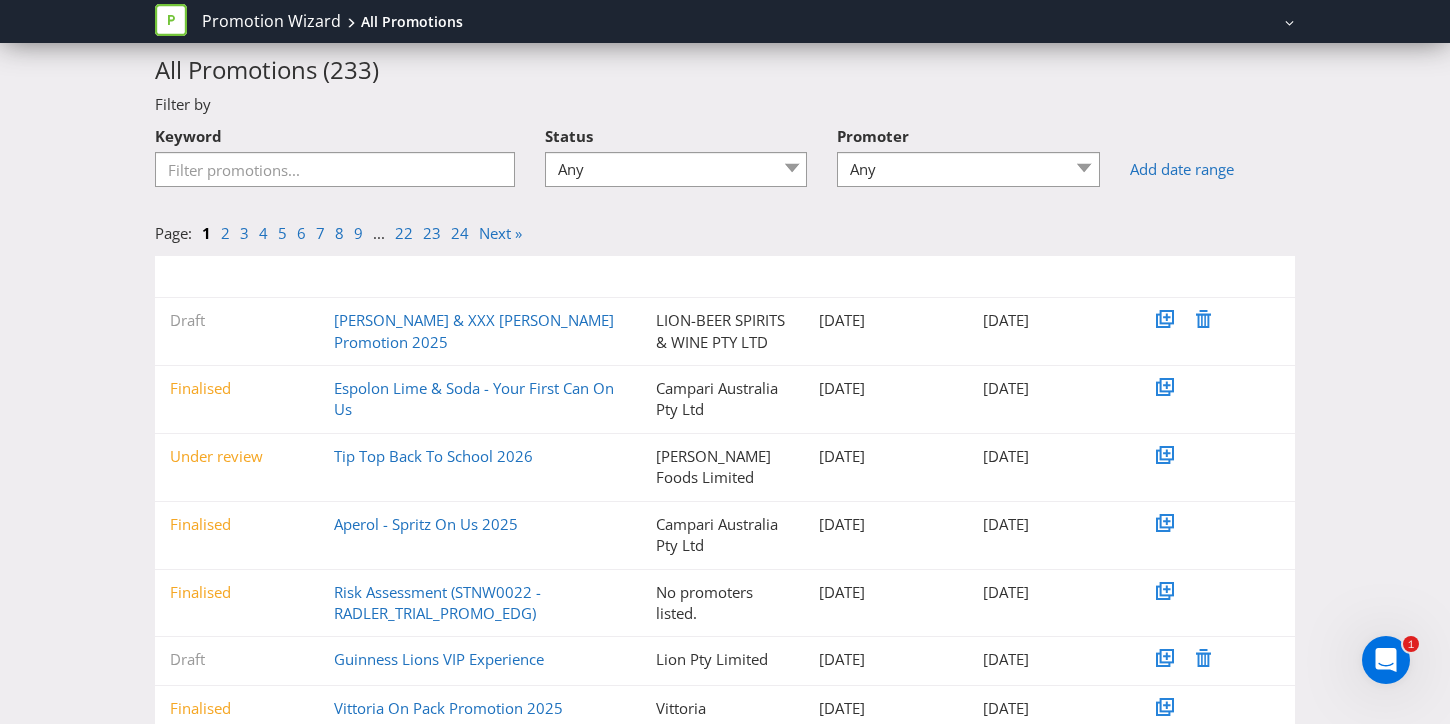 scroll, scrollTop: 51, scrollLeft: 0, axis: vertical 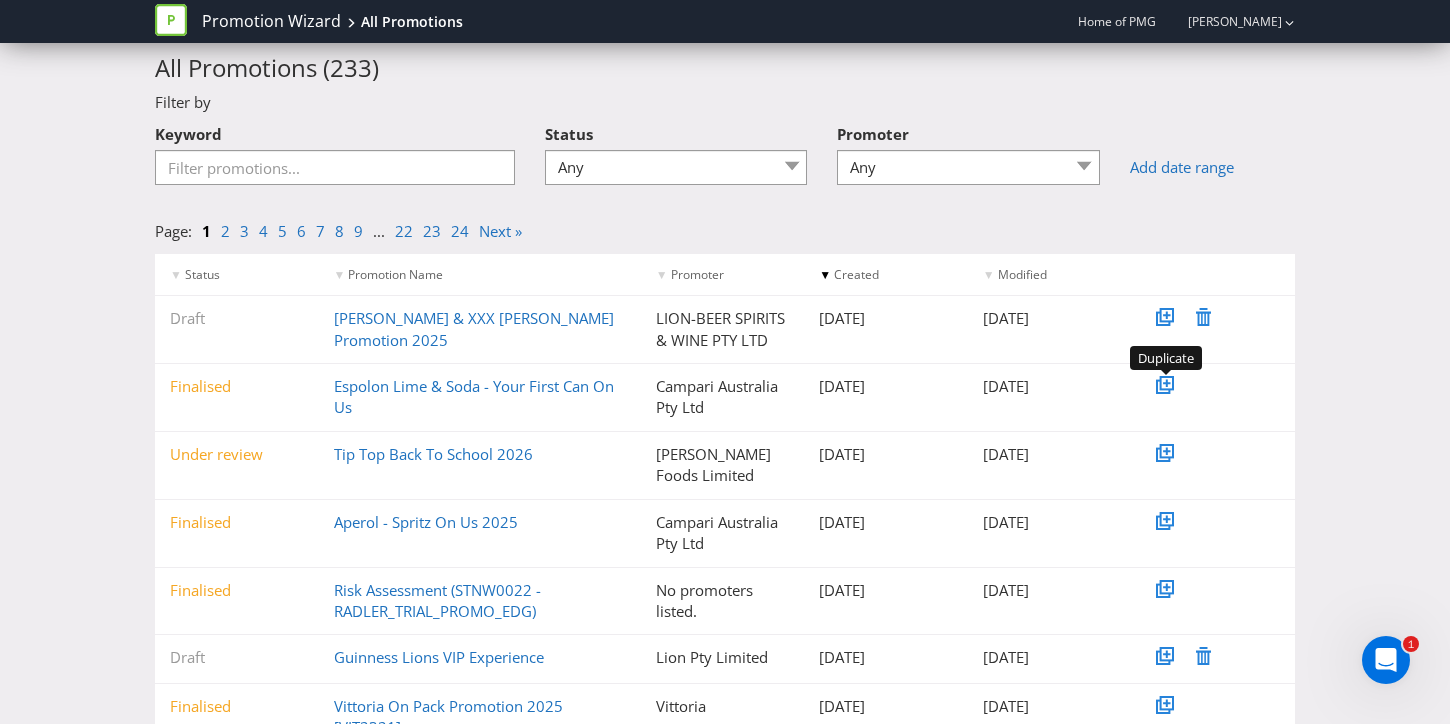click 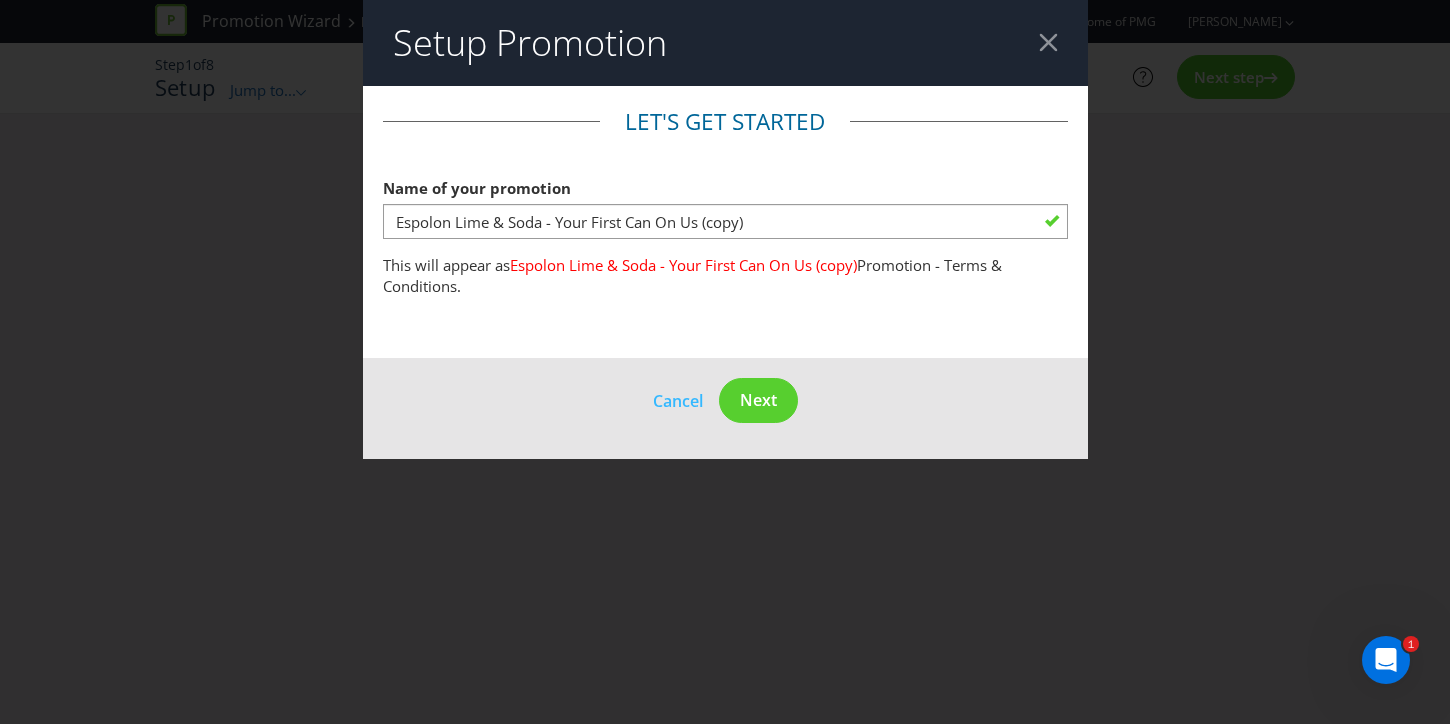 scroll, scrollTop: 0, scrollLeft: 0, axis: both 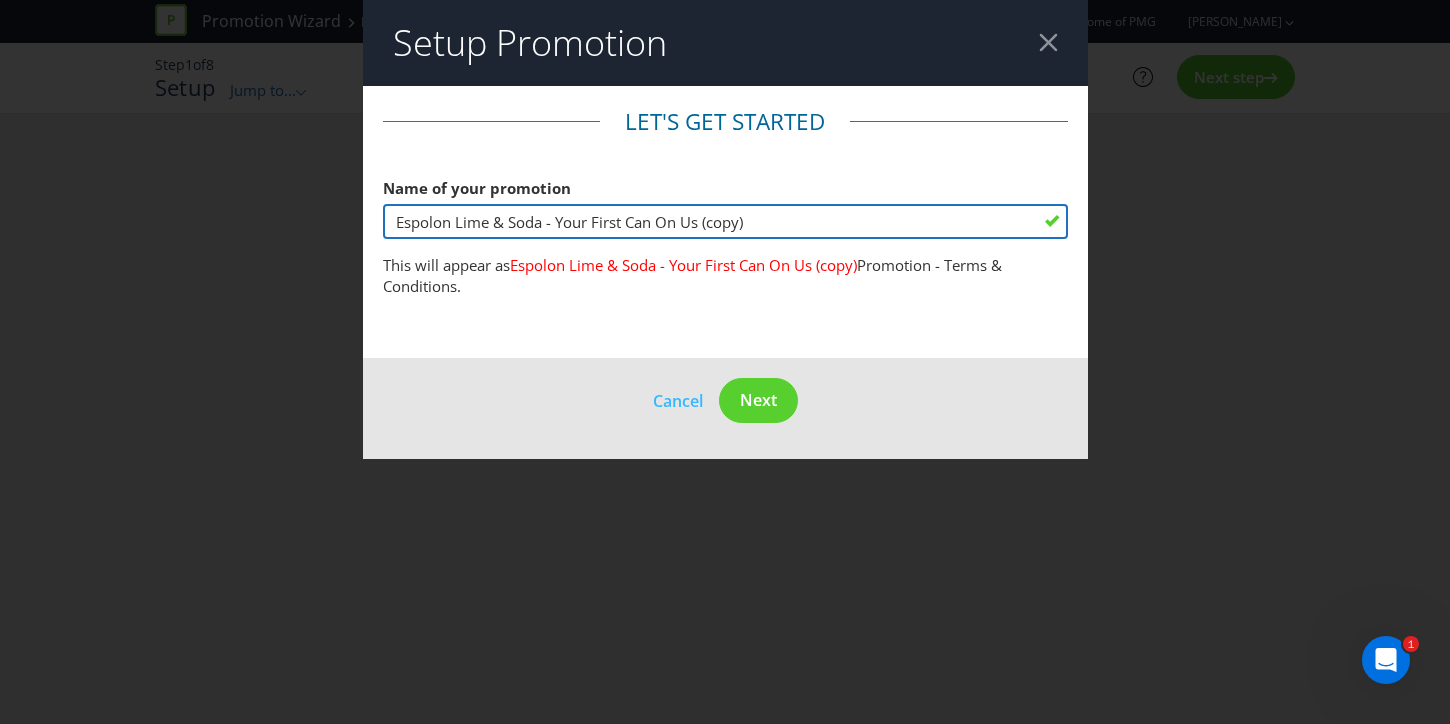 drag, startPoint x: 783, startPoint y: 223, endPoint x: 384, endPoint y: 218, distance: 399.03134 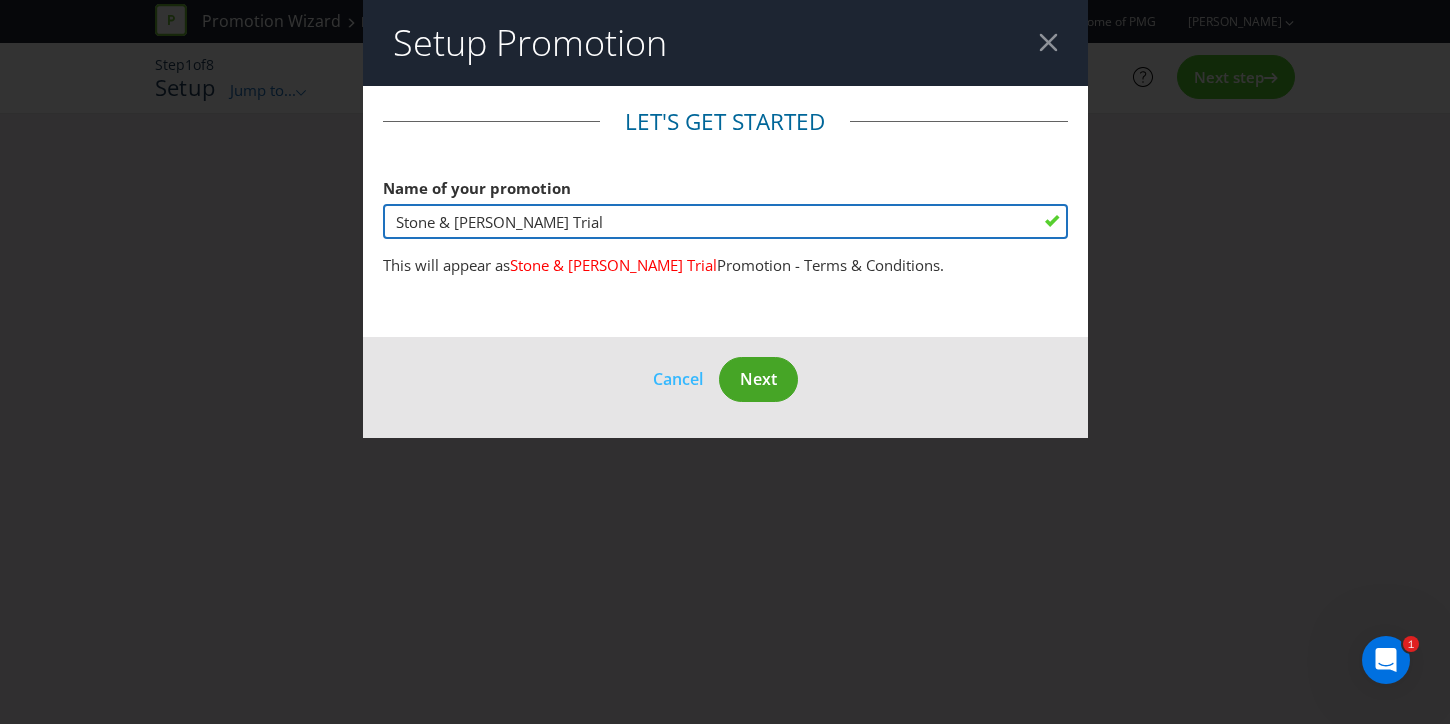type on "Stone & [PERSON_NAME] Trial" 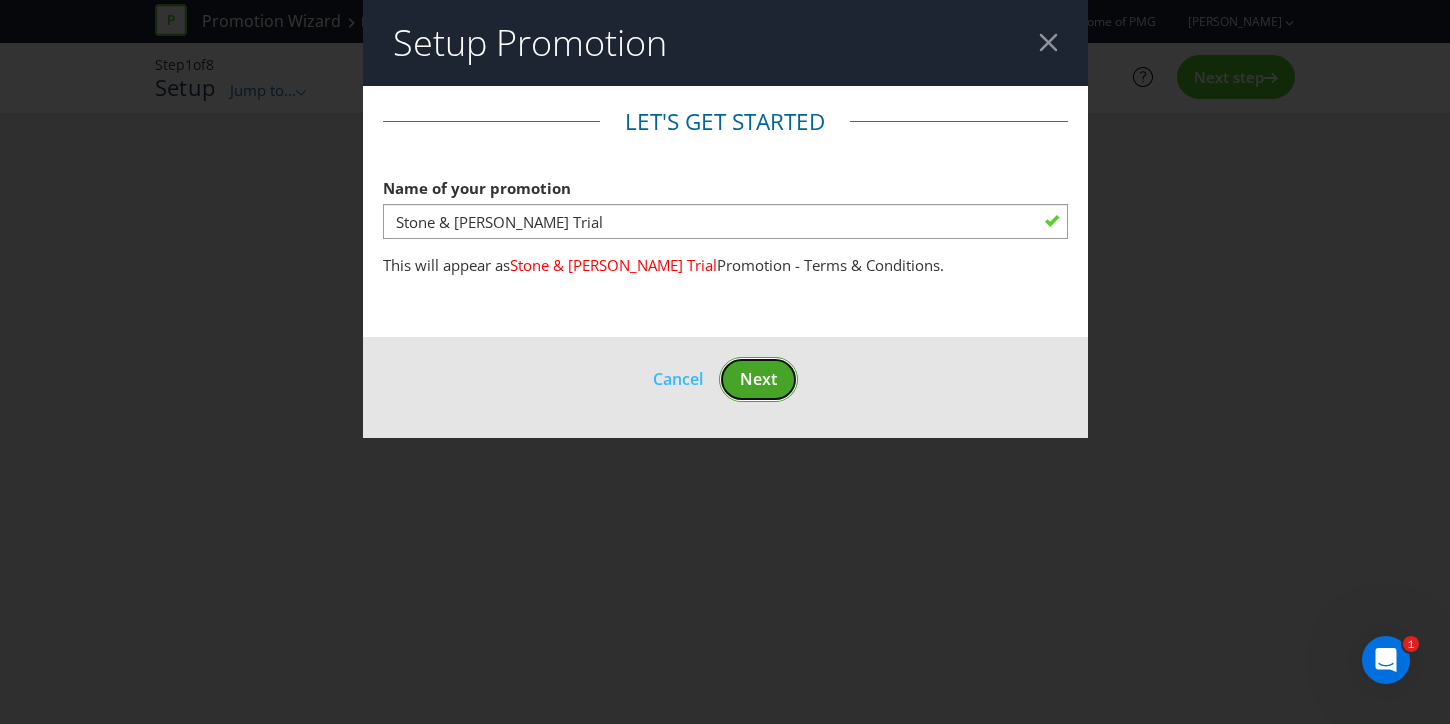 click on "Next" at bounding box center (758, 379) 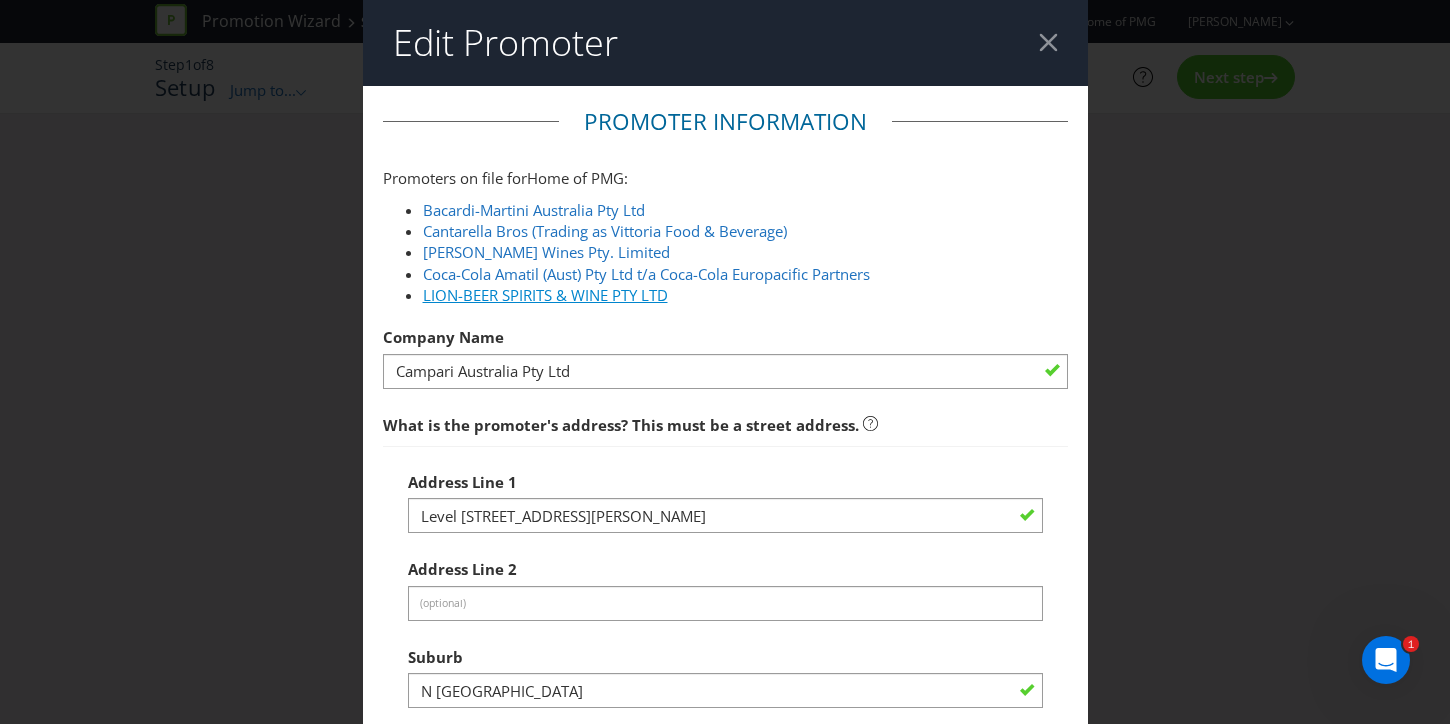 click on "LION-BEER SPIRITS & WINE PTY LTD" at bounding box center (545, 295) 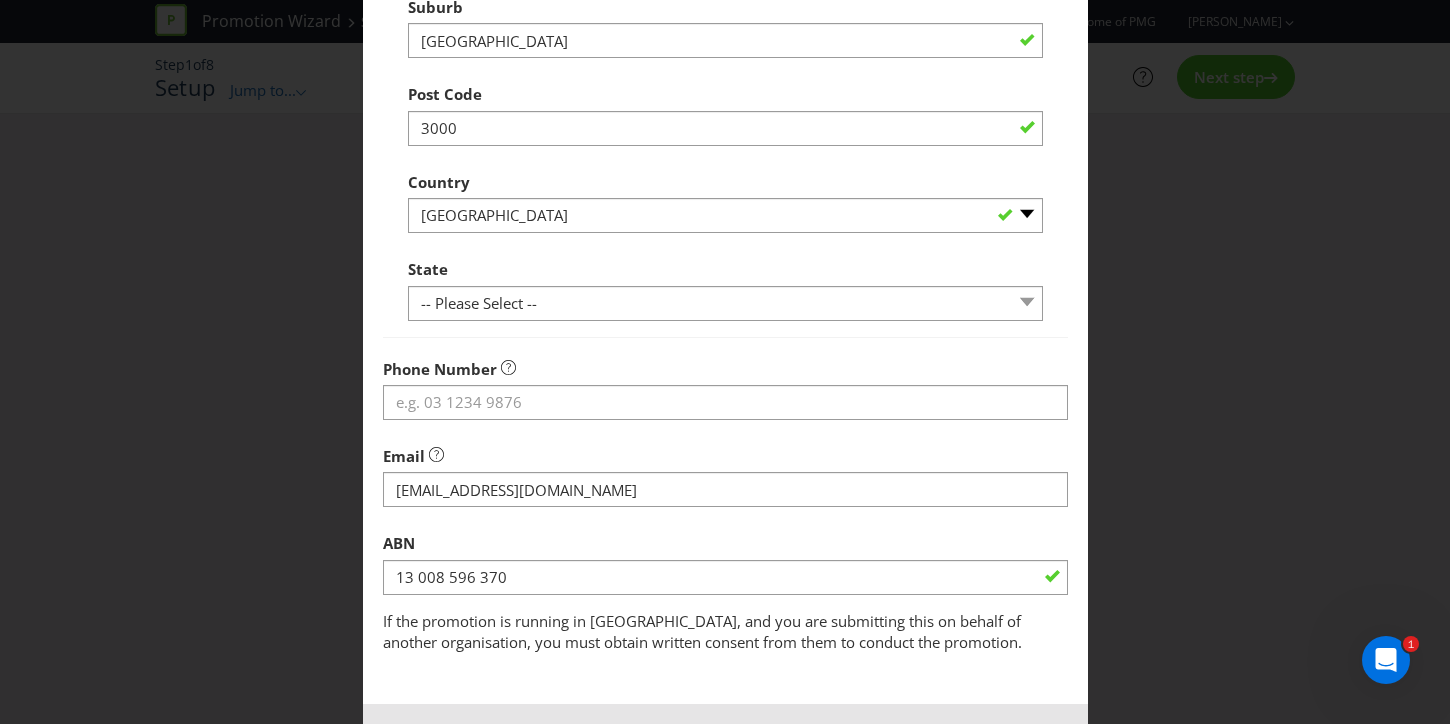 scroll, scrollTop: 730, scrollLeft: 0, axis: vertical 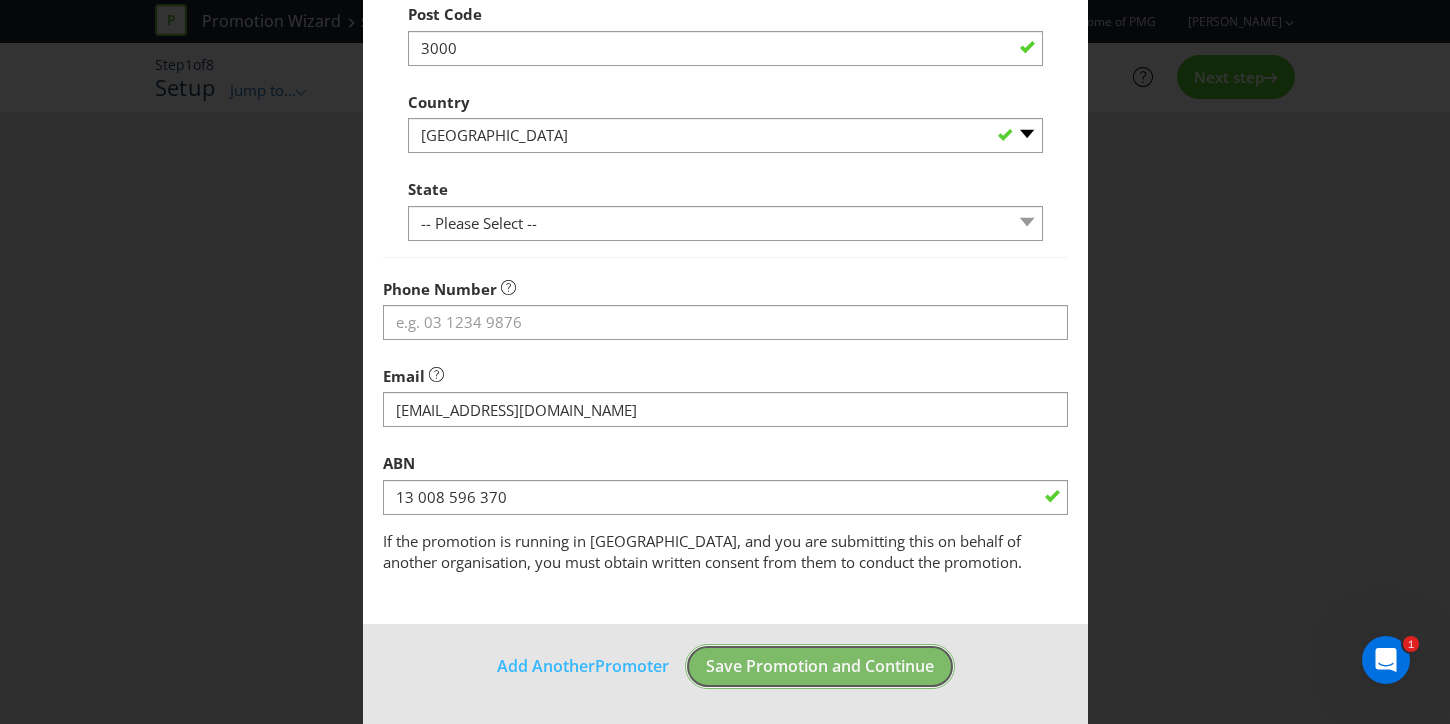 click on "Save Promotion and Continue" at bounding box center [820, 666] 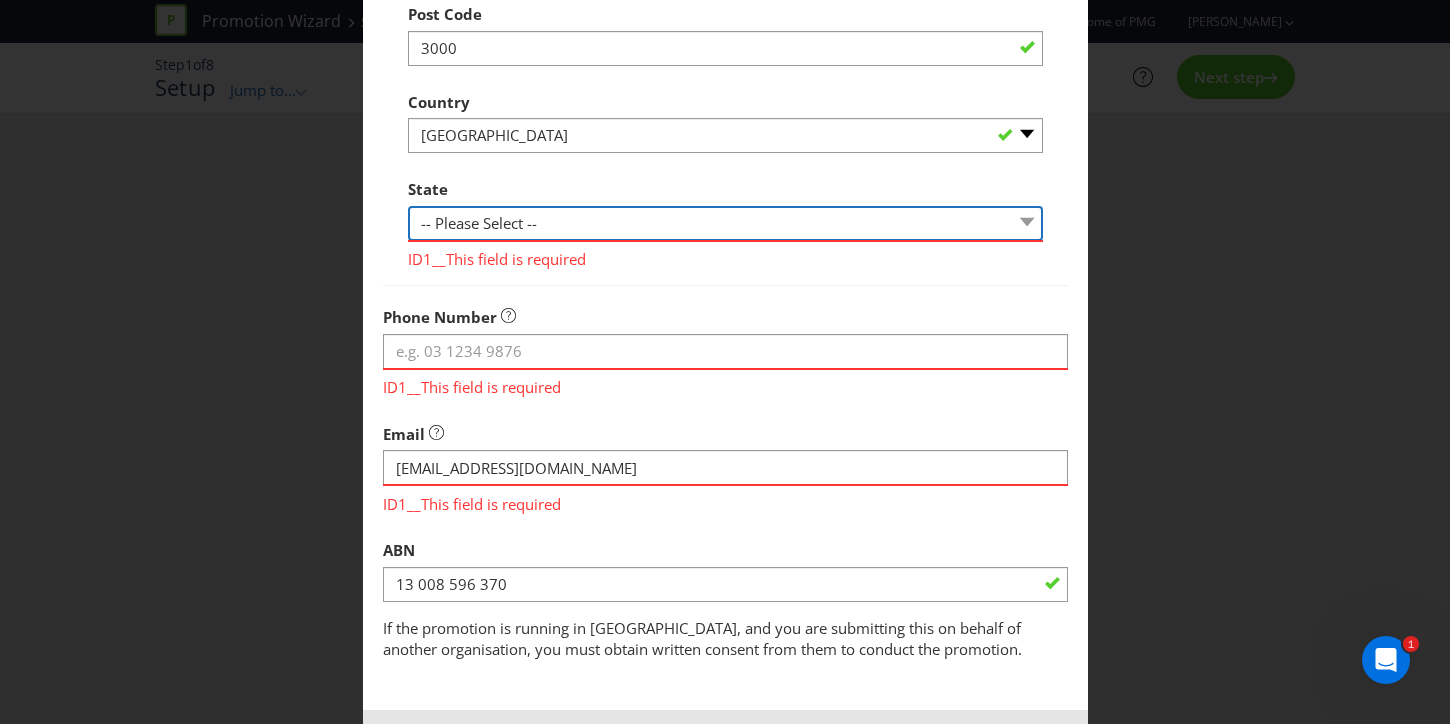 click on "-- Please Select -- [GEOGRAPHIC_DATA] [GEOGRAPHIC_DATA] [GEOGRAPHIC_DATA] [GEOGRAPHIC_DATA] [GEOGRAPHIC_DATA] [GEOGRAPHIC_DATA] [GEOGRAPHIC_DATA] [GEOGRAPHIC_DATA]" at bounding box center [725, 223] 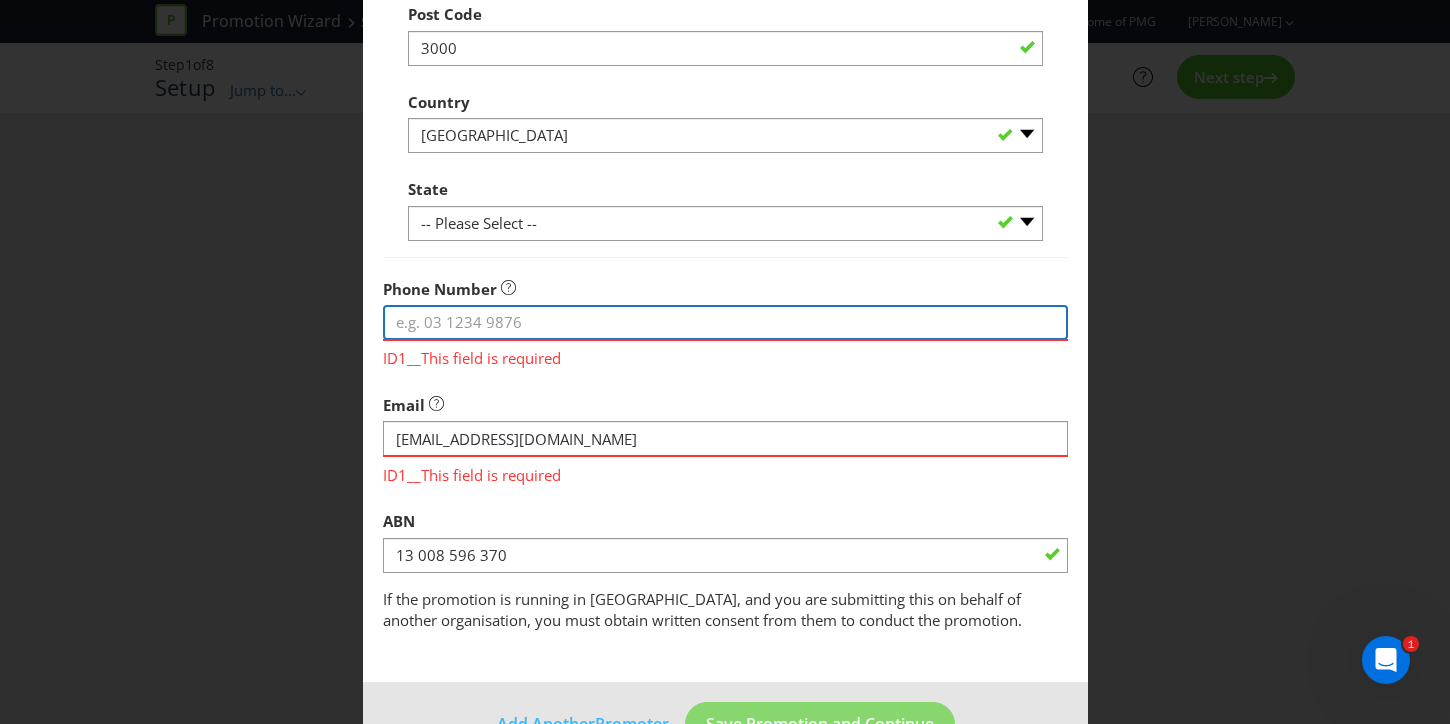 click at bounding box center [725, 322] 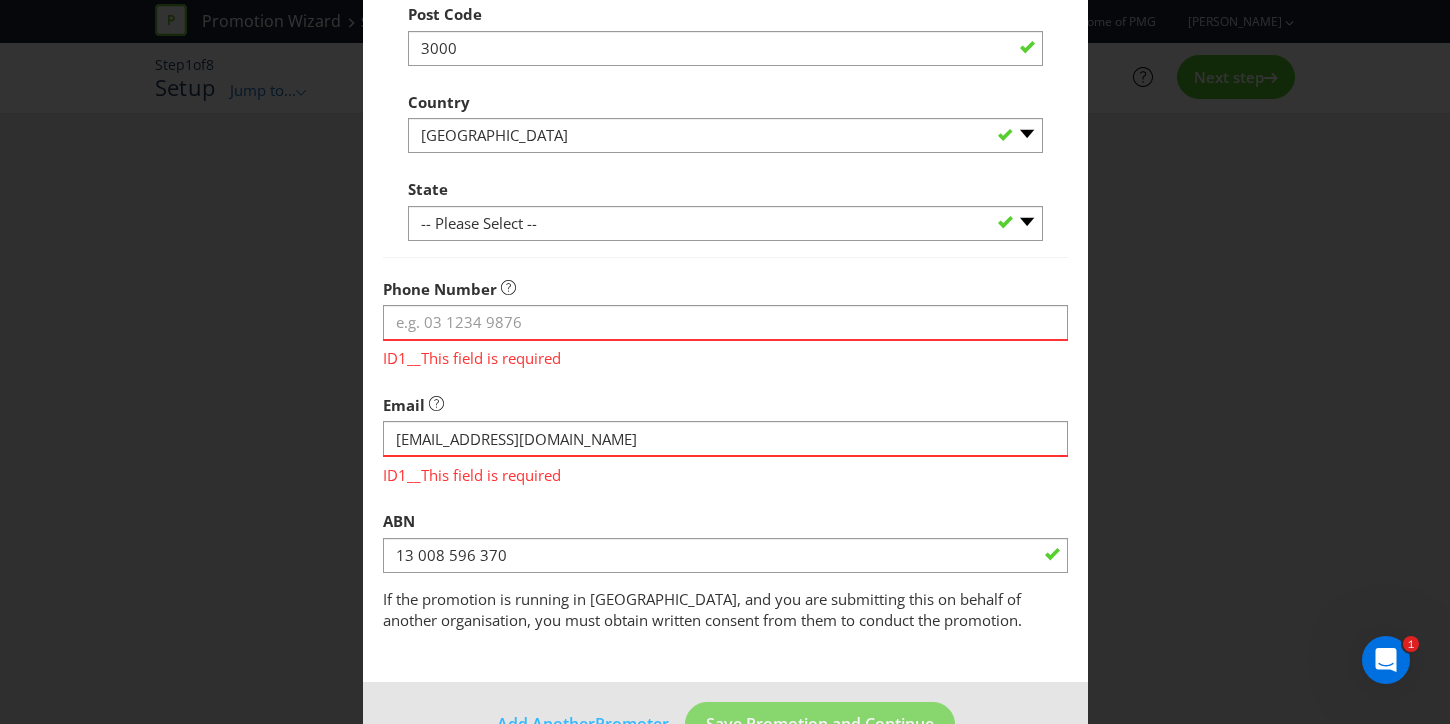 click on "Email   ID1__This field is required" at bounding box center [725, 435] 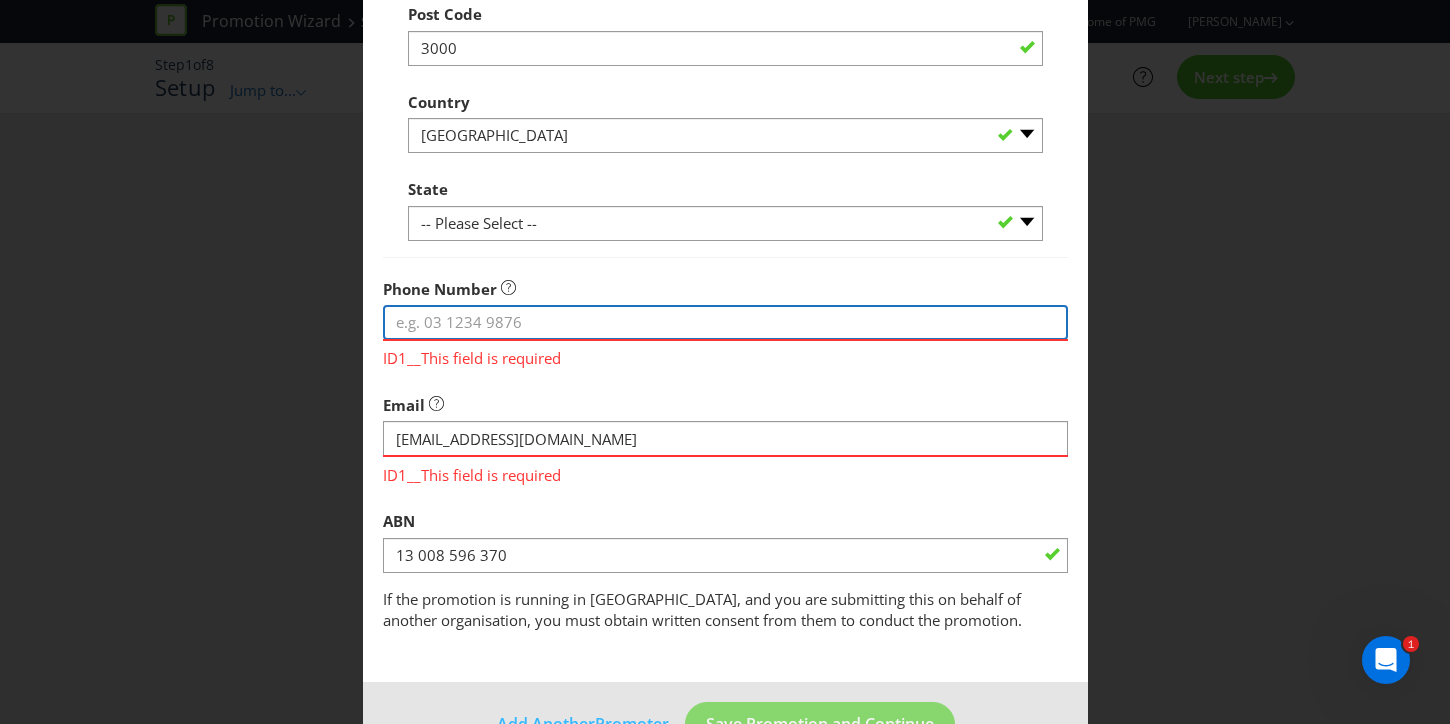 click at bounding box center (725, 322) 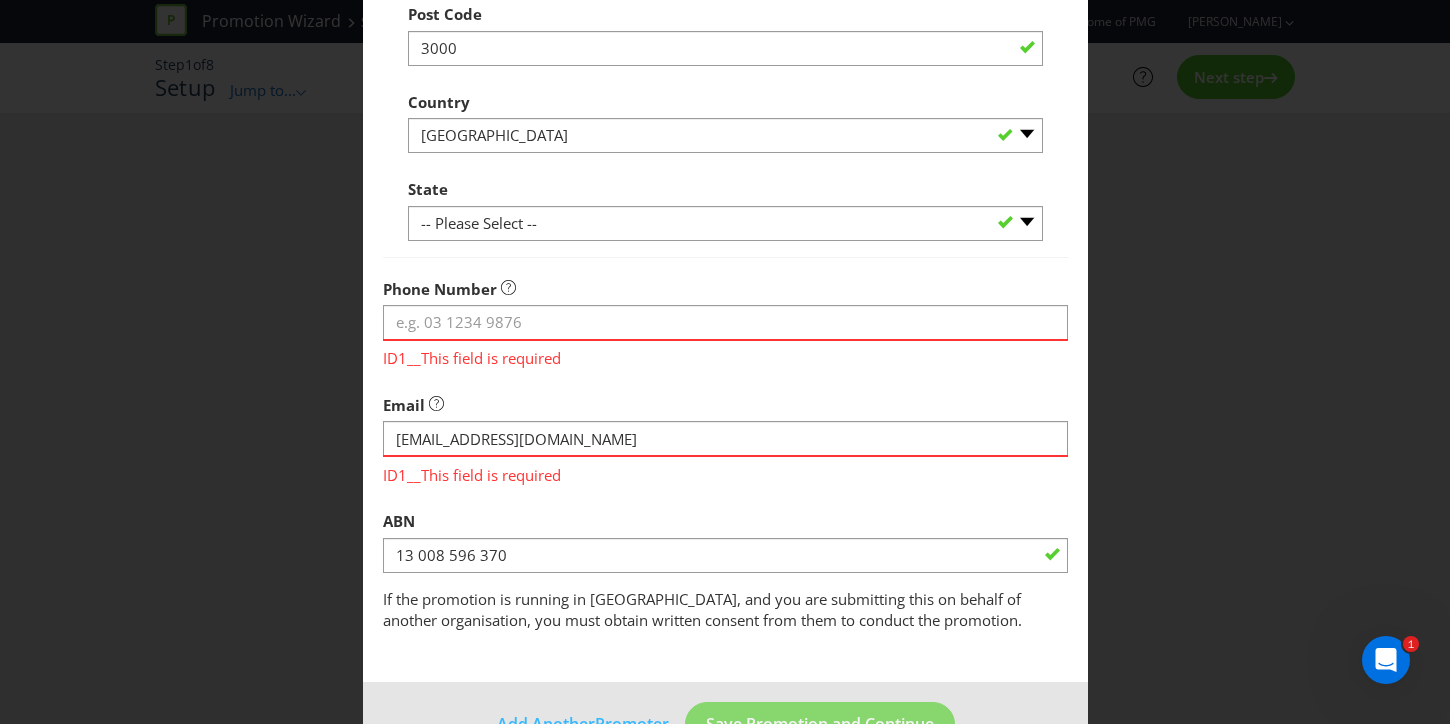 click on "Promoter Information Promoters on file for  Home of PMG :  Bacardi-Martini Australia Pty Ltd Cantarella Bros (Trading as Vittoria Food & Beverage) [PERSON_NAME] Wines Pty. Limited Coca-Cola Amatil (Aust) Pty Ltd t/a Coca-Cola Europacific Partners LION-BEER SPIRITS & WINE PTY LTD Company Name   LION-BEER SPIRITS & WINE PTY LTD What is the promoter's address? This must be a street address.   Address Line 1   411 [PERSON_NAME] St Address Line 2   (optional) Suburb   [GEOGRAPHIC_DATA] Post Code   3000 Country   -- Please Select [GEOGRAPHIC_DATA] [GEOGRAPHIC_DATA] State   -- Please Select -- [GEOGRAPHIC_DATA] [GEOGRAPHIC_DATA] [GEOGRAPHIC_DATA] [GEOGRAPHIC_DATA] [GEOGRAPHIC_DATA] [GEOGRAPHIC_DATA] [GEOGRAPHIC_DATA] Phone Number   ID1__This field is required Email   ID1__This field is required ABN   13 008 596 370 If the promotion is running in [GEOGRAPHIC_DATA], and you are submitting this on behalf of another organisation, you must obtain written consent from them to conduct the promotion." at bounding box center [725, 4] 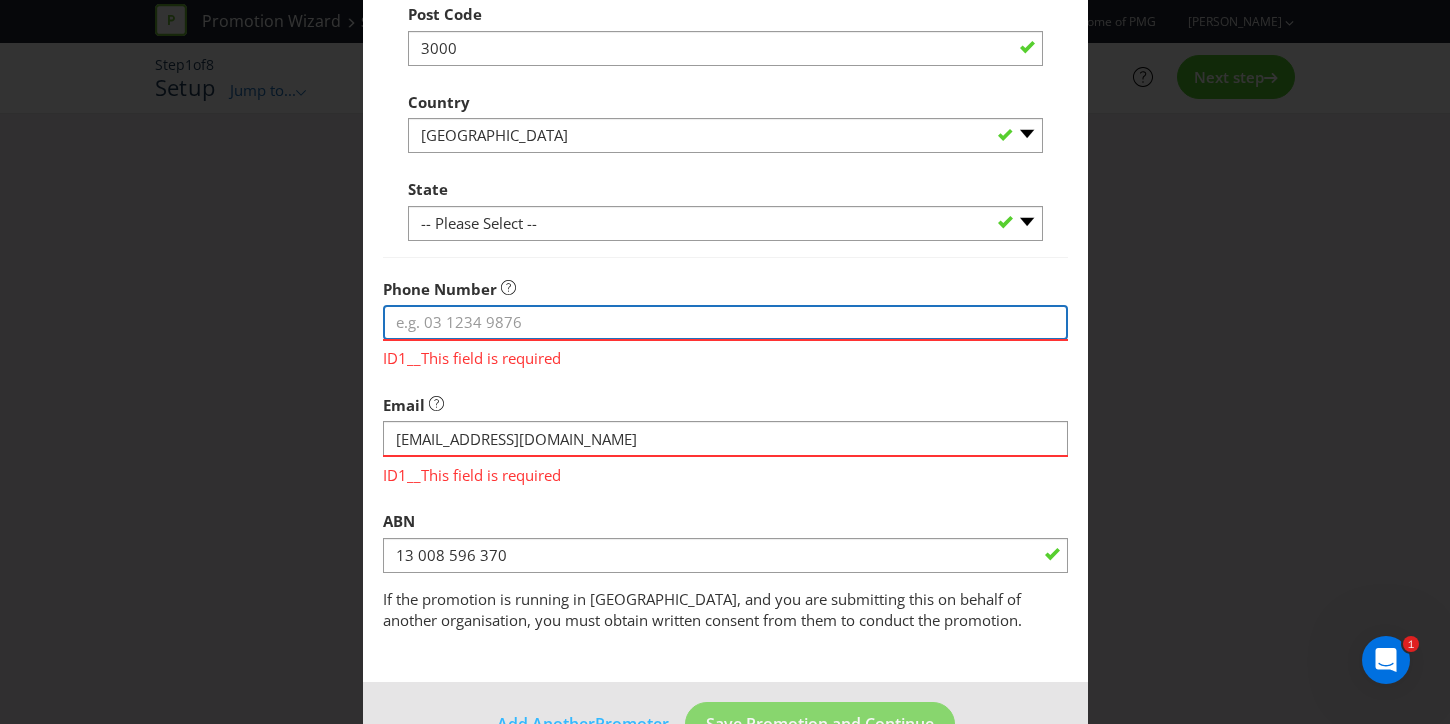 click at bounding box center [725, 322] 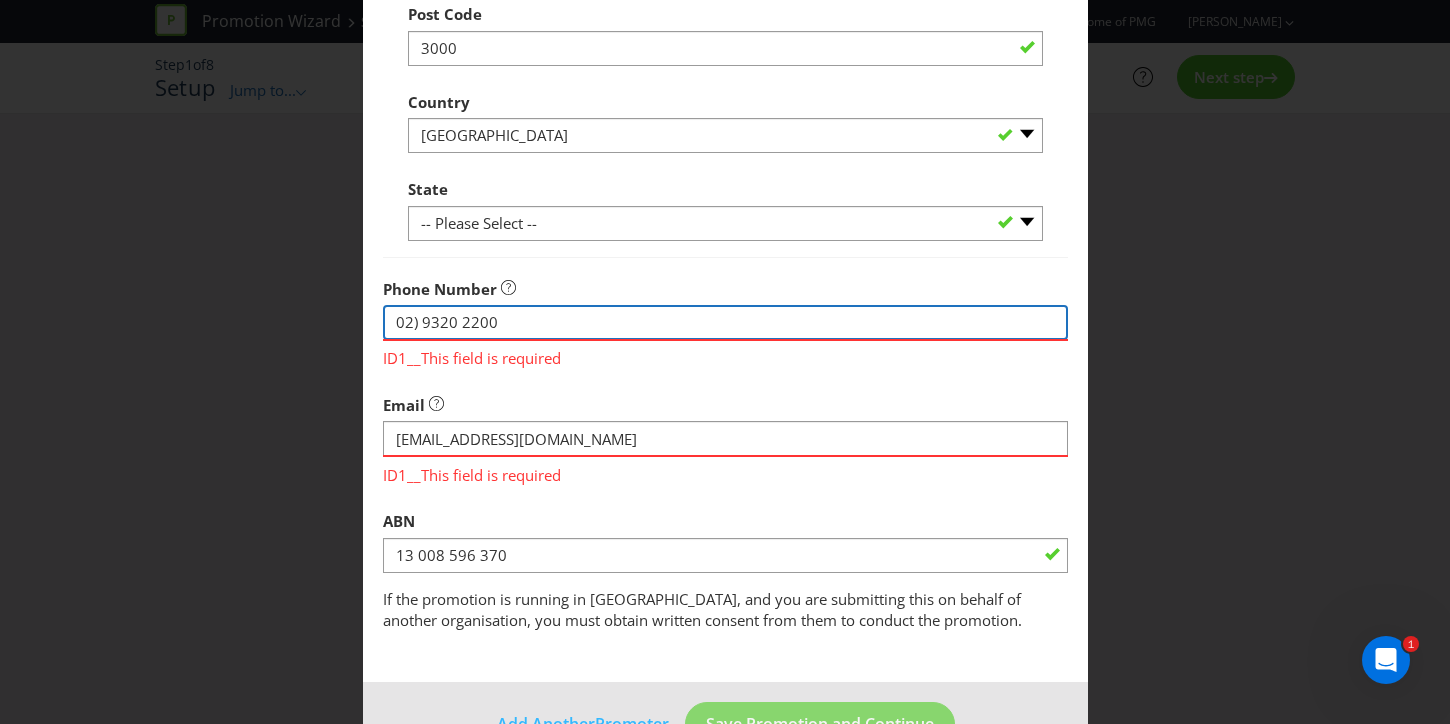 click on "02) 9320 2200" at bounding box center [725, 322] 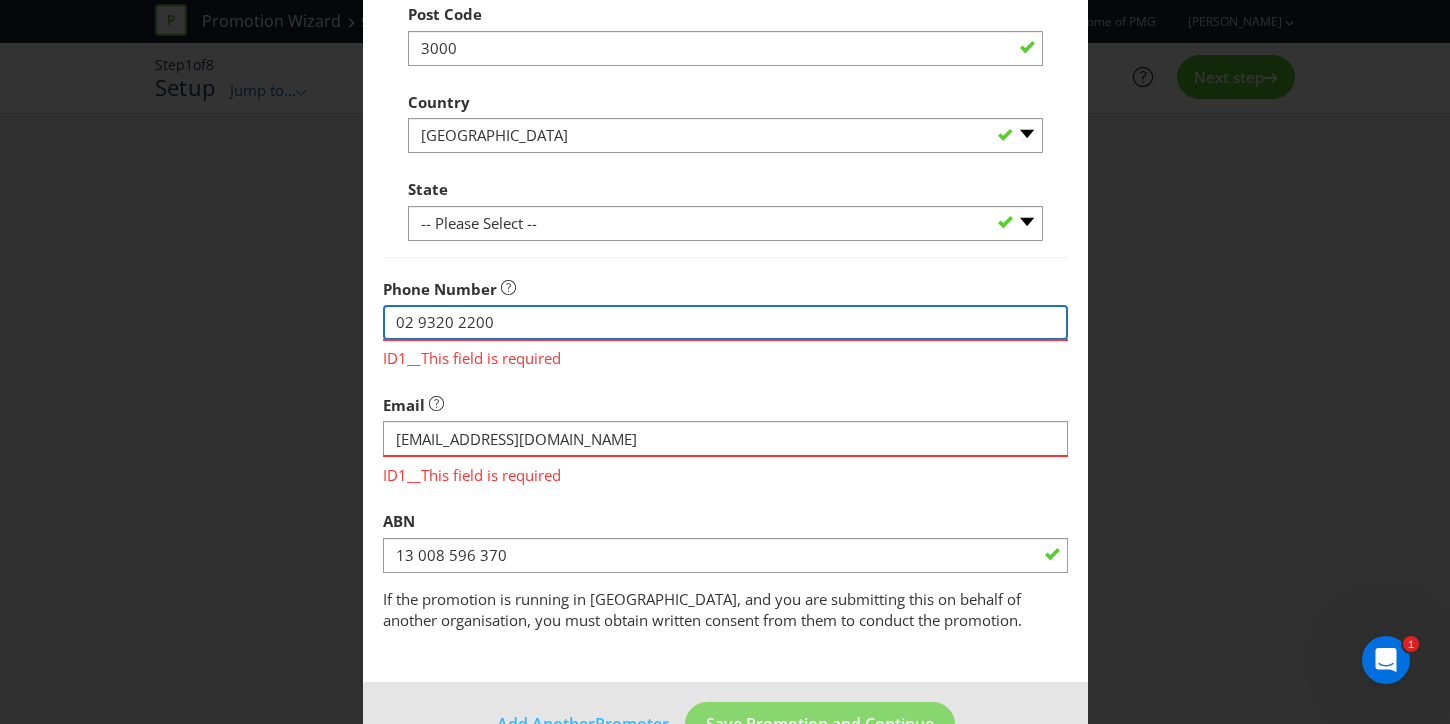 type on "02 9320 2200" 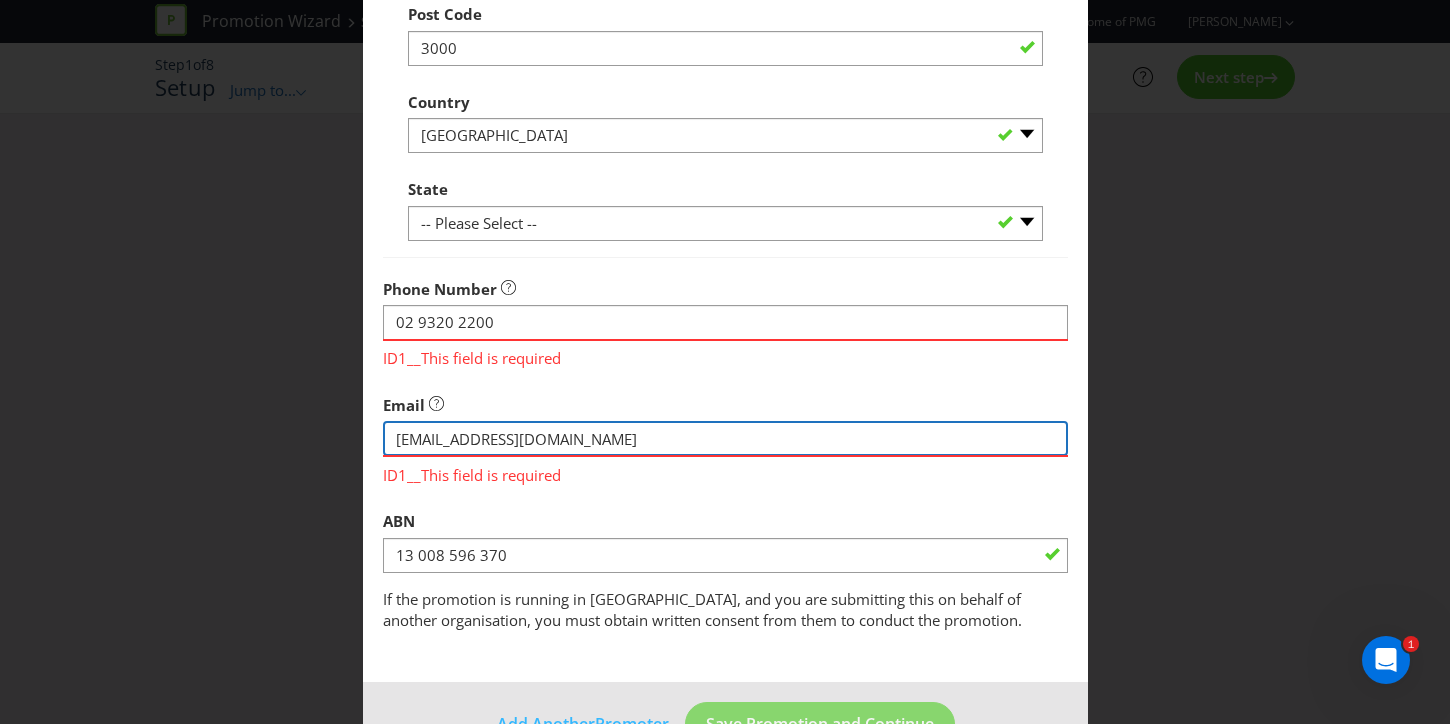 click on "Email   ID1__This field is required" at bounding box center [725, 435] 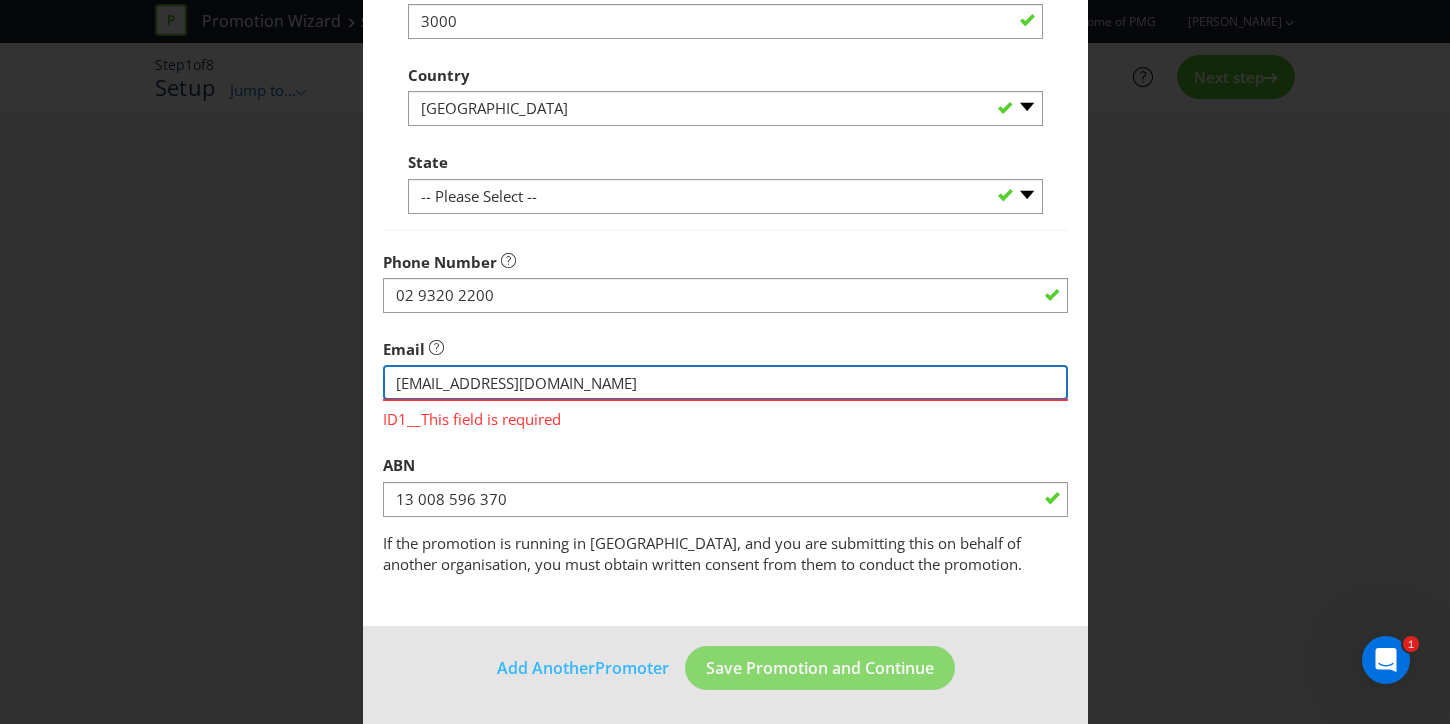 scroll, scrollTop: 759, scrollLeft: 0, axis: vertical 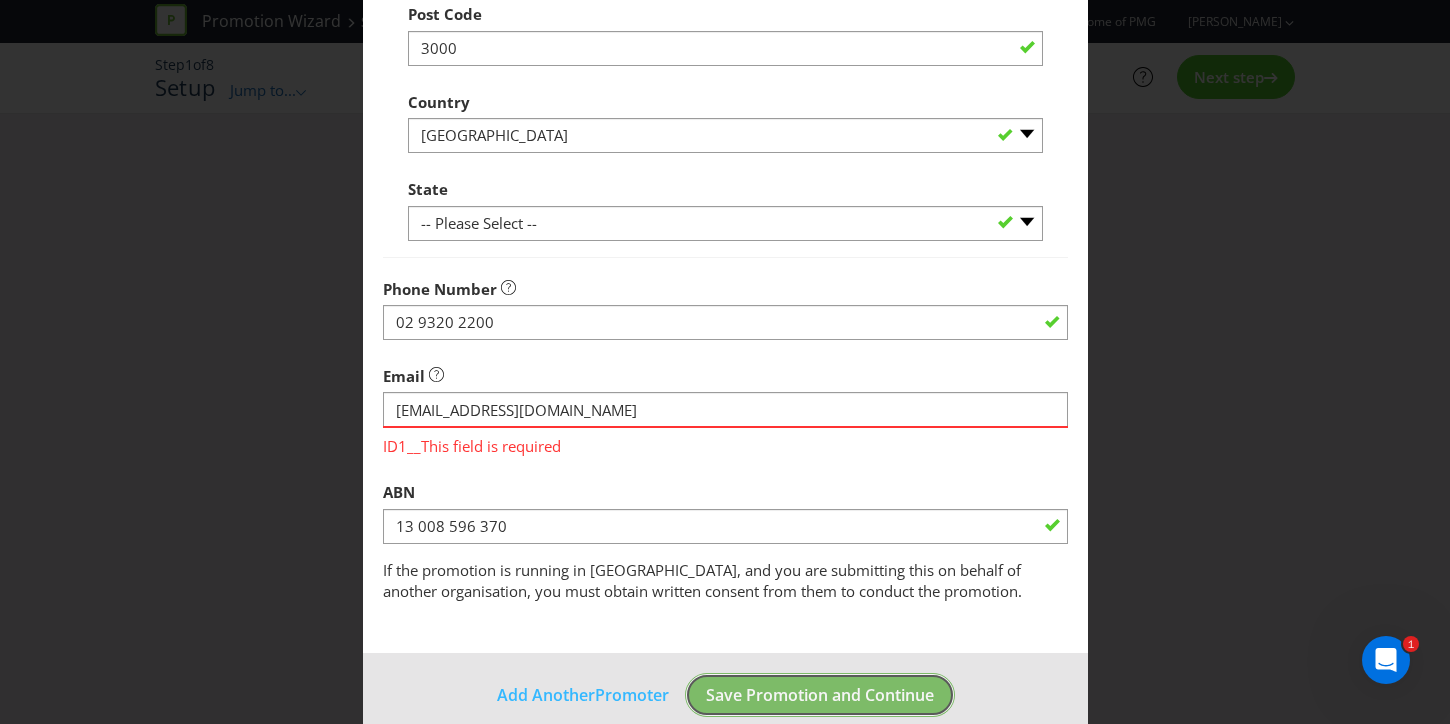 click on "Save Promotion and Continue" at bounding box center (820, 695) 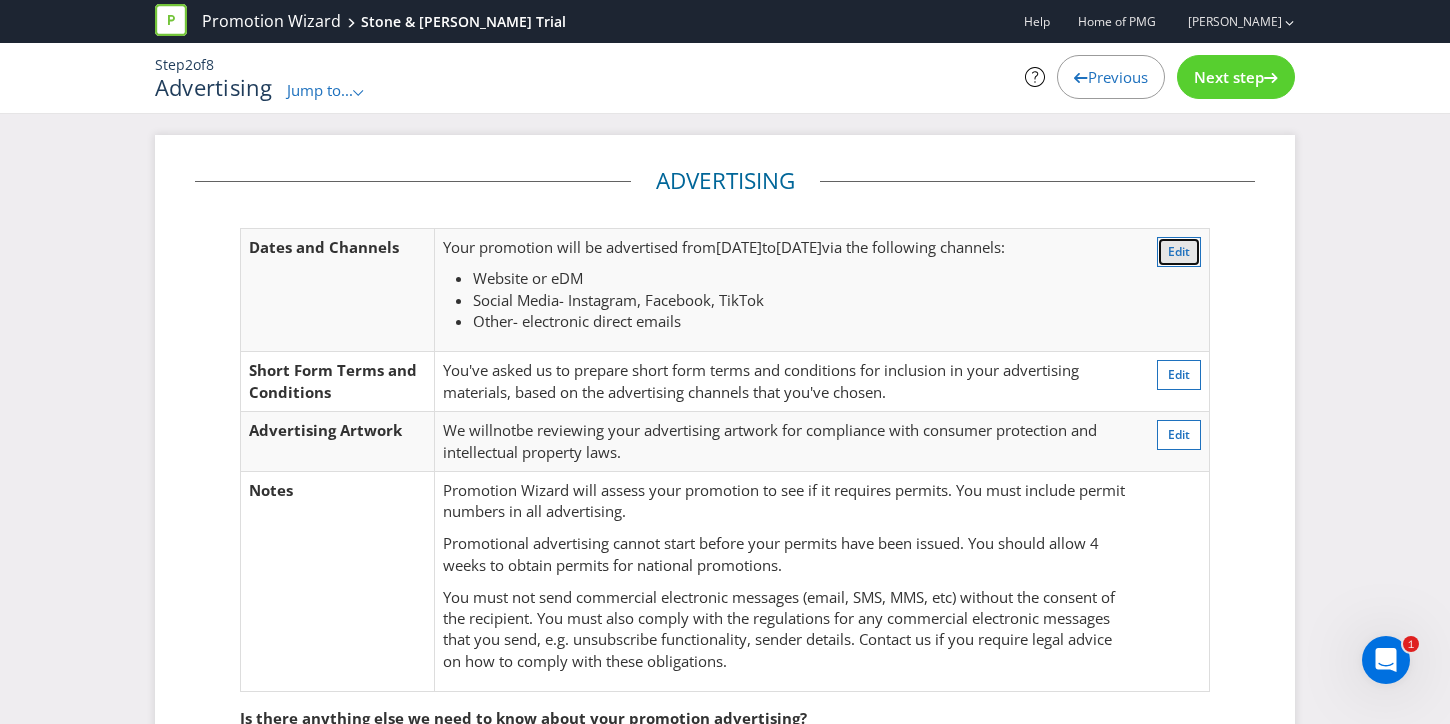 click on "Edit" at bounding box center (1179, 251) 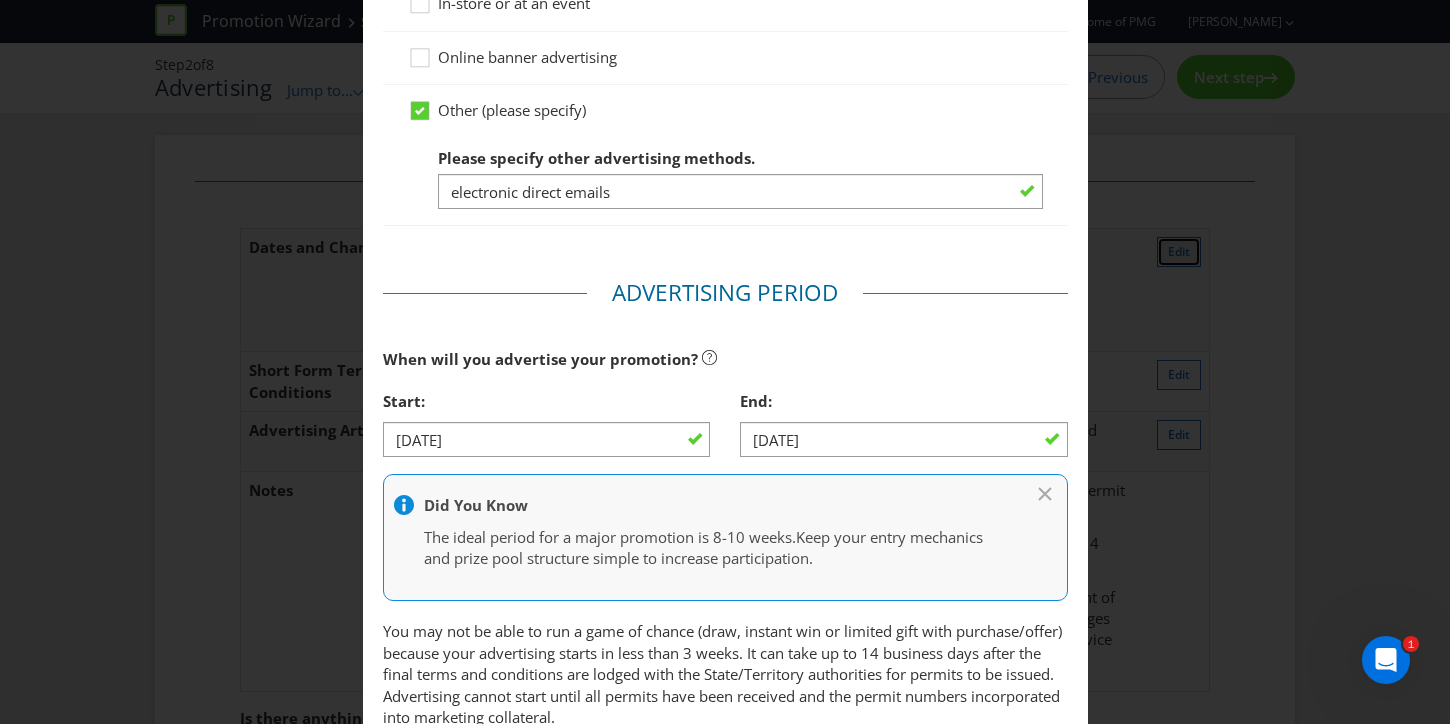 scroll, scrollTop: 810, scrollLeft: 0, axis: vertical 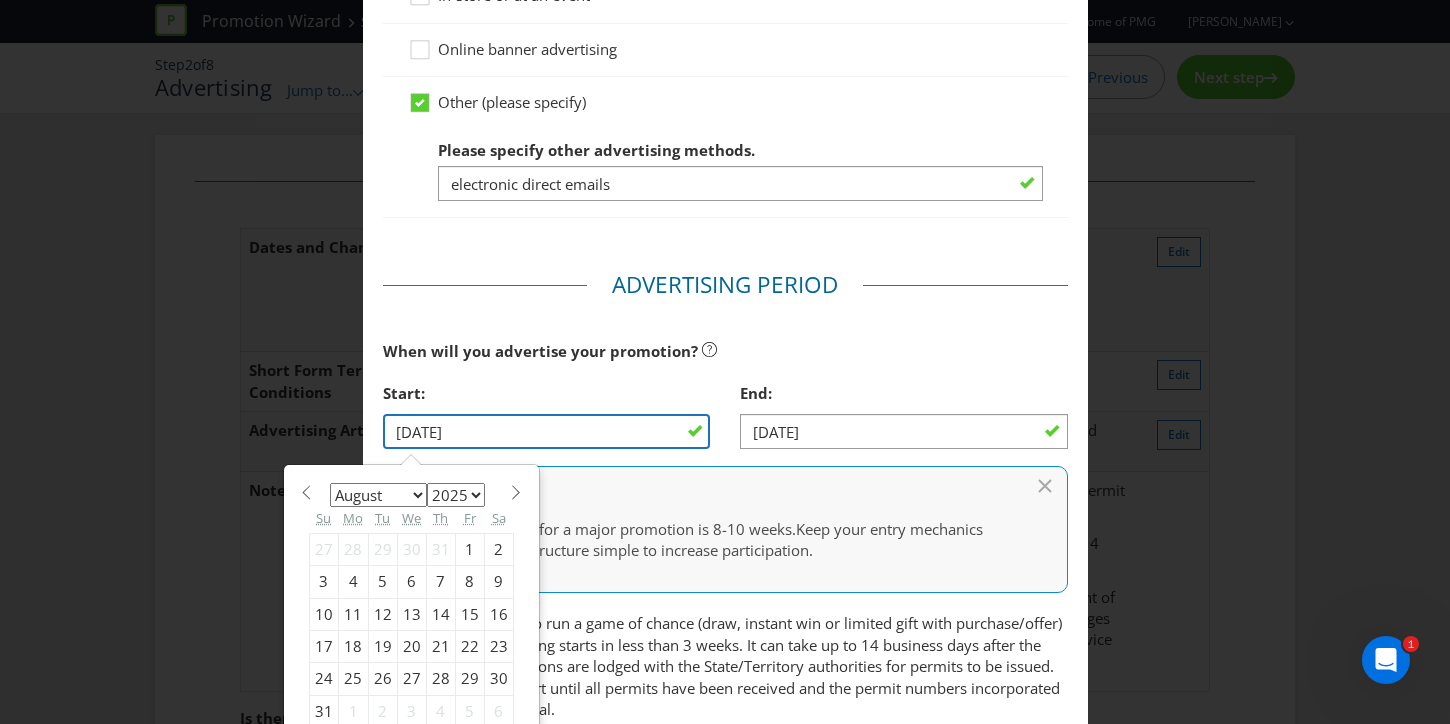 click on "[DATE]" at bounding box center (547, 431) 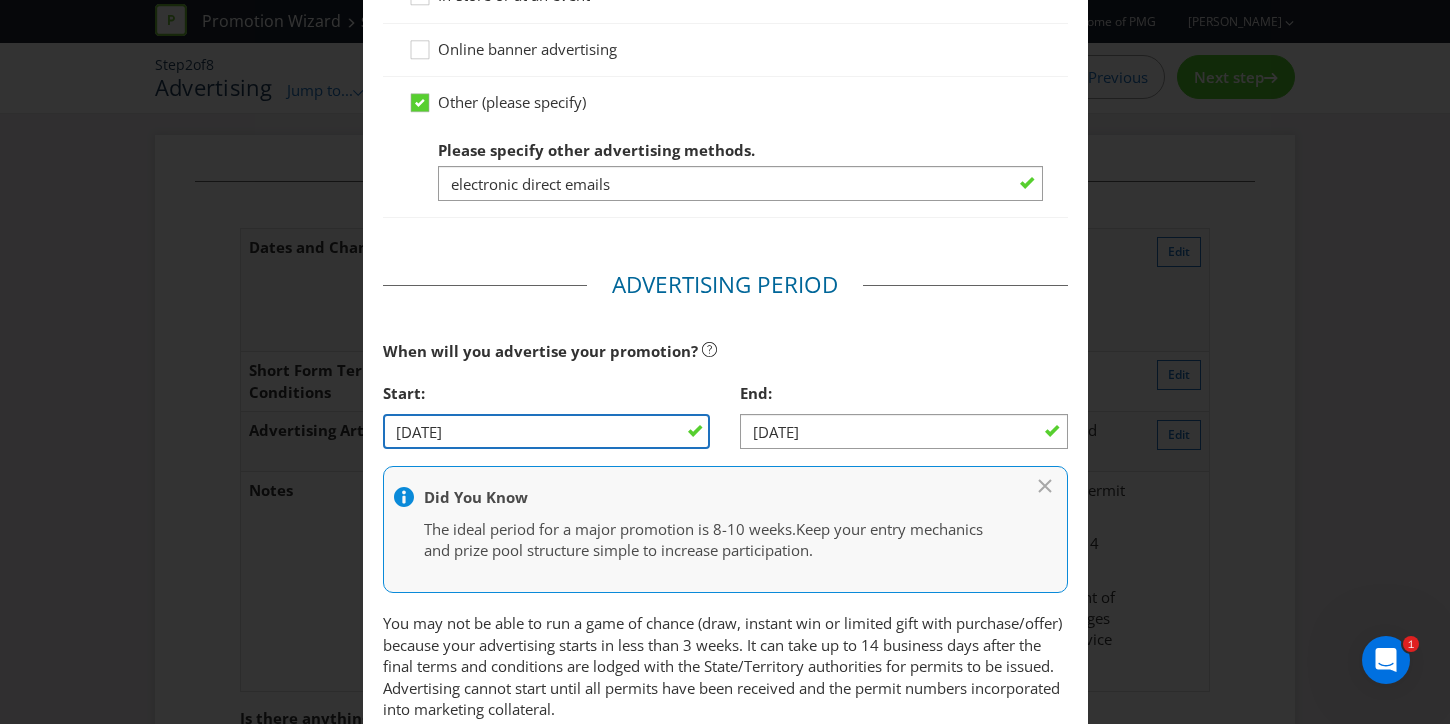 click on "[DATE]" at bounding box center (547, 431) 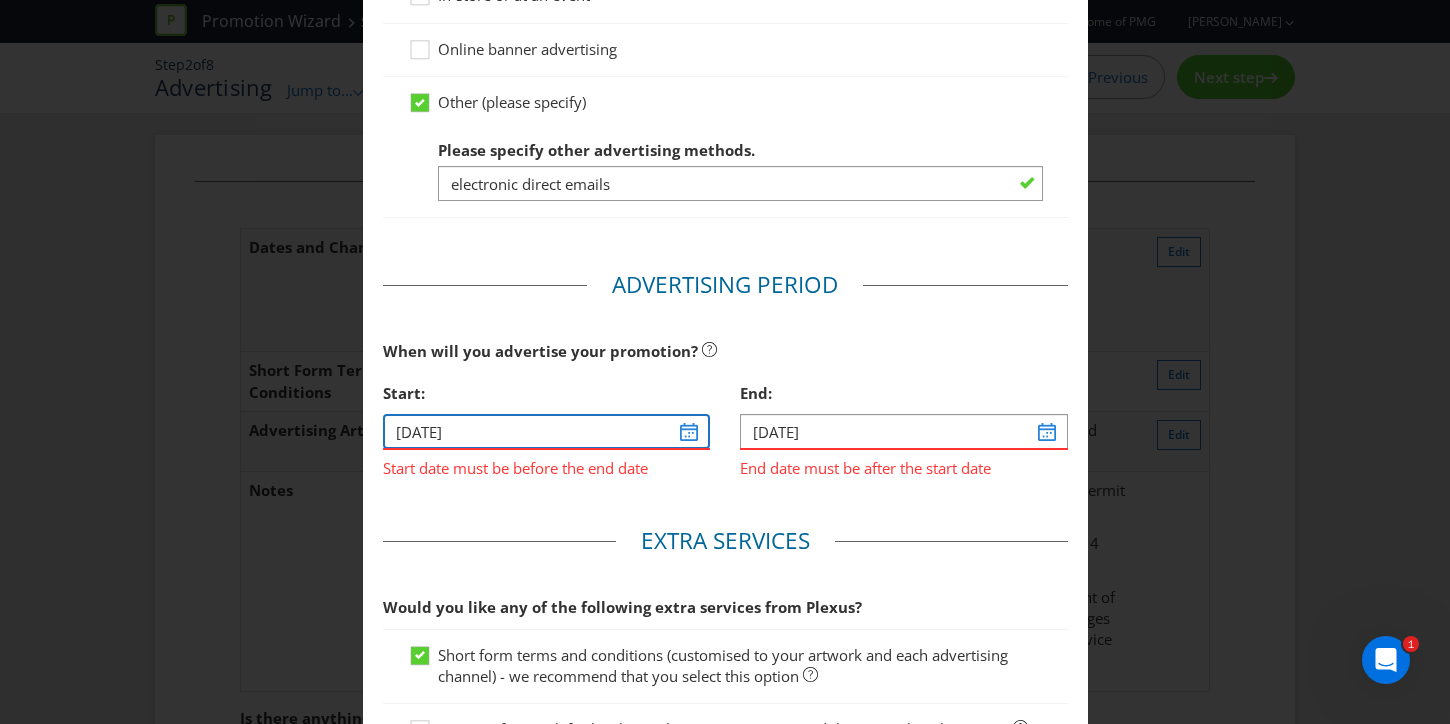 type on "[DATE]" 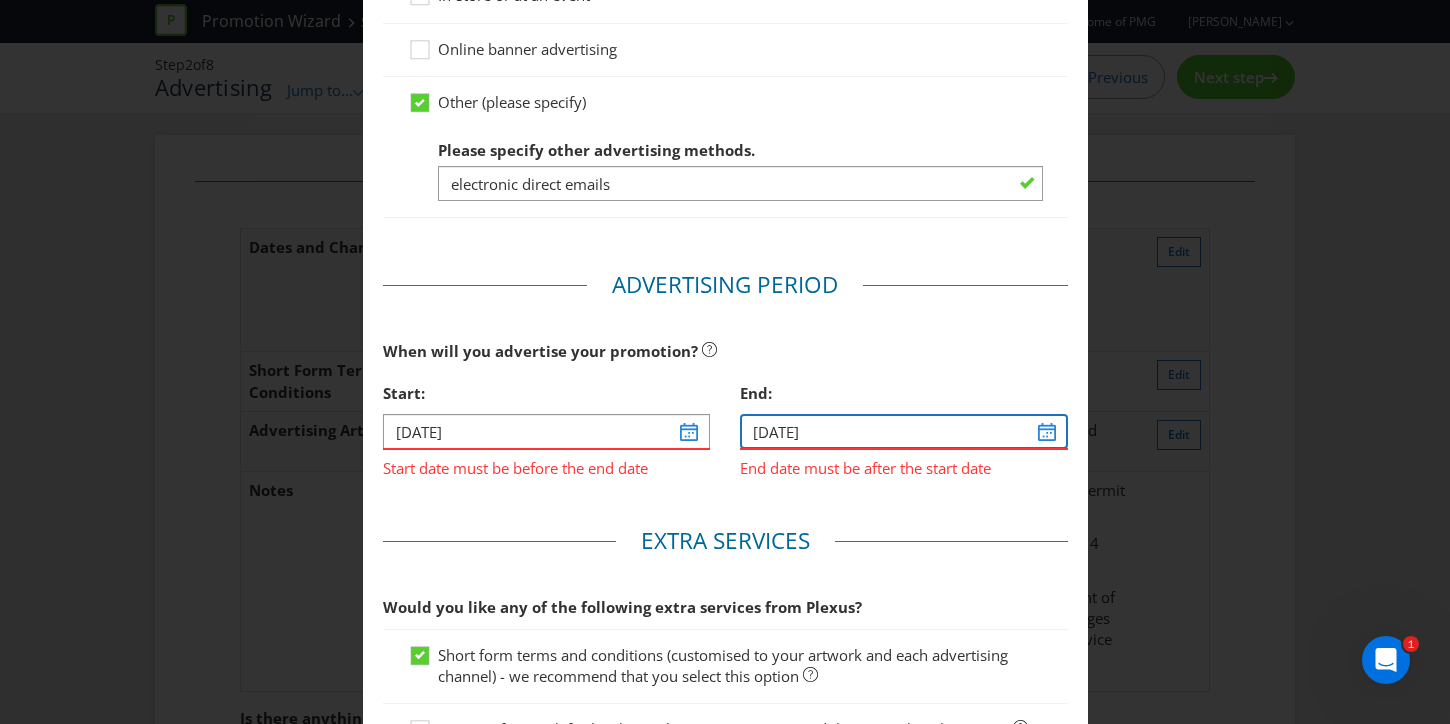 click on "[DATE]" at bounding box center [904, 431] 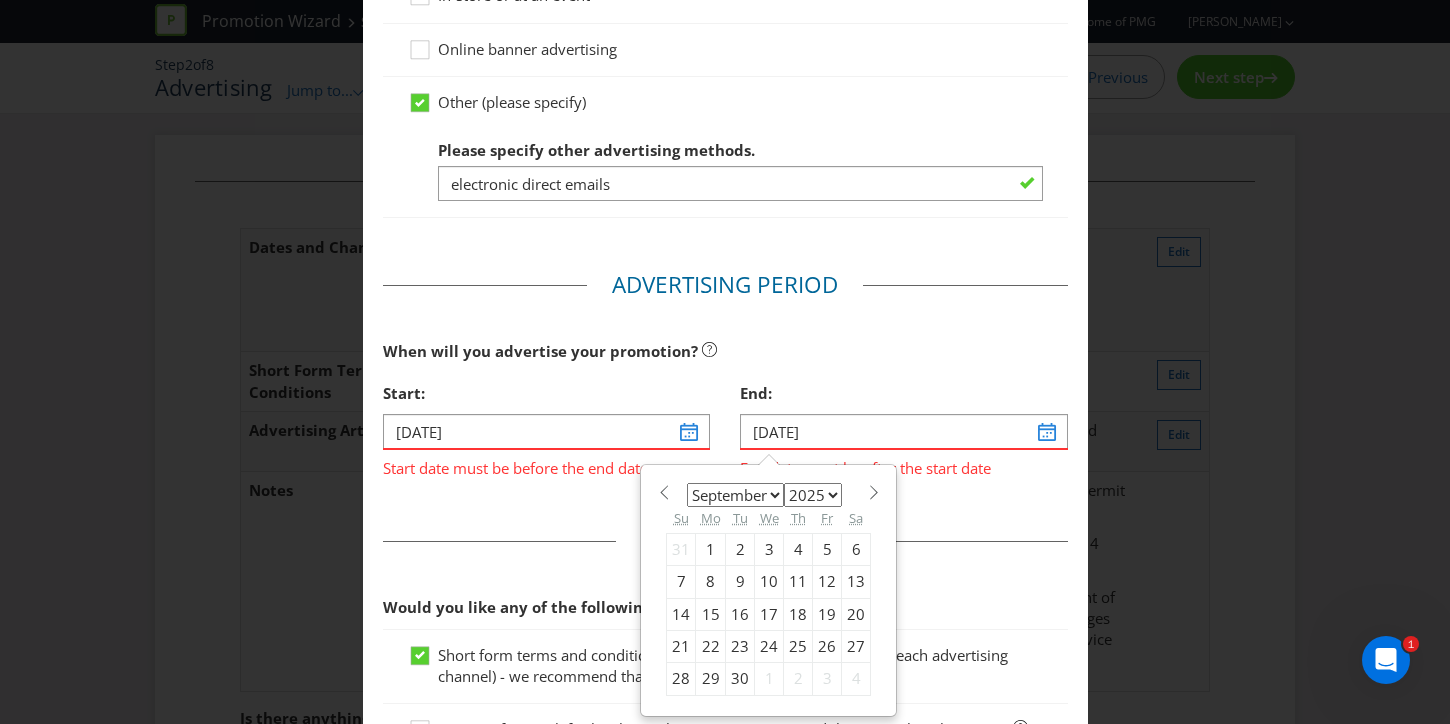 click on "January February March April May June July August September October November December" at bounding box center (735, 495) 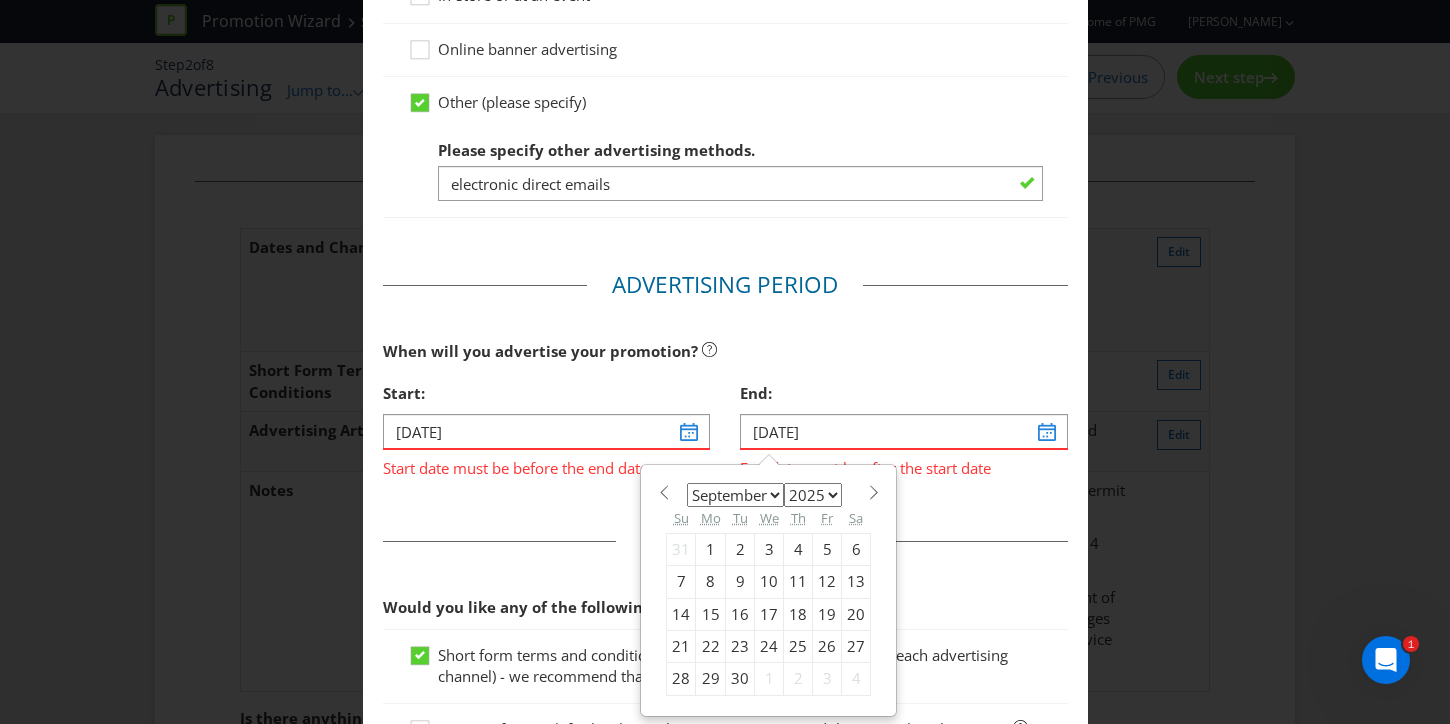 select on "9" 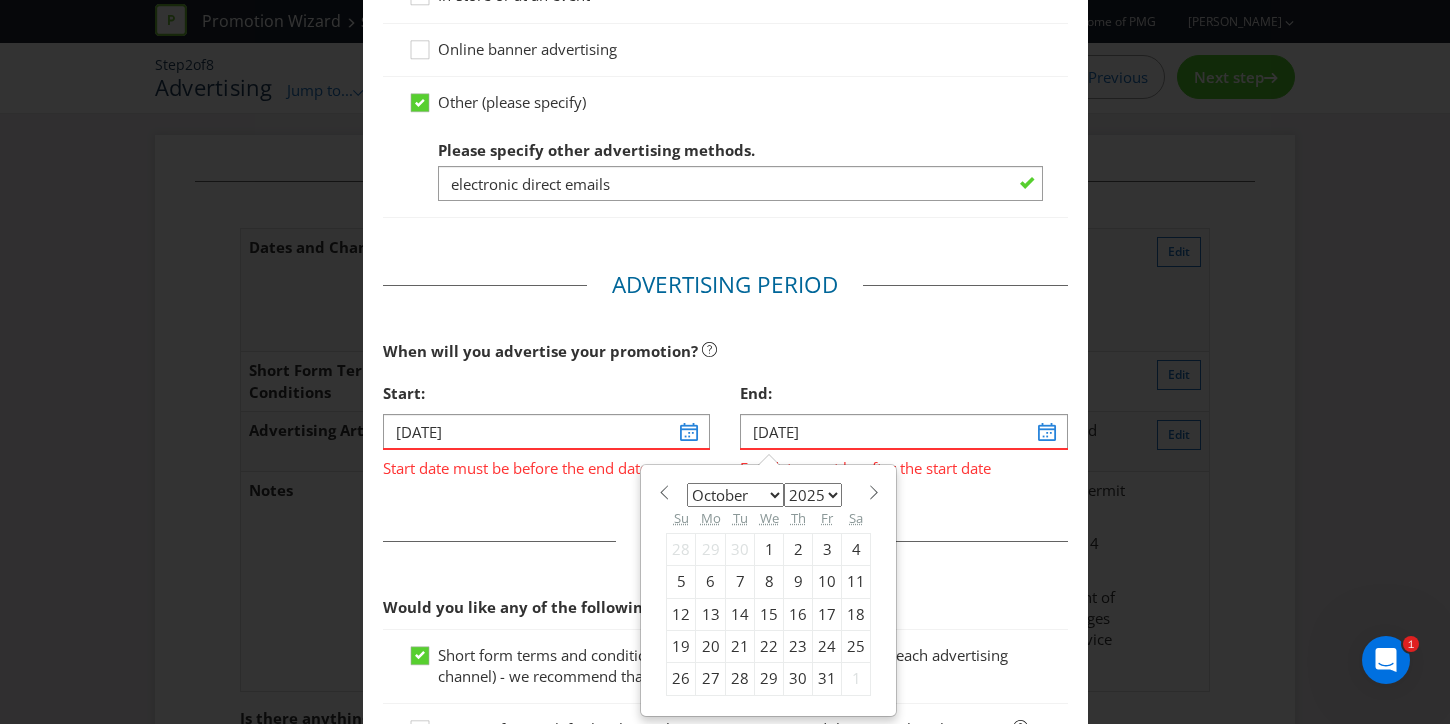 click on "26" at bounding box center [681, 679] 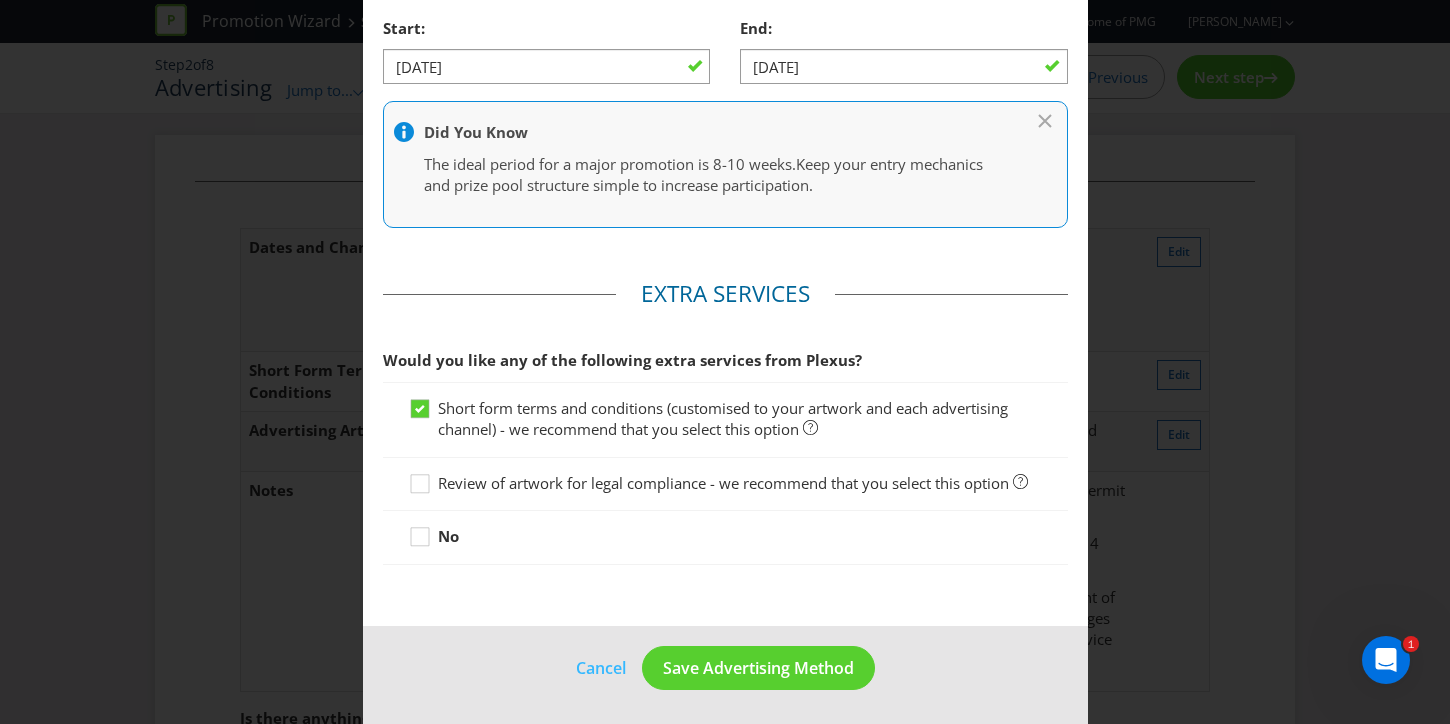 scroll, scrollTop: 1177, scrollLeft: 0, axis: vertical 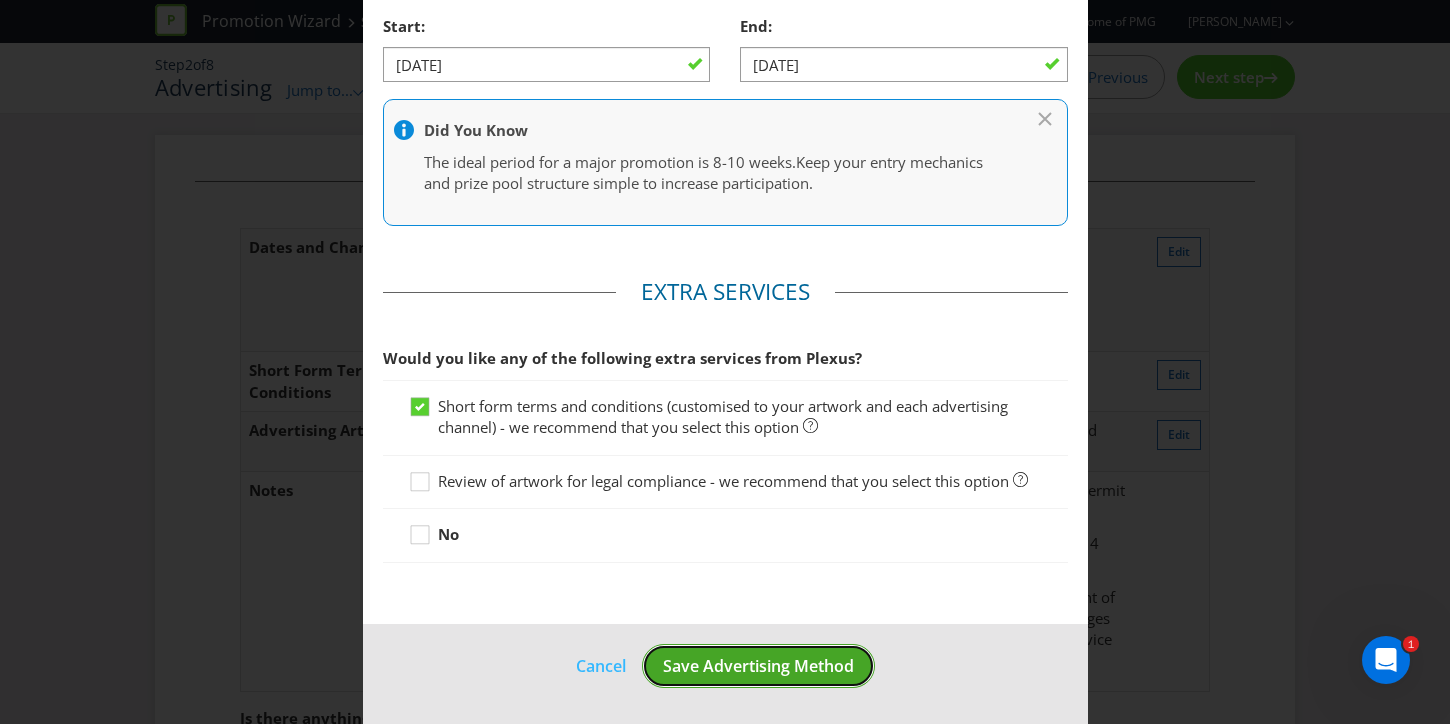 click on "Save Advertising Method" at bounding box center [758, 666] 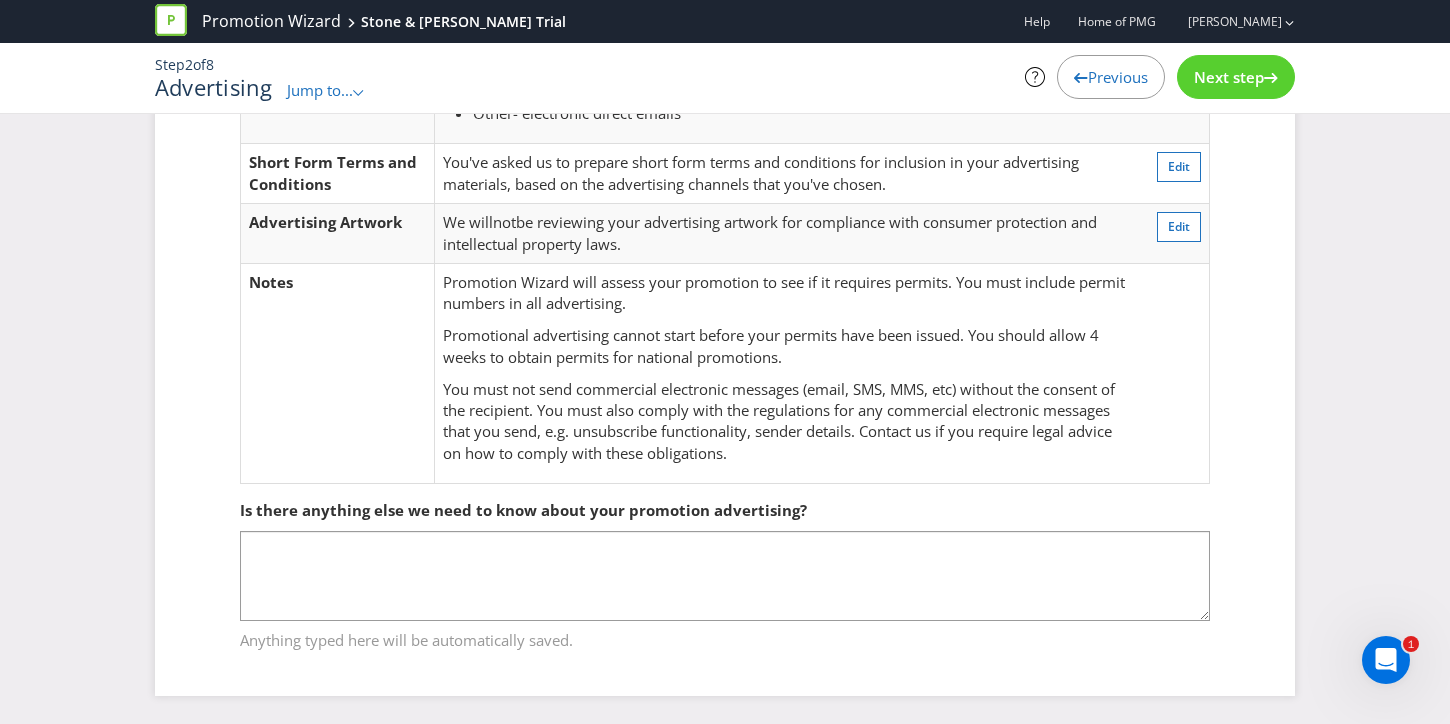 scroll, scrollTop: 209, scrollLeft: 0, axis: vertical 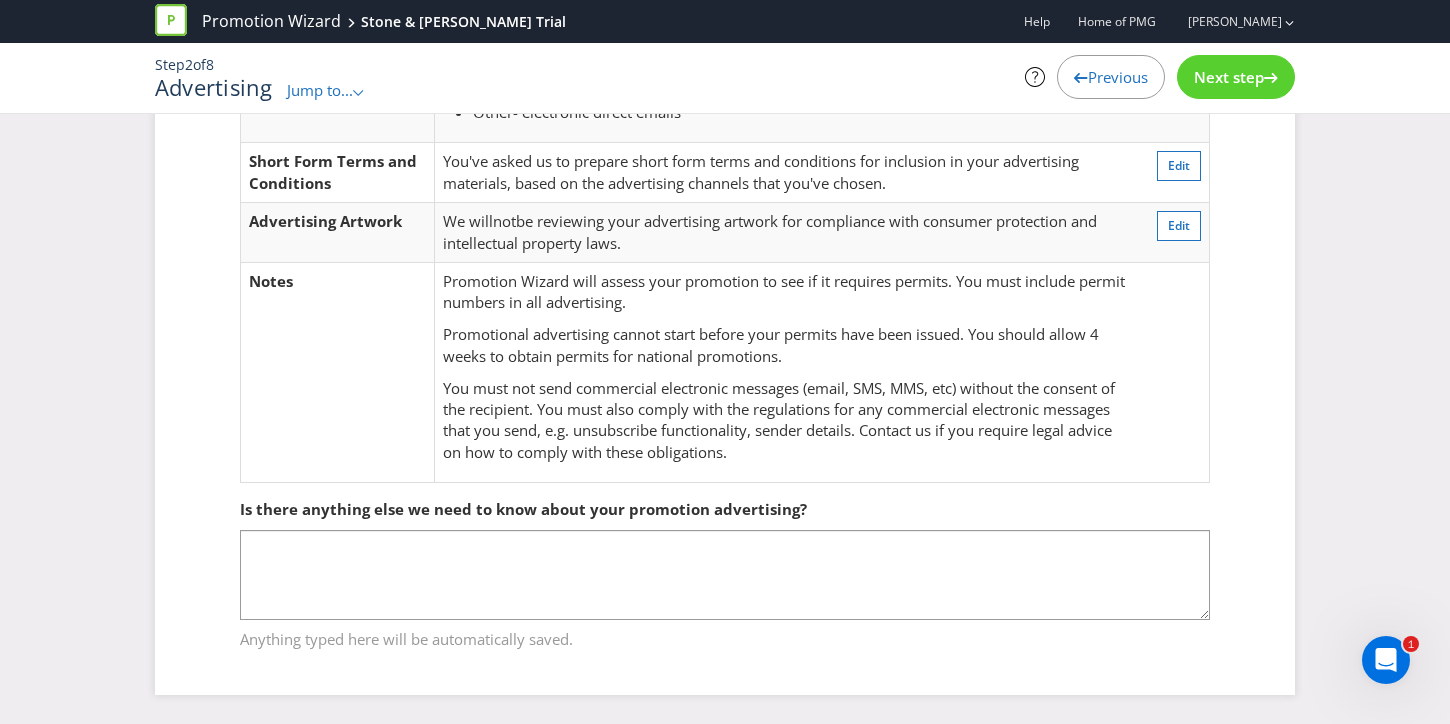 click on "Next step" at bounding box center (1229, 77) 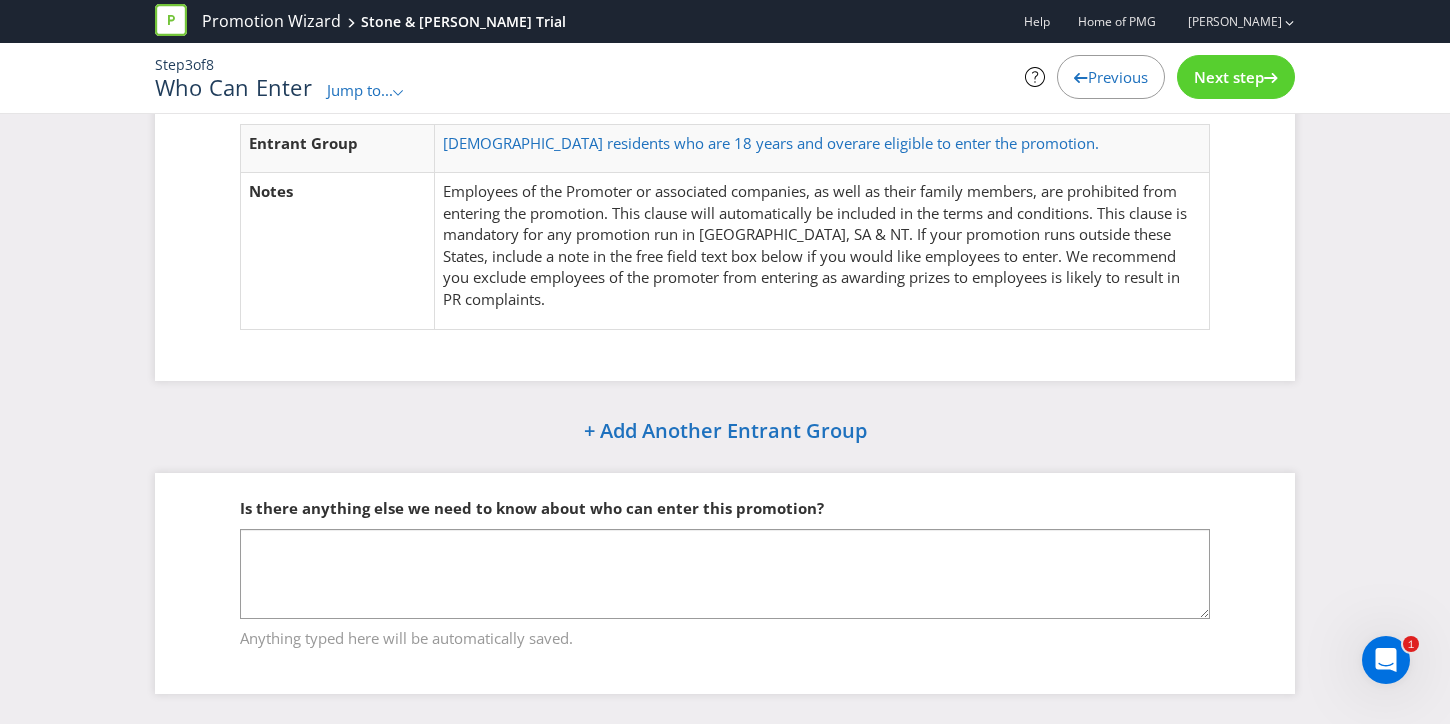scroll, scrollTop: 0, scrollLeft: 0, axis: both 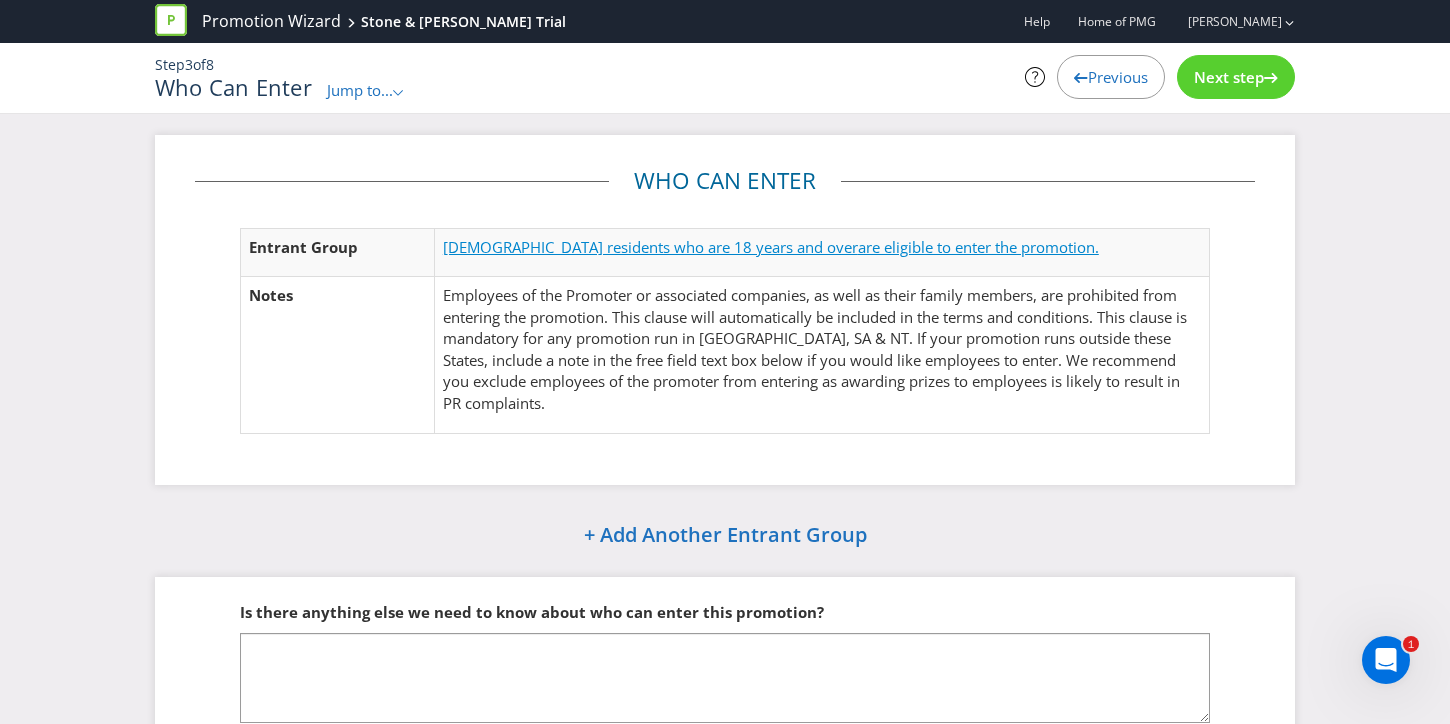 click on "are eligible to enter the promotion." at bounding box center [978, 247] 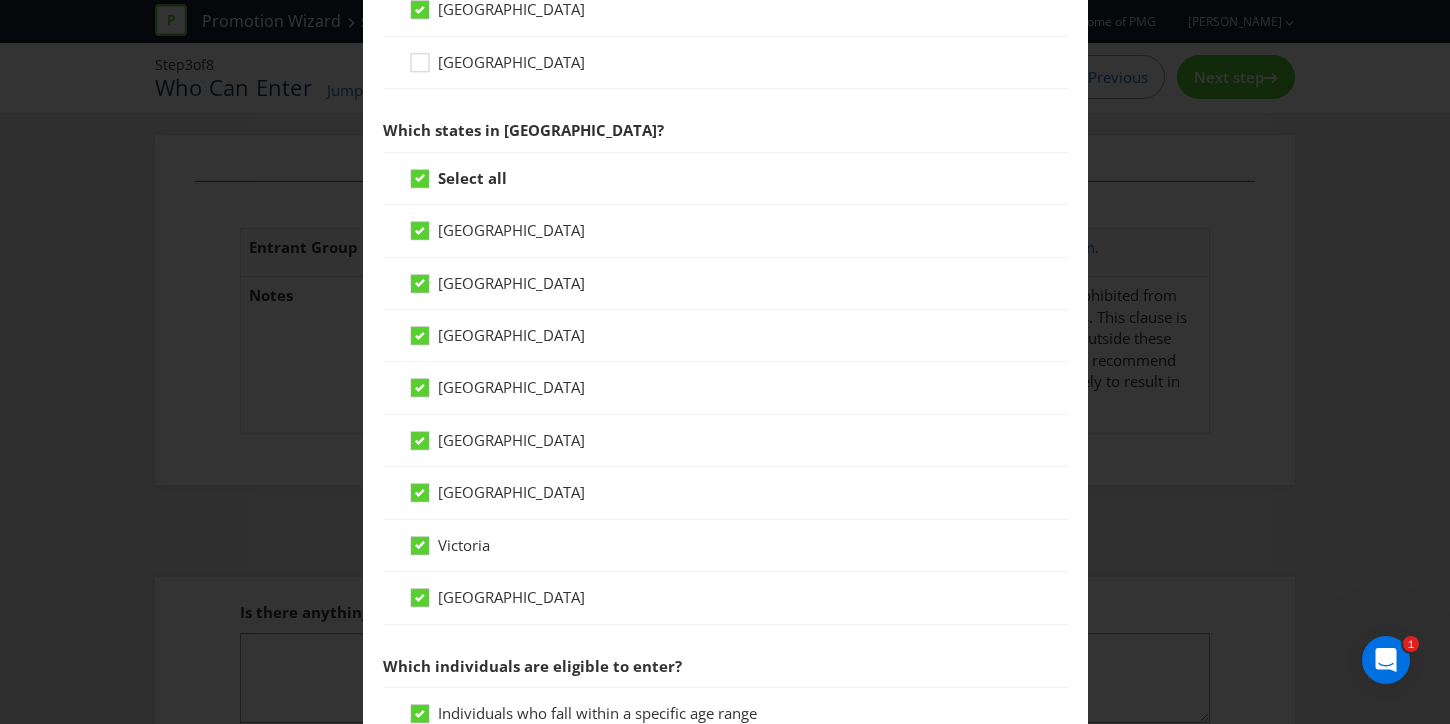 scroll, scrollTop: 408, scrollLeft: 0, axis: vertical 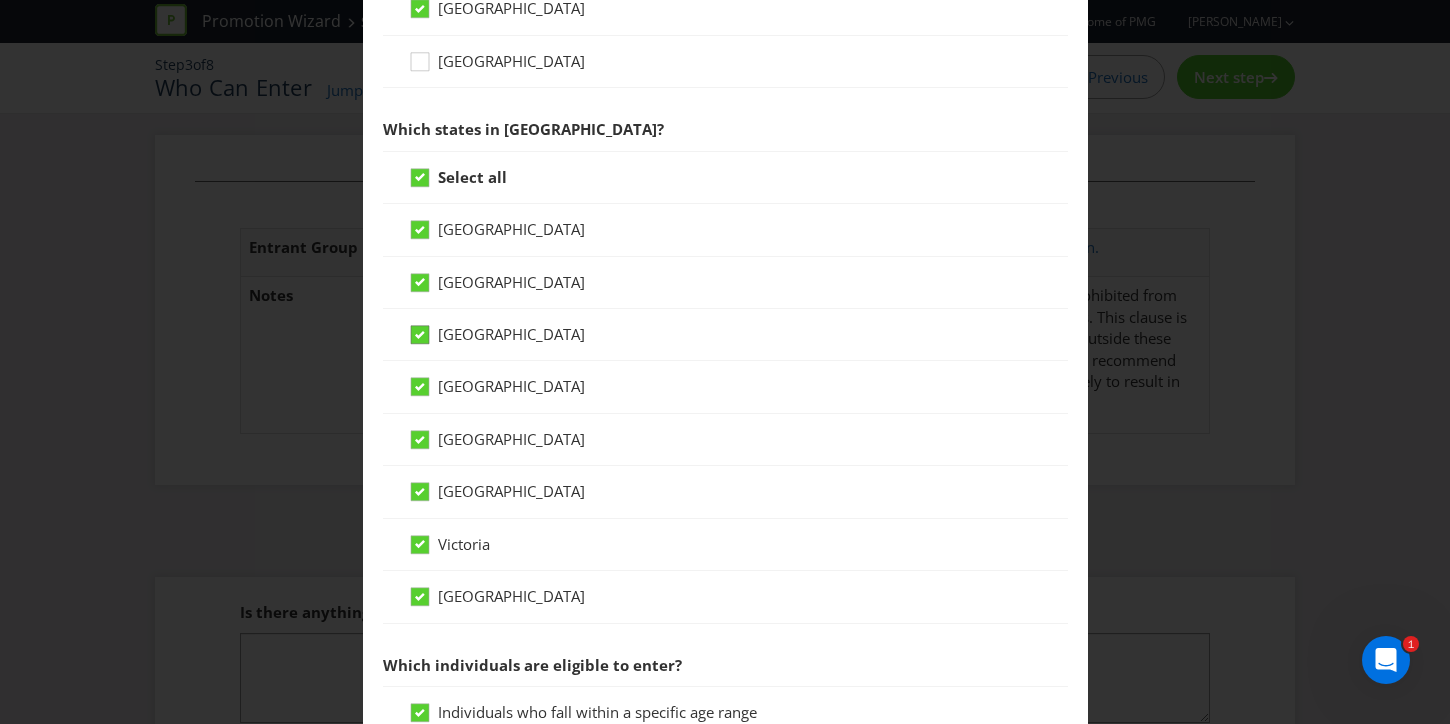 click 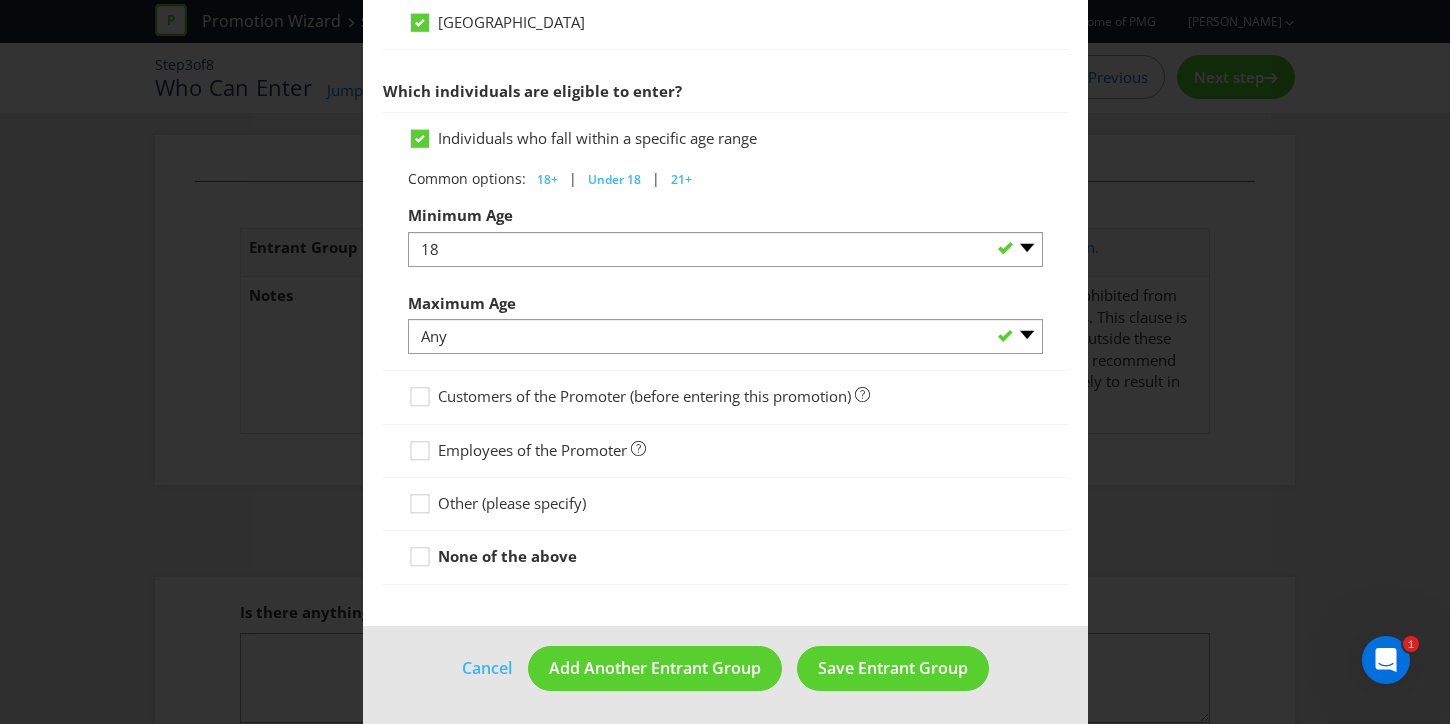 scroll, scrollTop: 985, scrollLeft: 0, axis: vertical 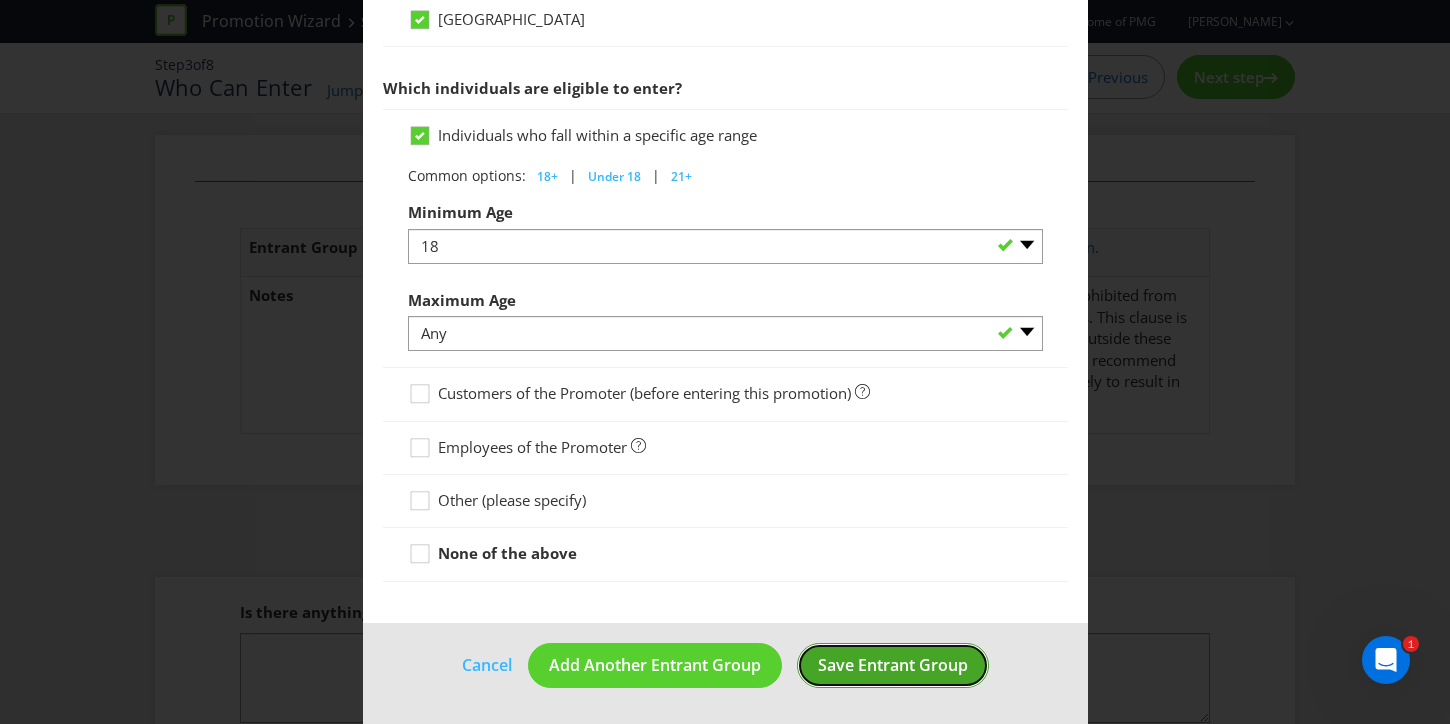 click on "Save Entrant Group" at bounding box center (893, 665) 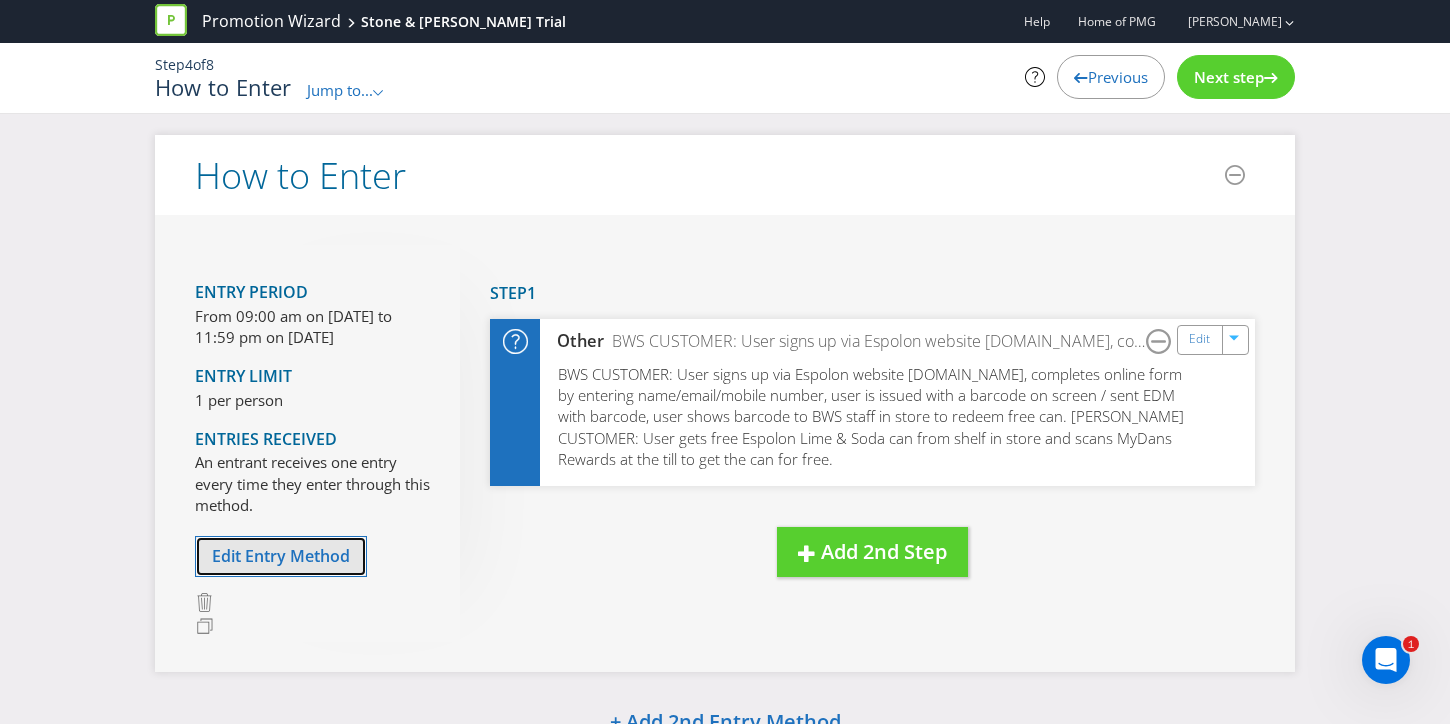 click on "Edit Entry Method" at bounding box center [281, 556] 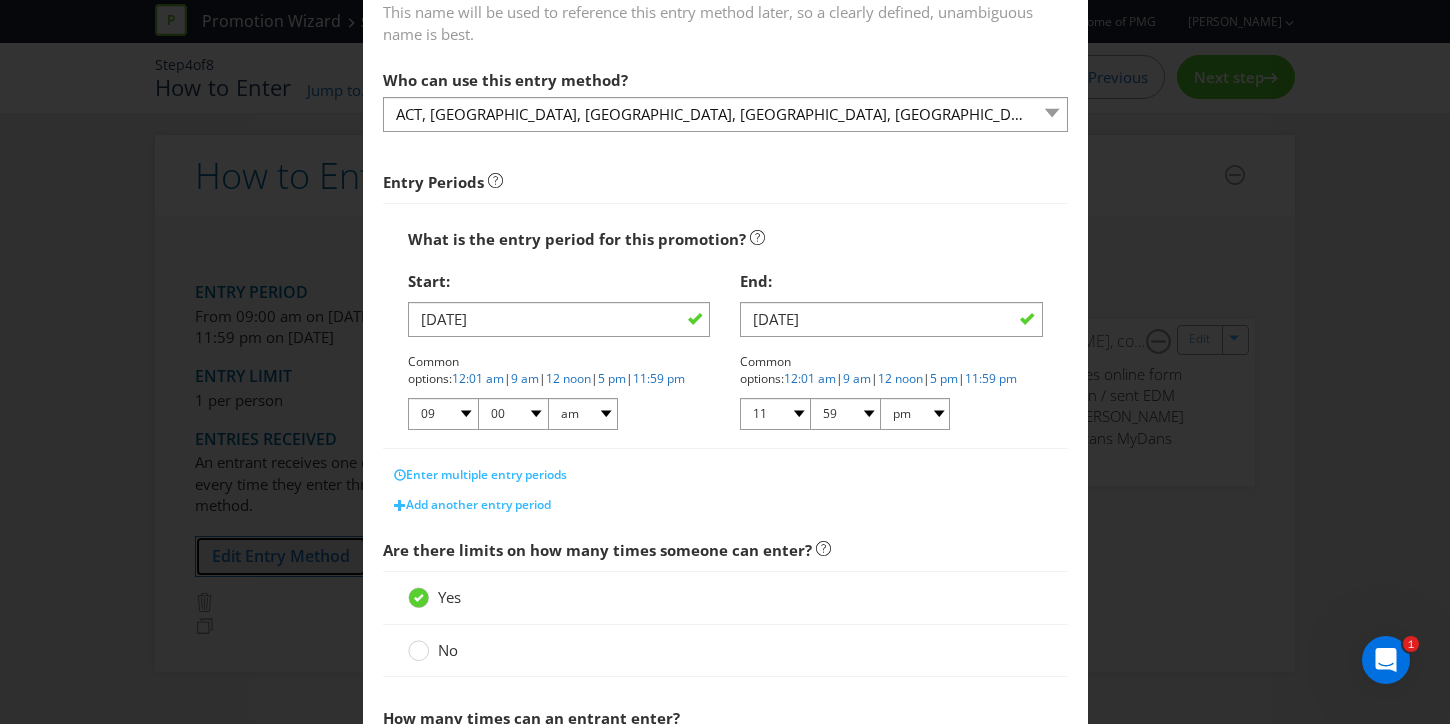 scroll, scrollTop: 185, scrollLeft: 0, axis: vertical 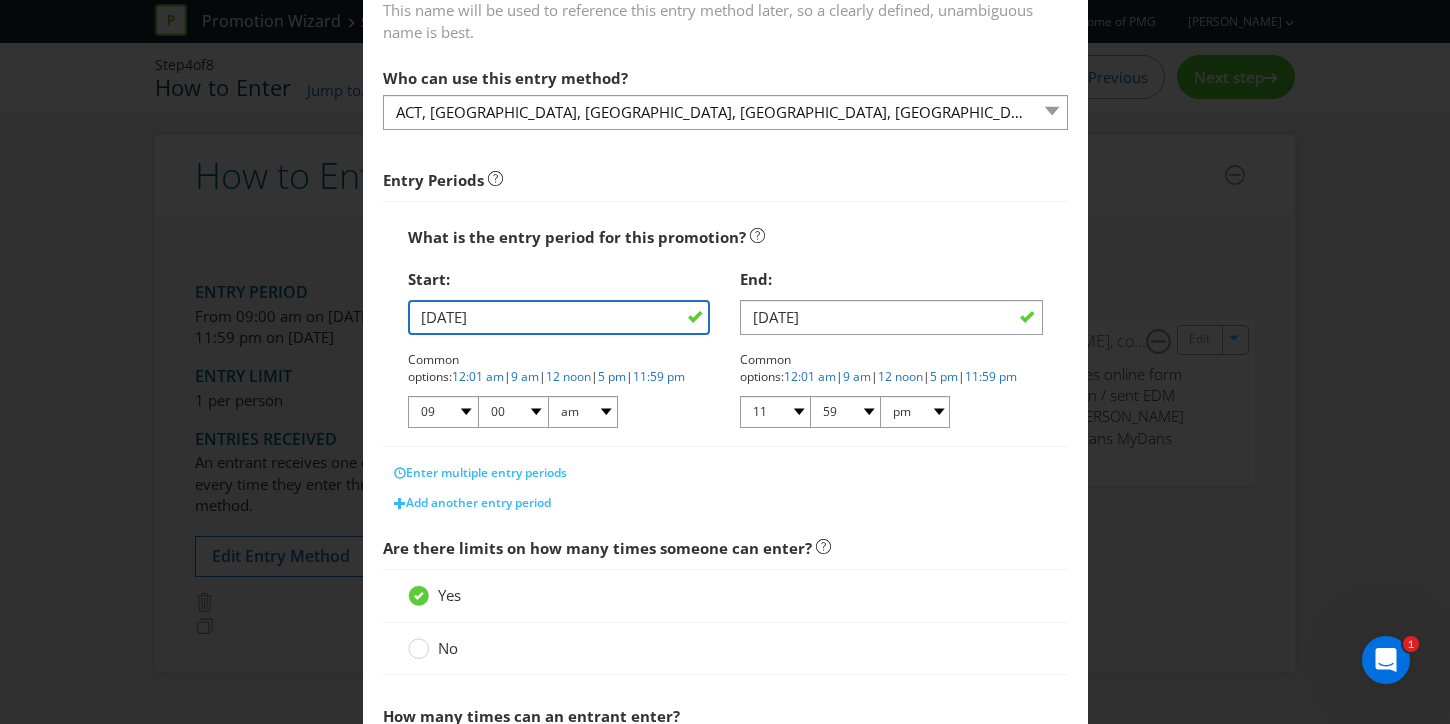 click on "[DATE]" at bounding box center (559, 317) 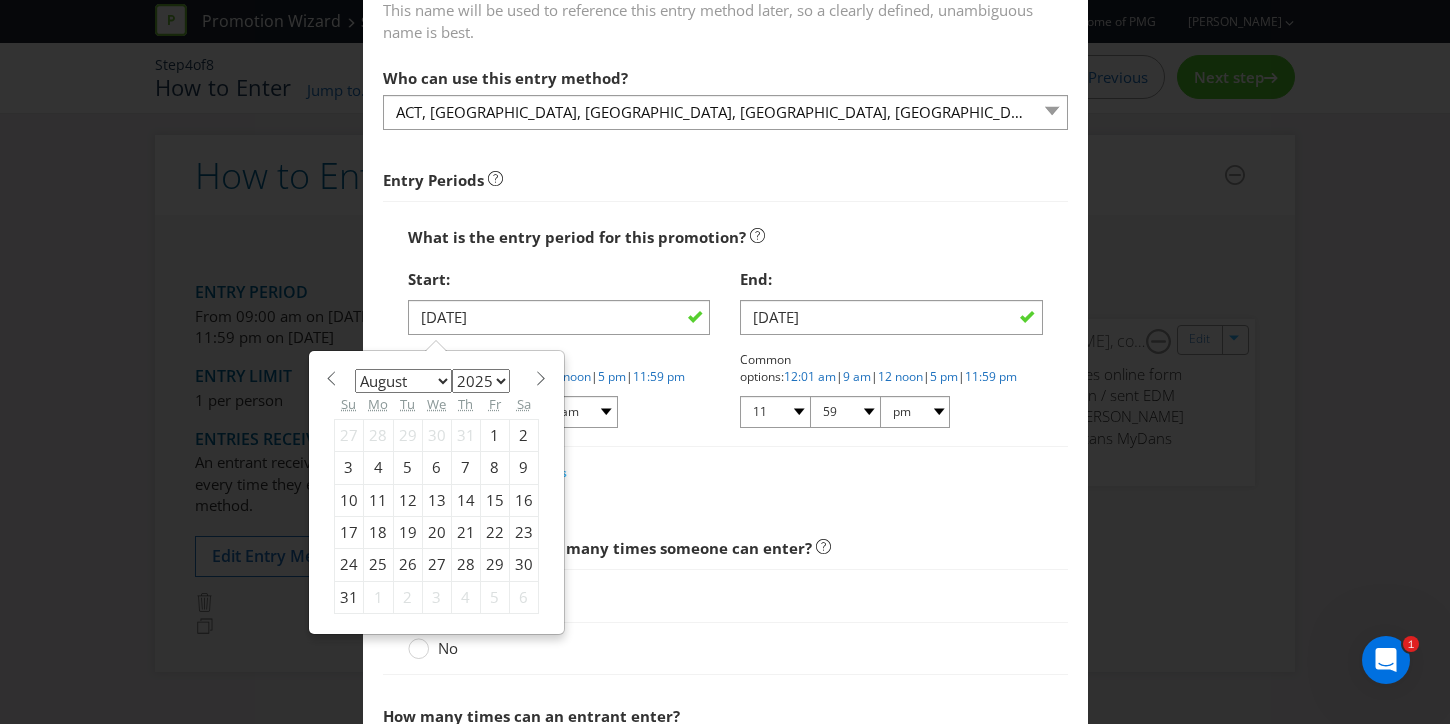 click on "January February March April May June July August September October November December" at bounding box center [403, 381] 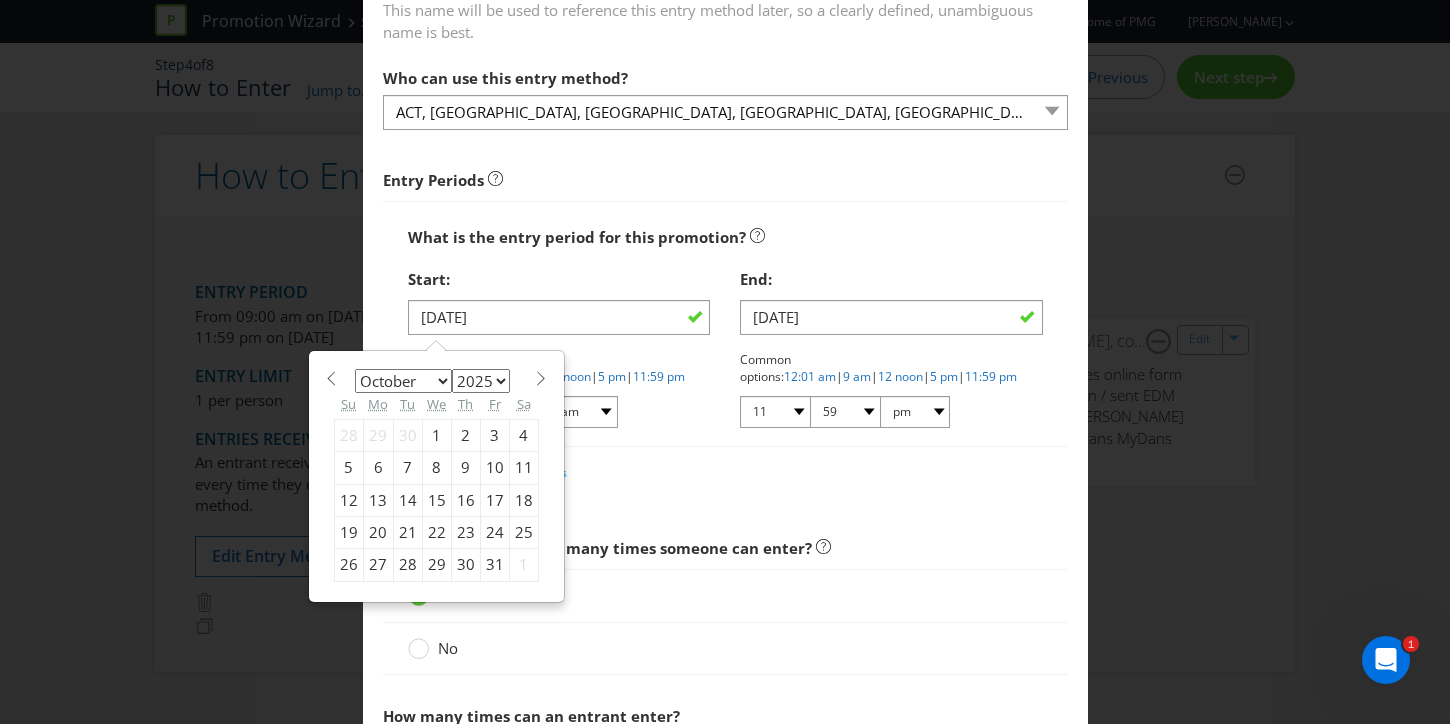 click on "6" at bounding box center (378, 468) 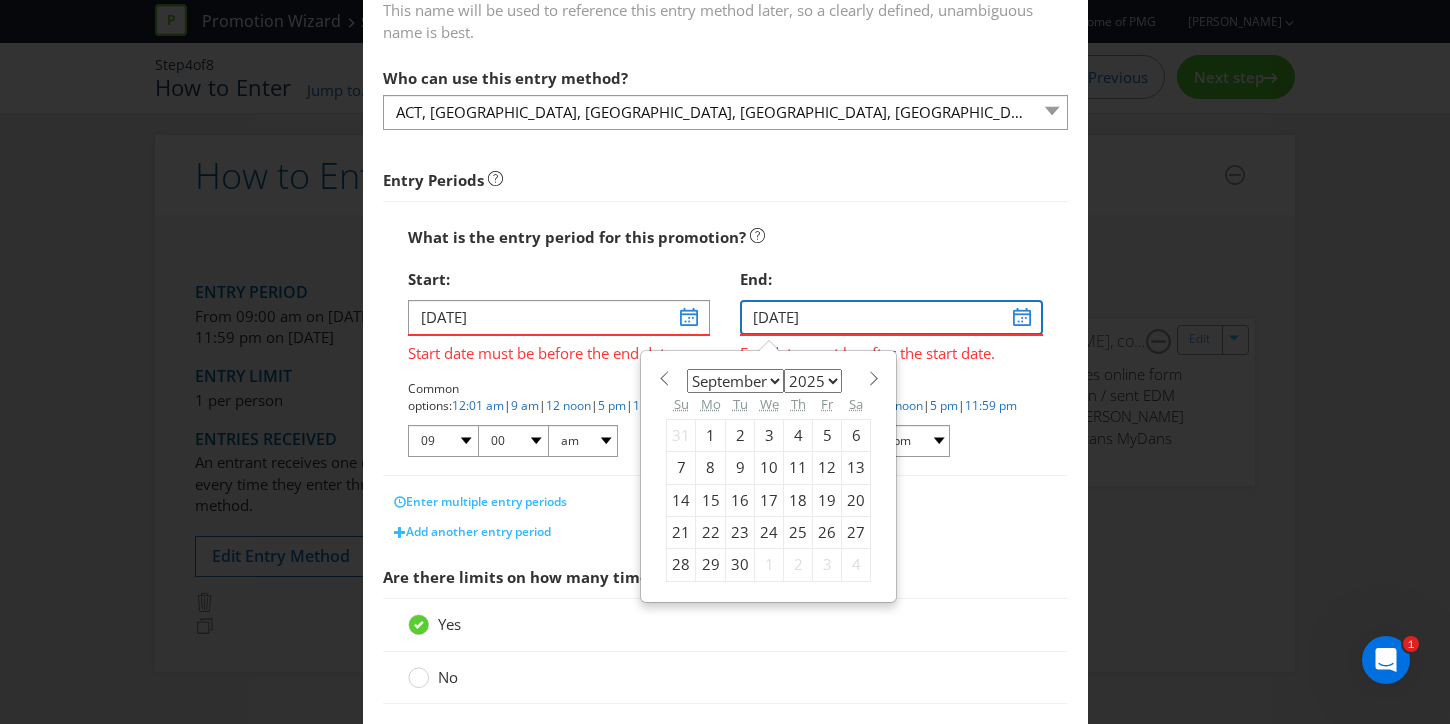 click on "[DATE]" at bounding box center (891, 317) 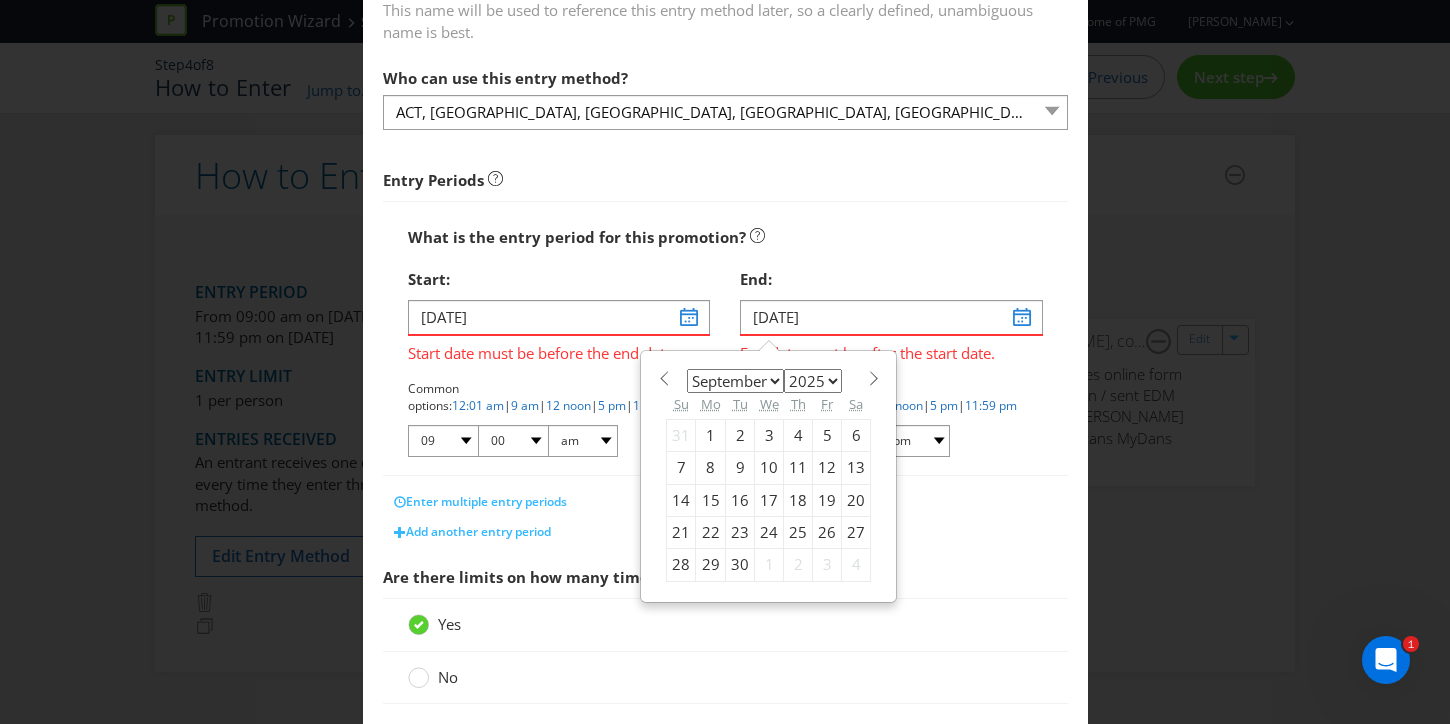 click on "January February March April May June July August September October November December" at bounding box center (735, 381) 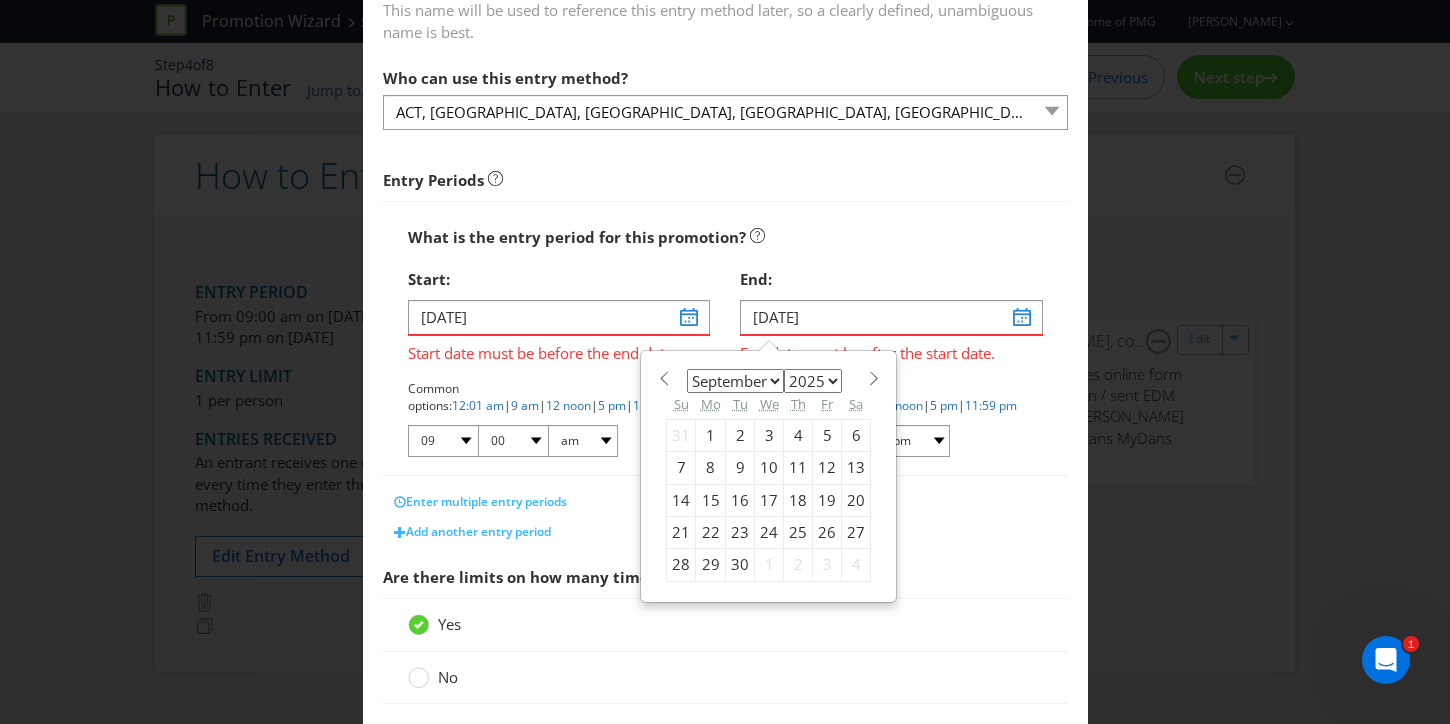 select on "9" 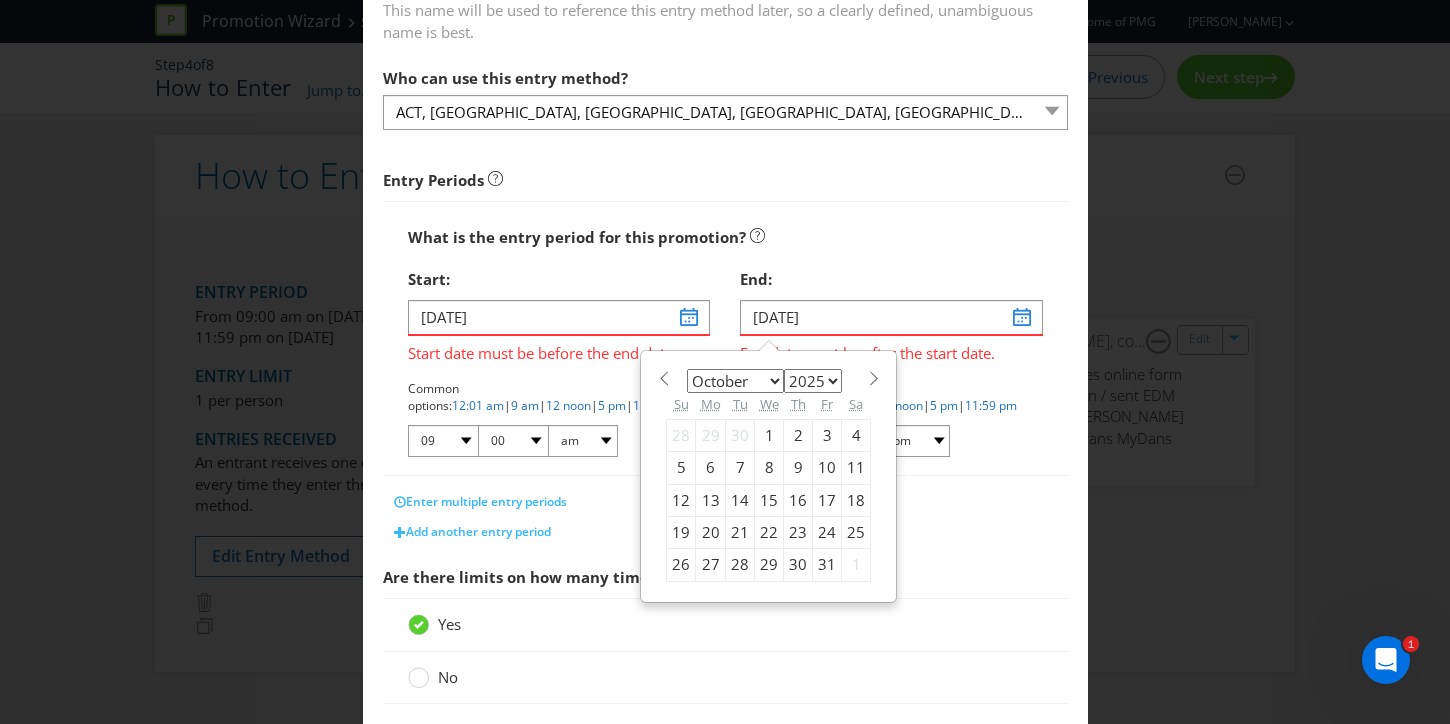 click on "26" at bounding box center [681, 565] 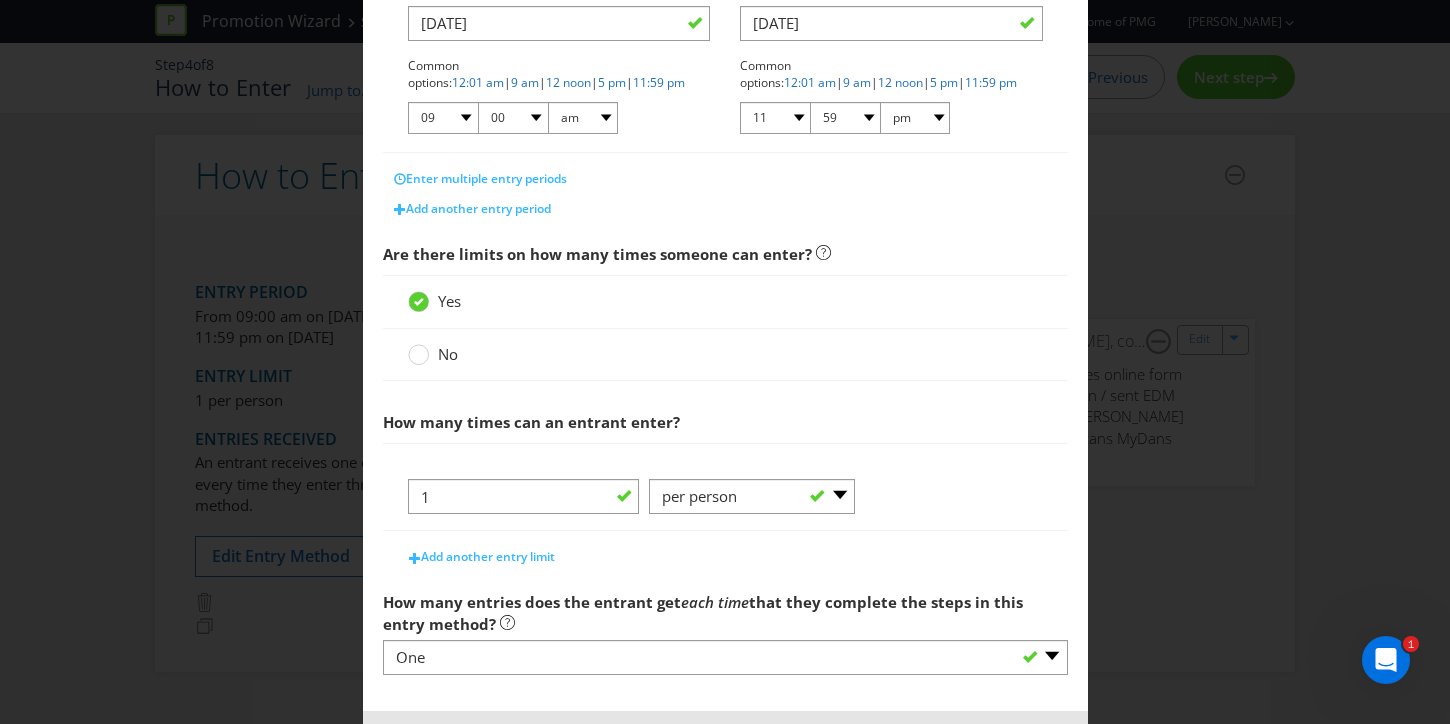 scroll, scrollTop: 567, scrollLeft: 0, axis: vertical 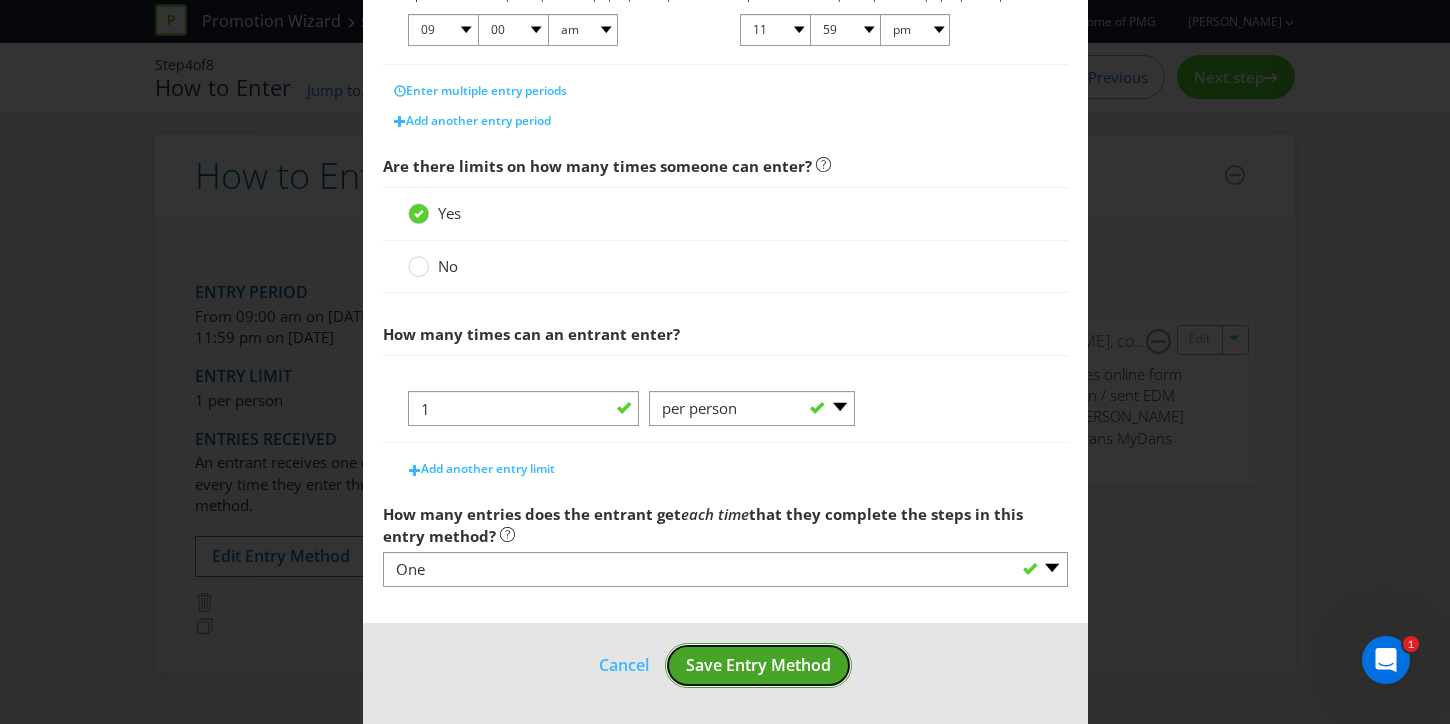 click on "Save Entry Method" at bounding box center [758, 665] 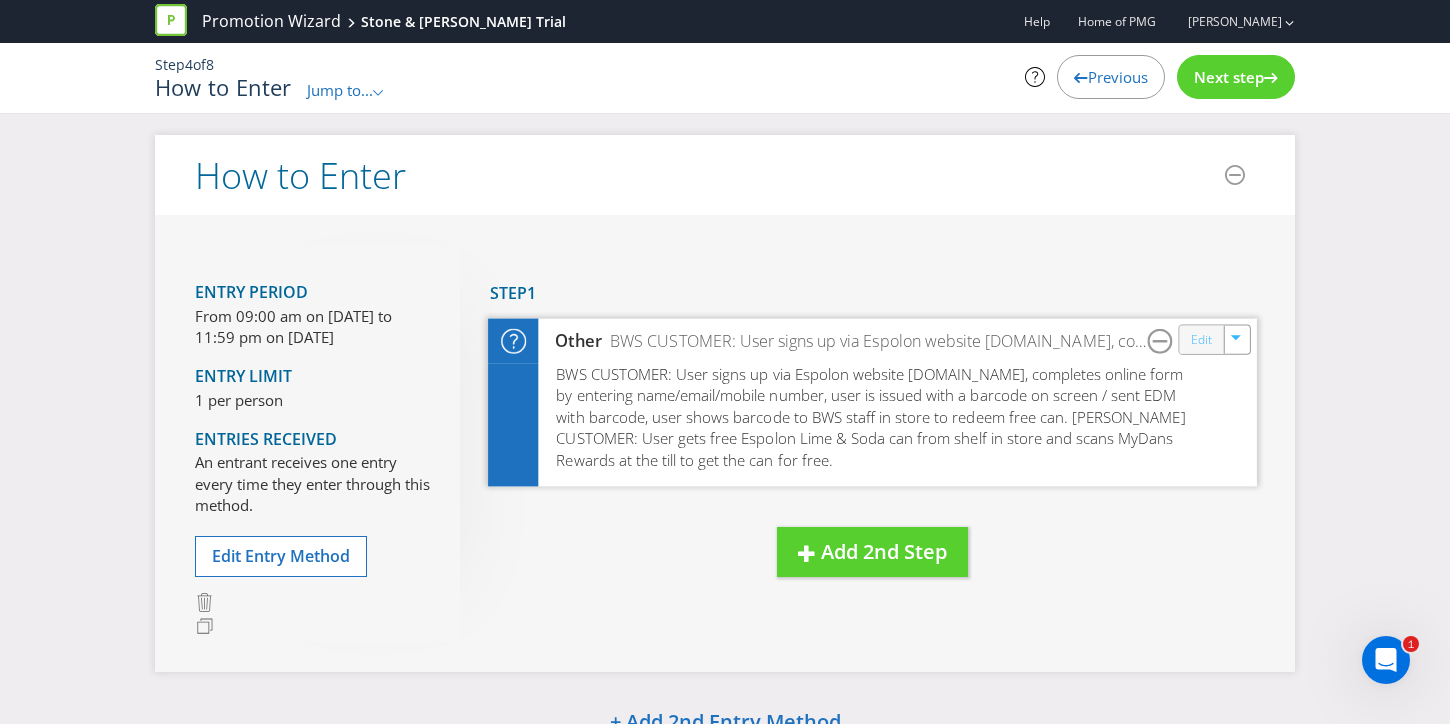 click on "Edit" at bounding box center (1201, 339) 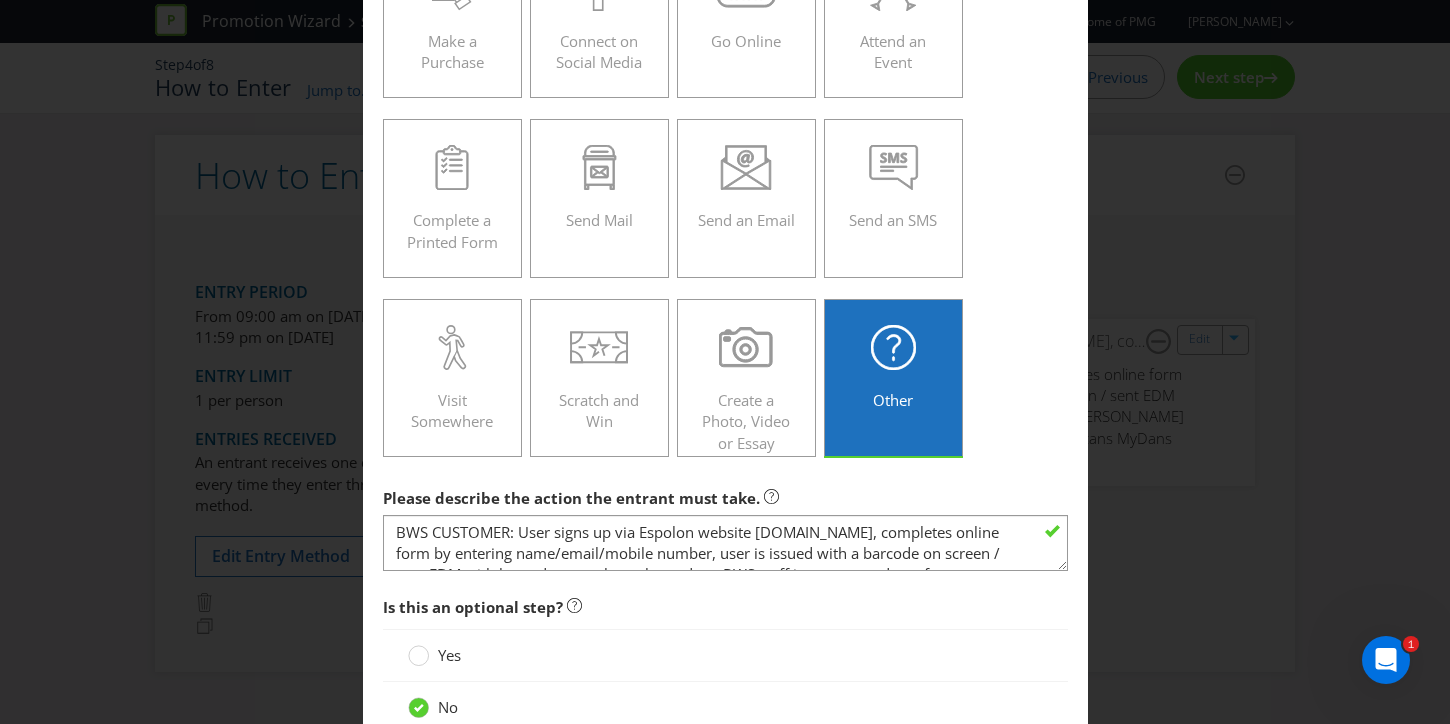 scroll, scrollTop: 200, scrollLeft: 0, axis: vertical 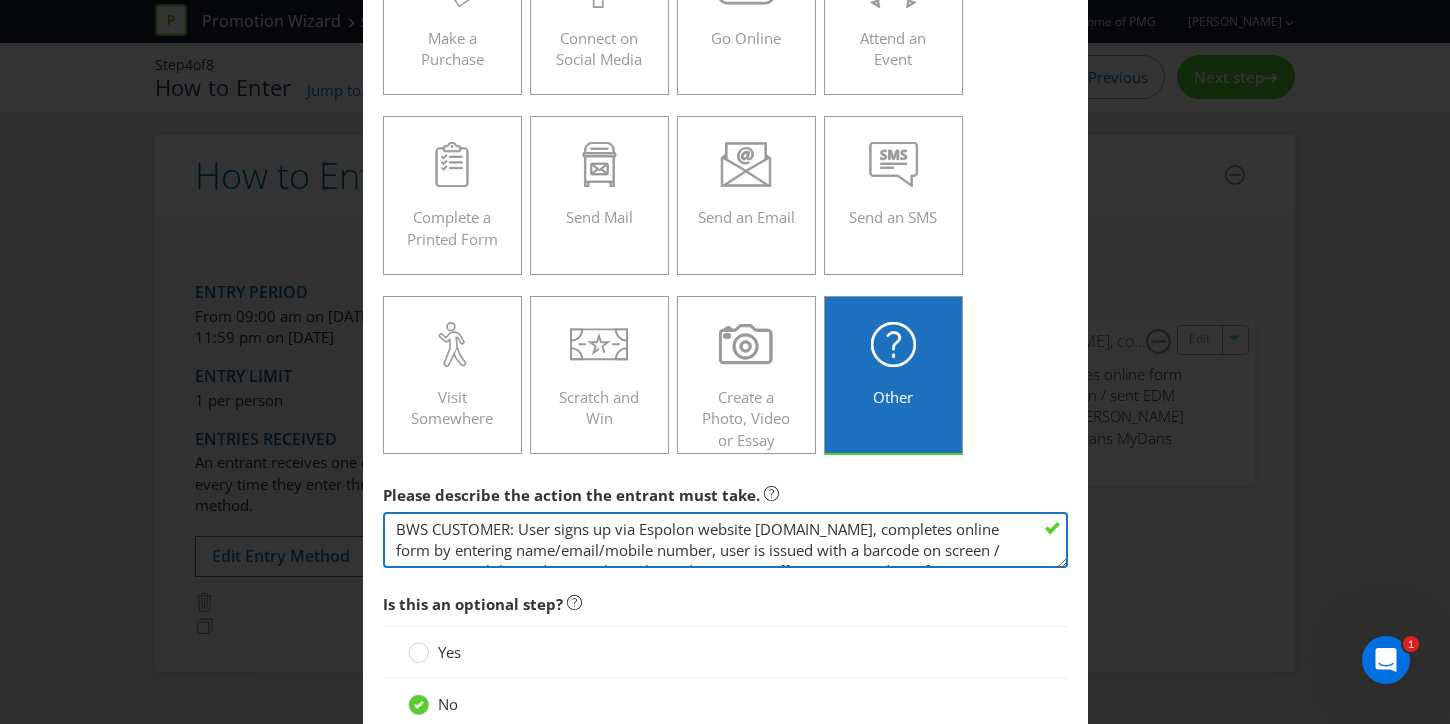 drag, startPoint x: 642, startPoint y: 529, endPoint x: 696, endPoint y: 531, distance: 54.037025 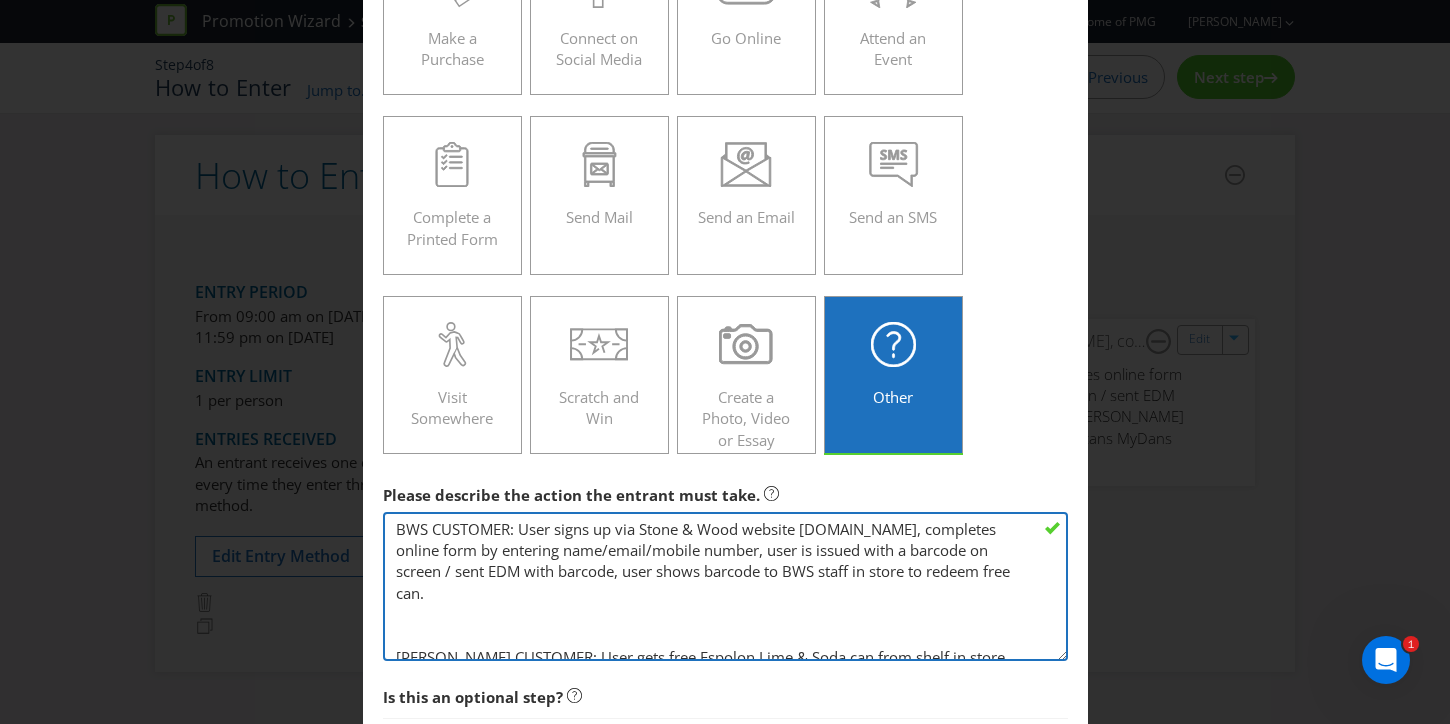 drag, startPoint x: 1063, startPoint y: 563, endPoint x: 1040, endPoint y: 662, distance: 101.636604 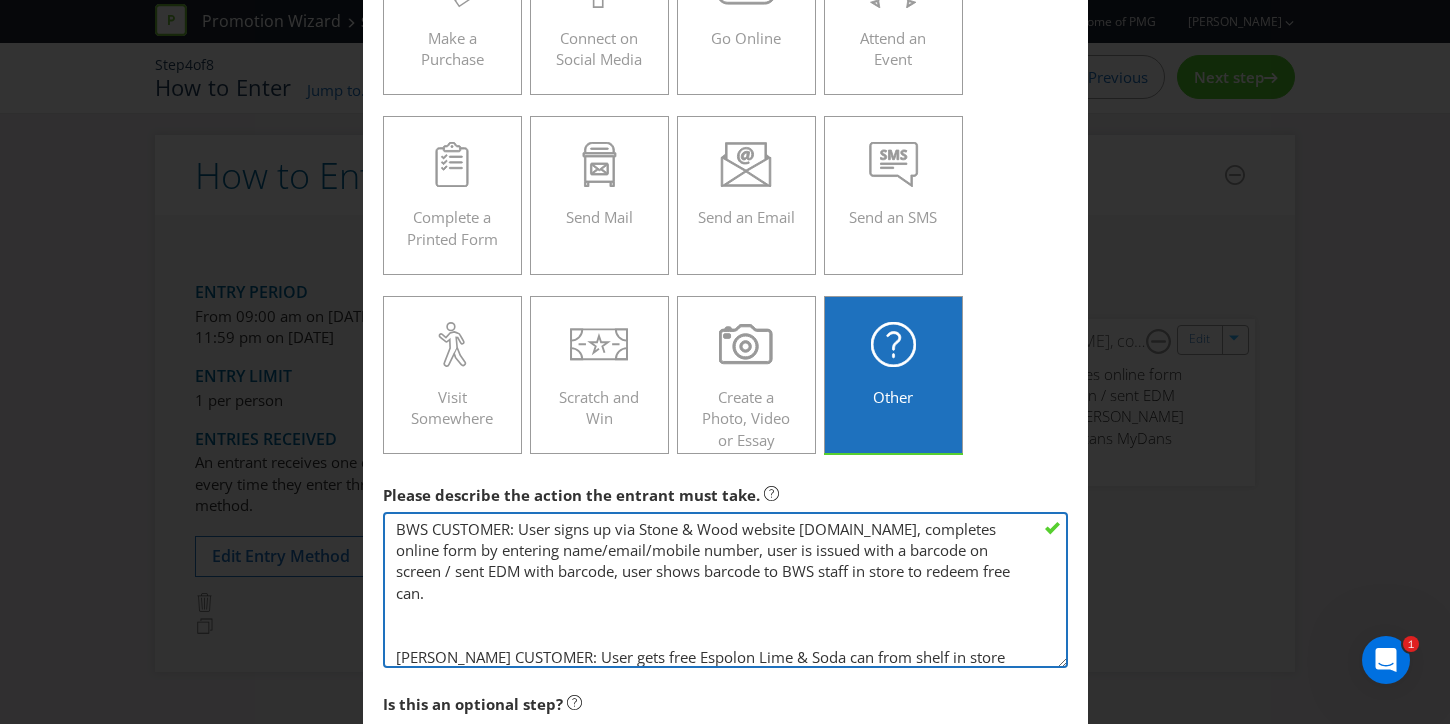 drag, startPoint x: 518, startPoint y: 537, endPoint x: 289, endPoint y: 503, distance: 231.51025 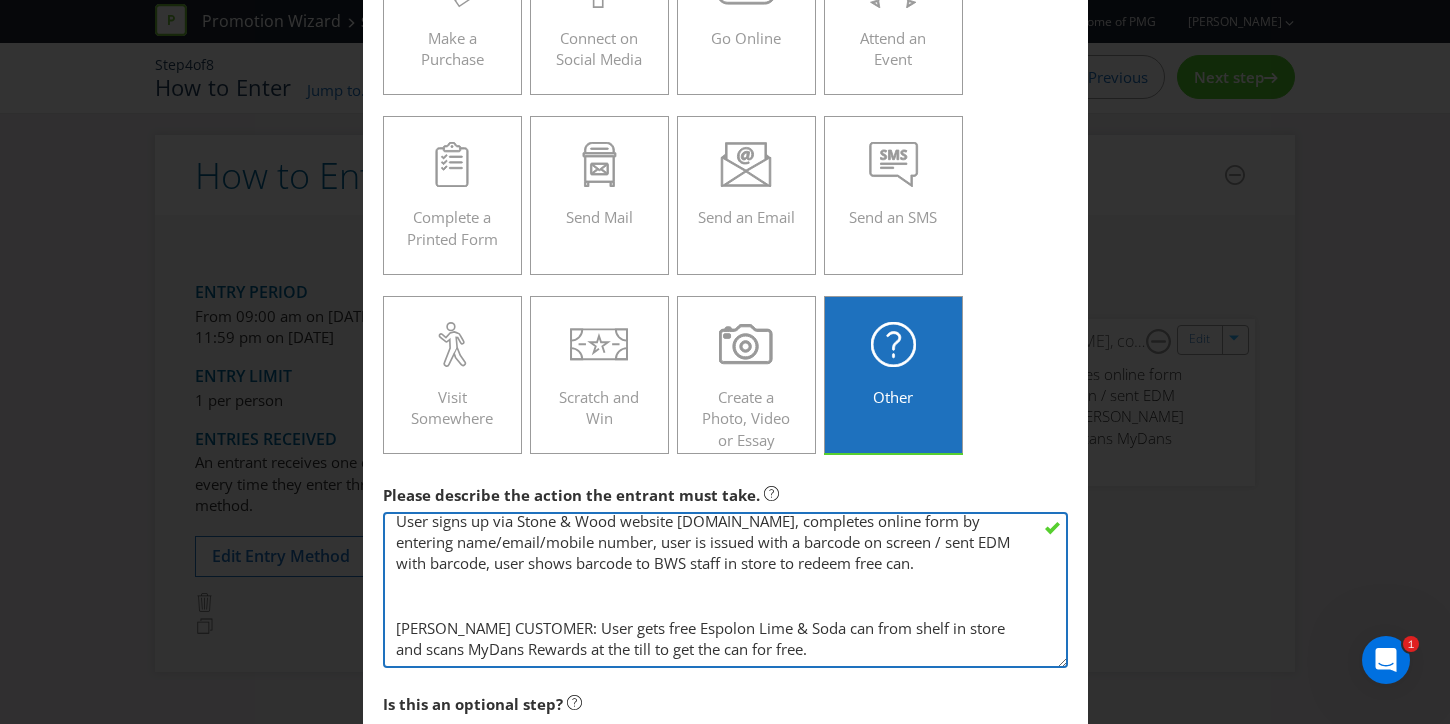 scroll, scrollTop: 29, scrollLeft: 0, axis: vertical 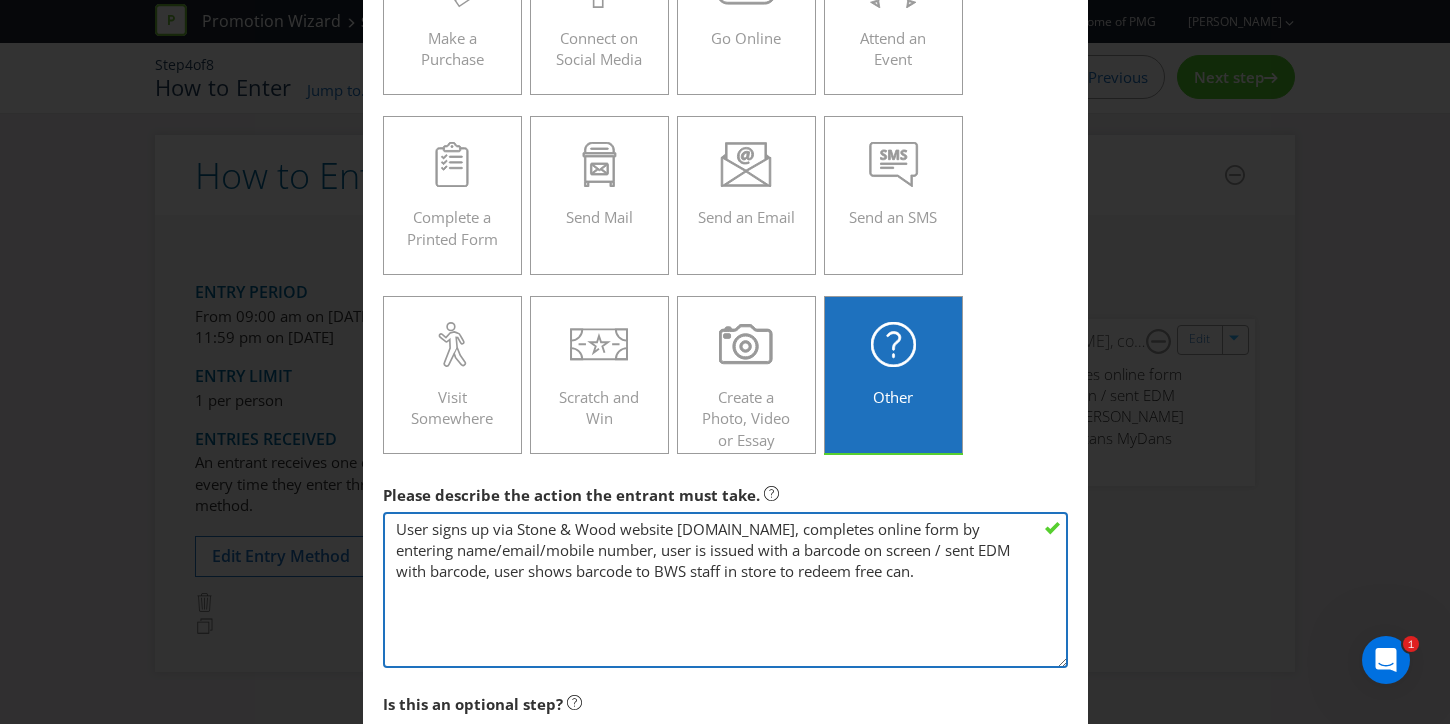 type on "User signs up via Stone & Wood website [DOMAIN_NAME], completes online form by entering name/email/mobile number, user is issued with a barcode on screen / sent EDM with barcode, user shows barcode to BWS staff in store to redeem free can." 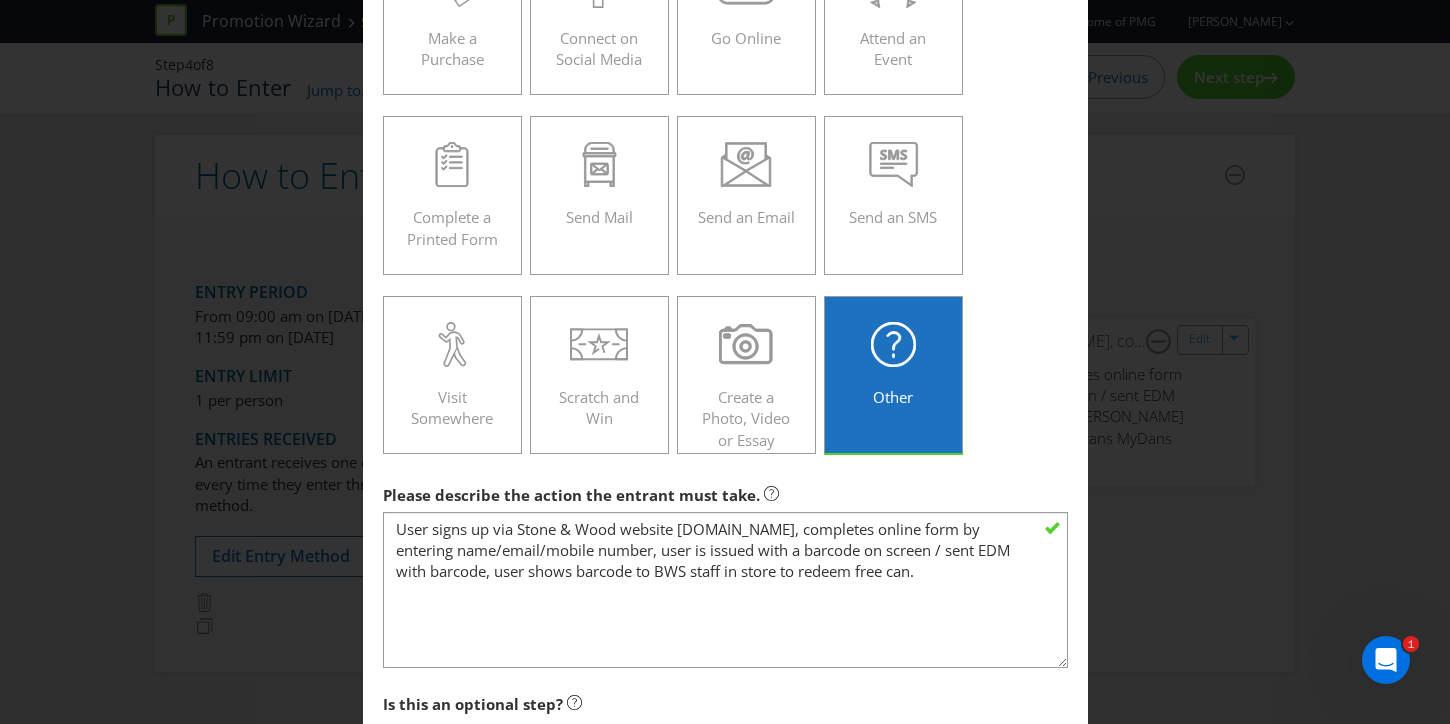click on "Make a Purchase   Connect on Social Media   Go Online   Attend an Event   Complete a Printed Form   Send Mail   Send an Email   Send an SMS   Visit Somewhere   Scratch and Win   Create a Photo, Video or Essay   Other" at bounding box center (725, 196) 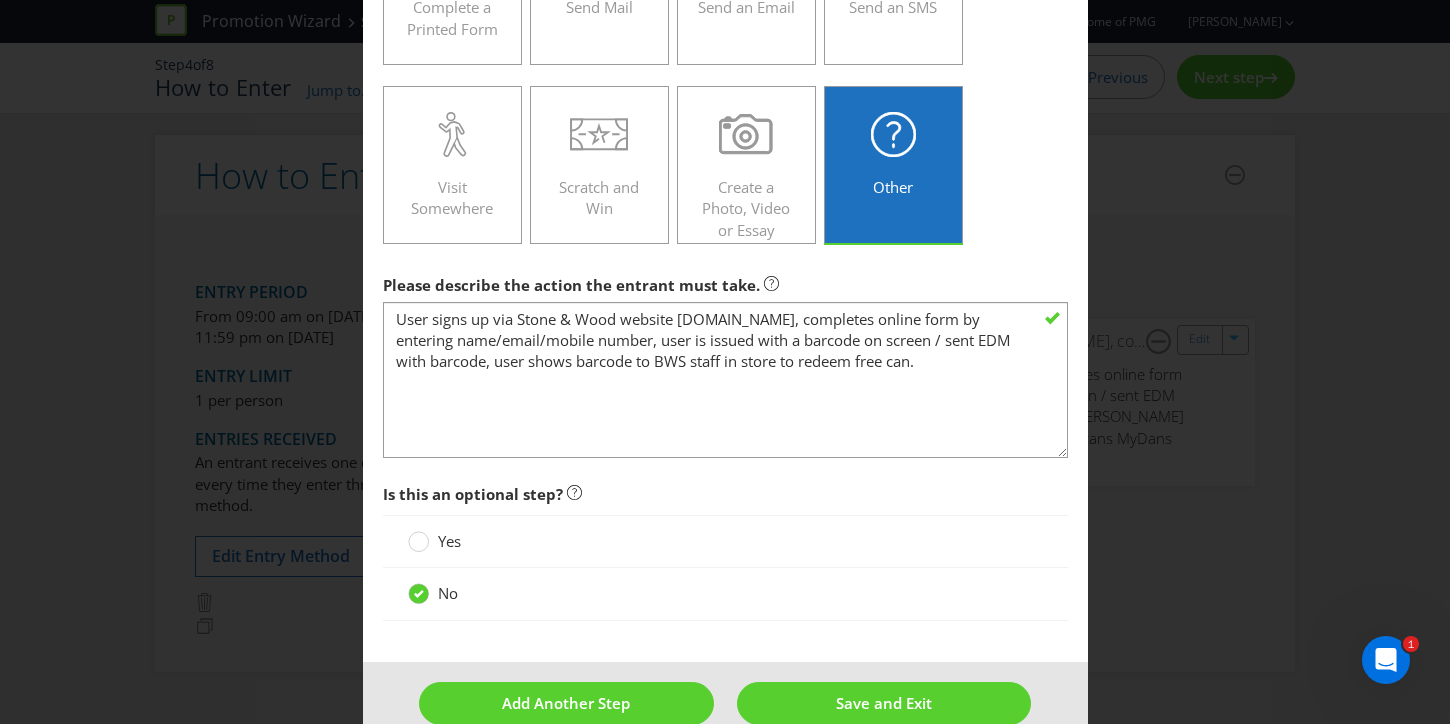 scroll, scrollTop: 446, scrollLeft: 0, axis: vertical 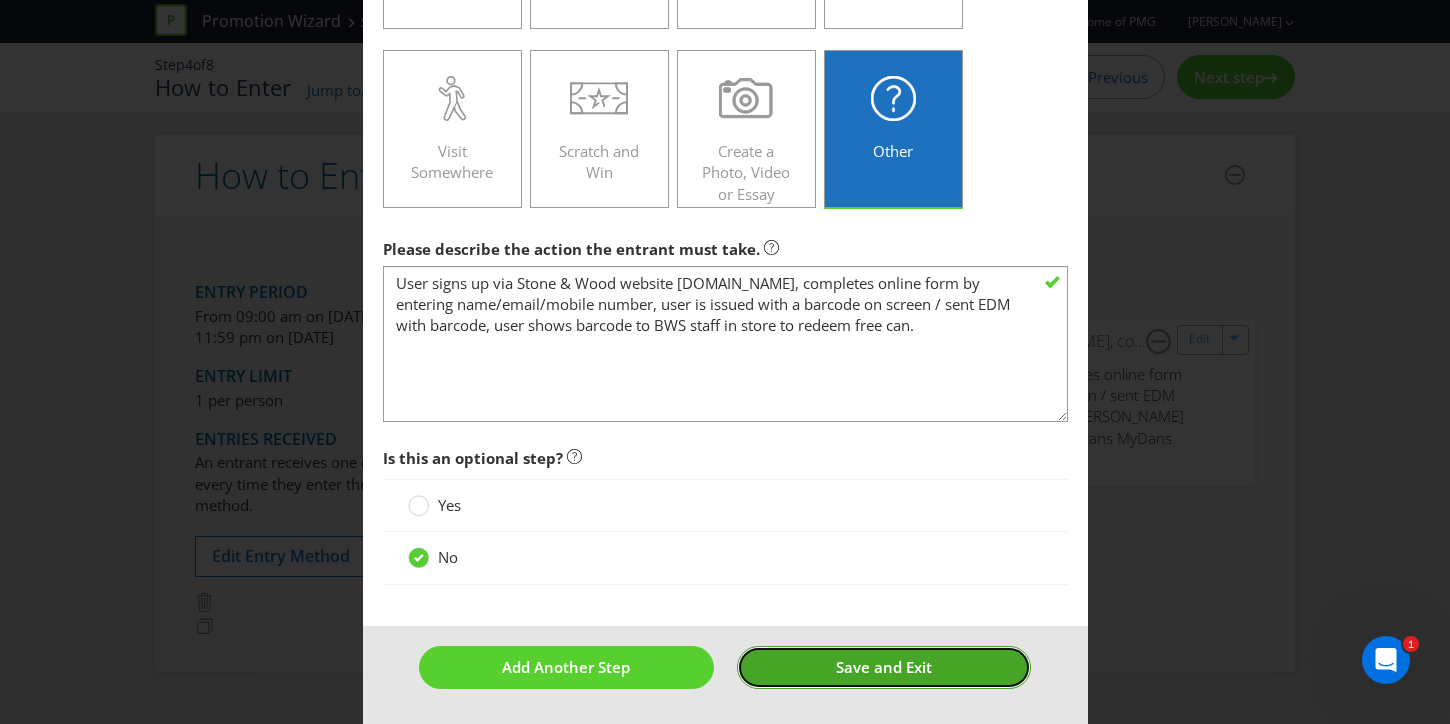 click on "Save and Exit" at bounding box center (884, 667) 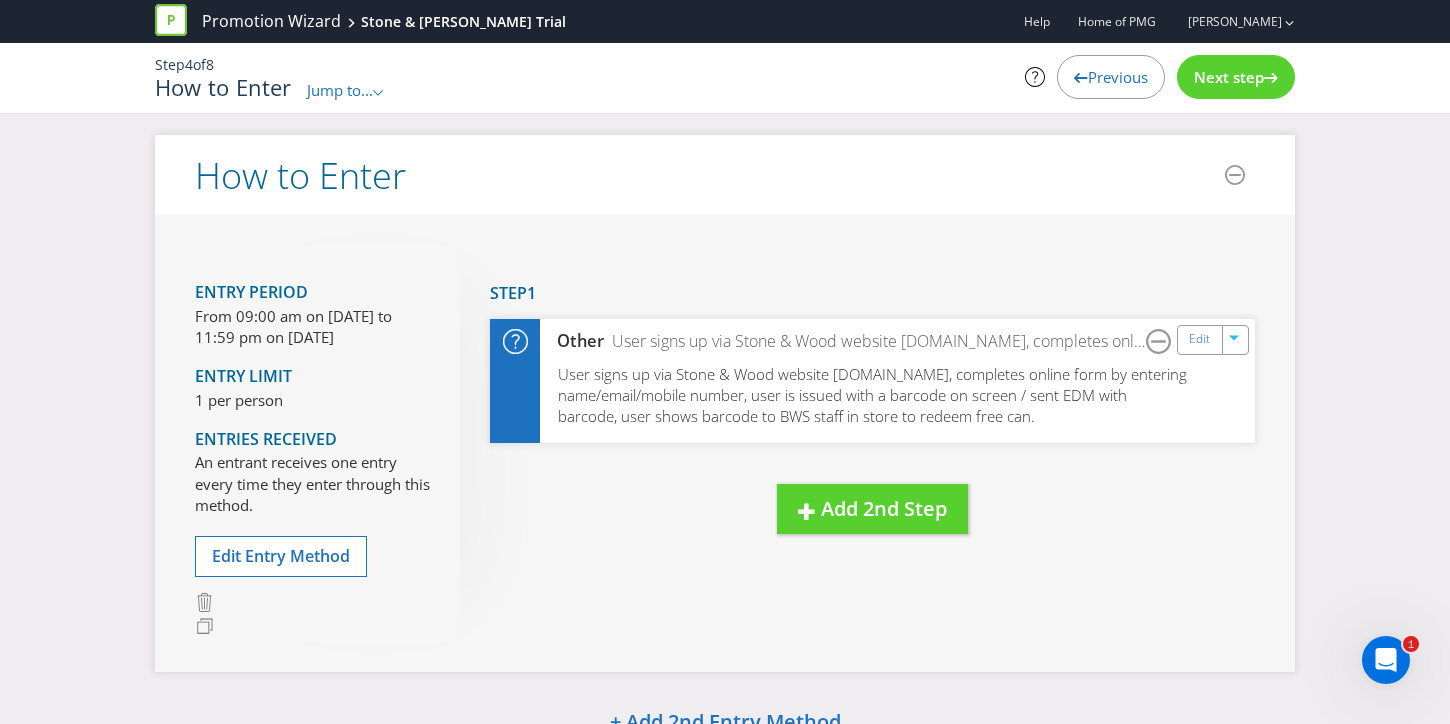 click on "Next step" at bounding box center [1229, 77] 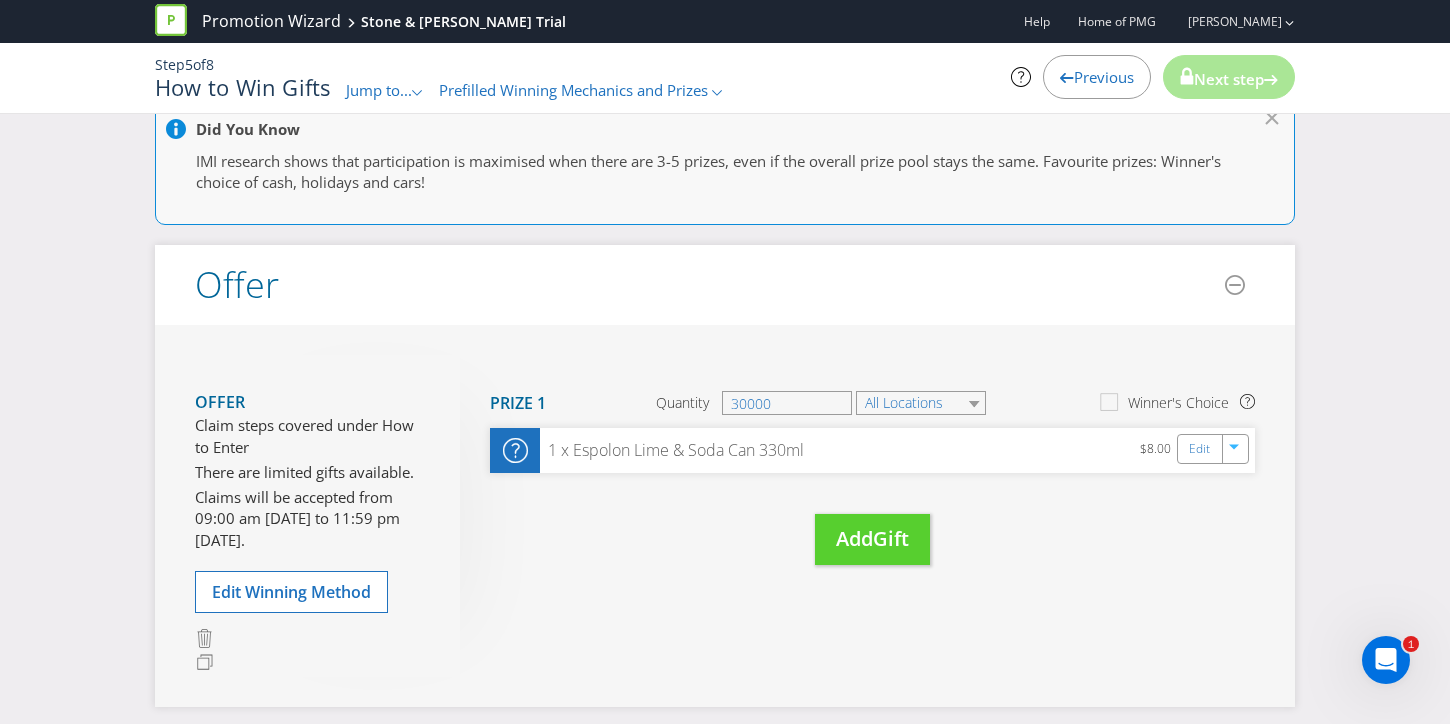 scroll, scrollTop: 352, scrollLeft: 0, axis: vertical 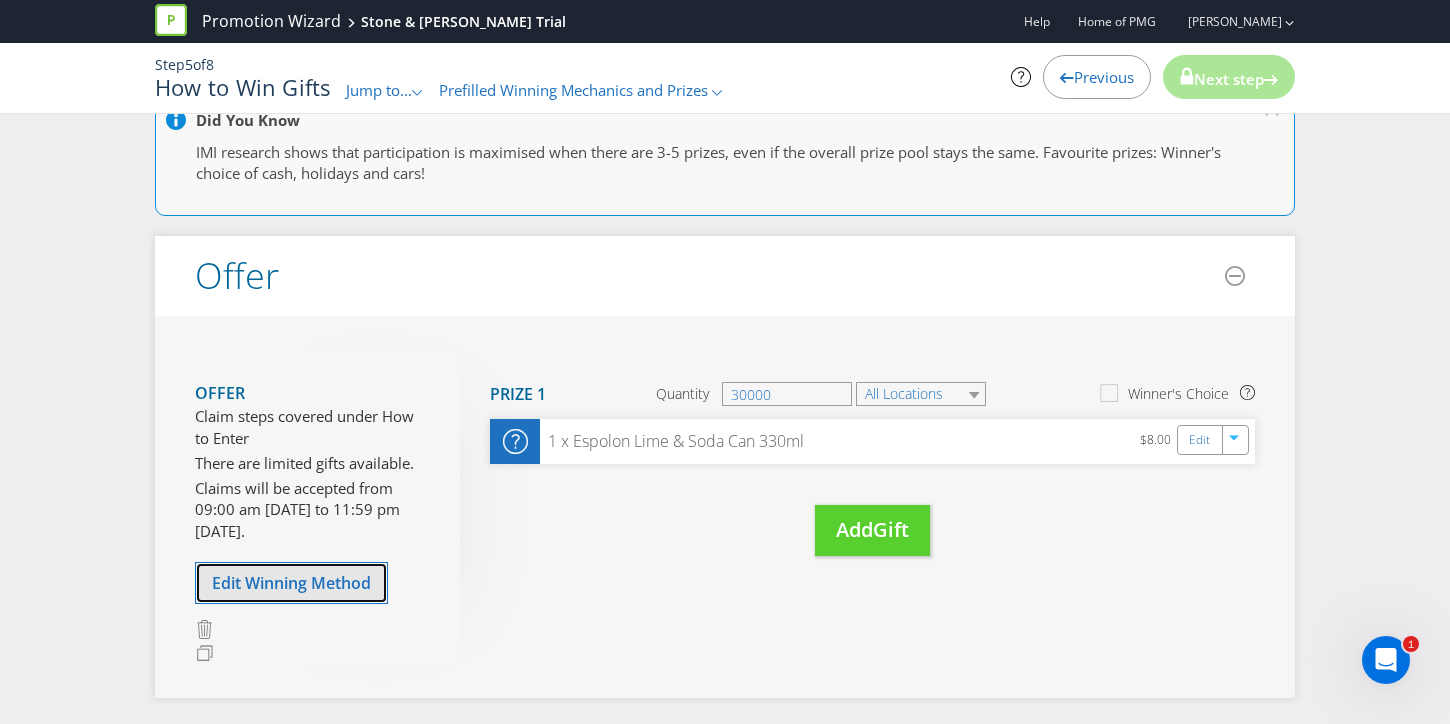 click on "Edit Winning Method" at bounding box center [291, 583] 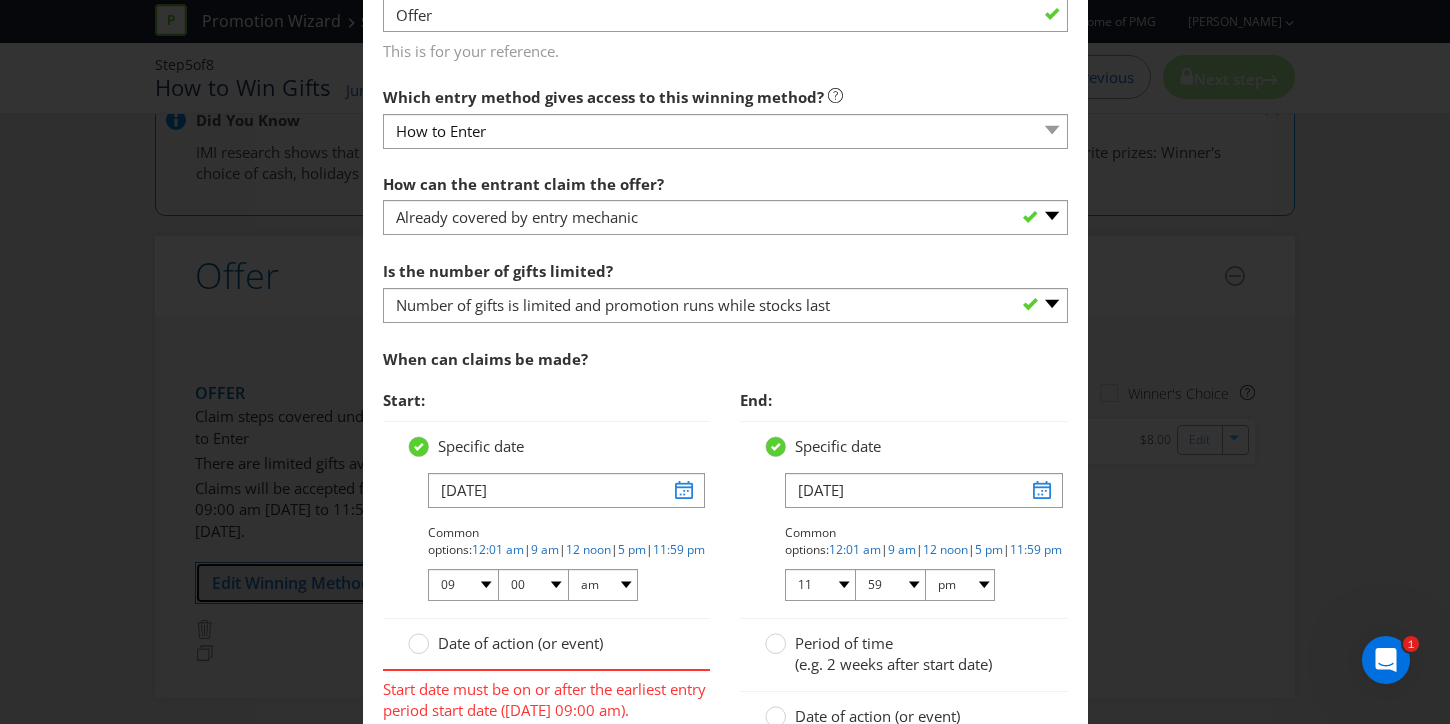 scroll, scrollTop: 690, scrollLeft: 0, axis: vertical 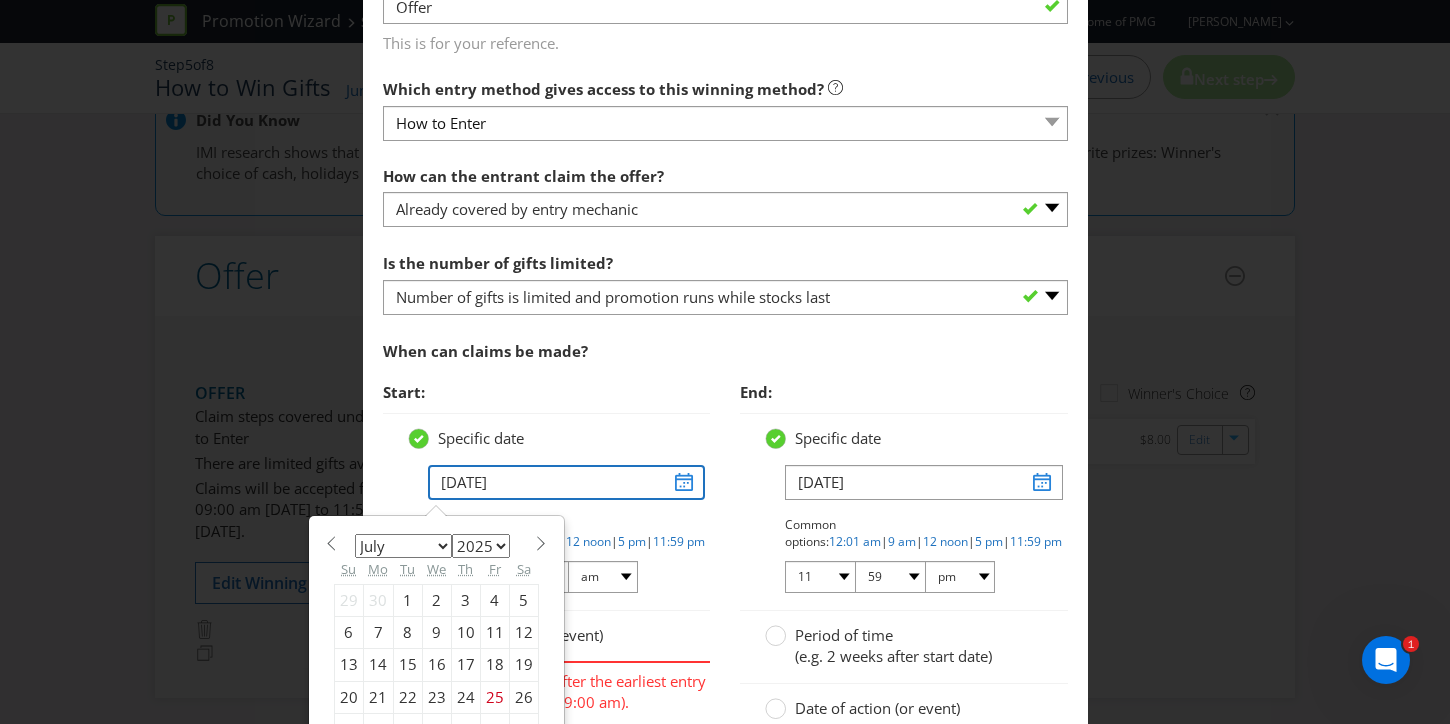 click on "[DATE]" at bounding box center [567, 482] 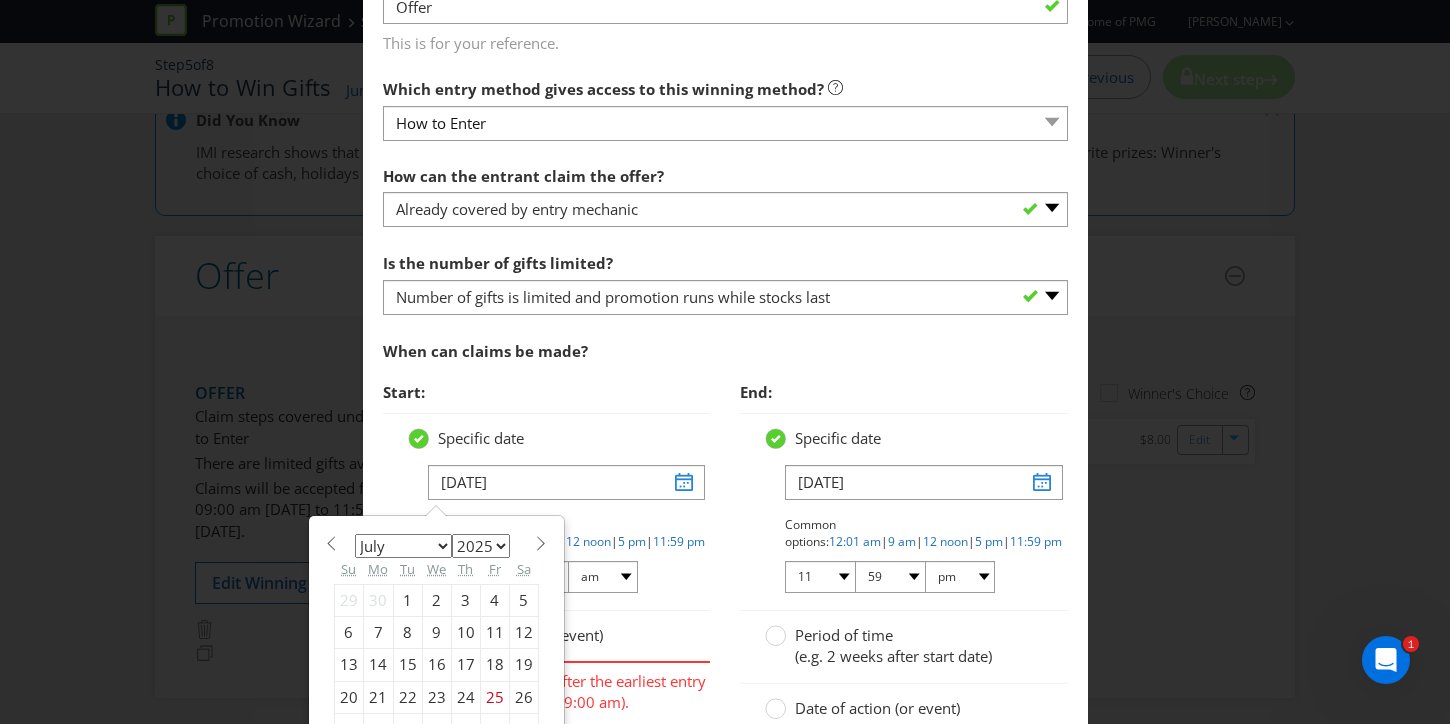 click on "January February March April May June July August September October November December" at bounding box center (403, 546) 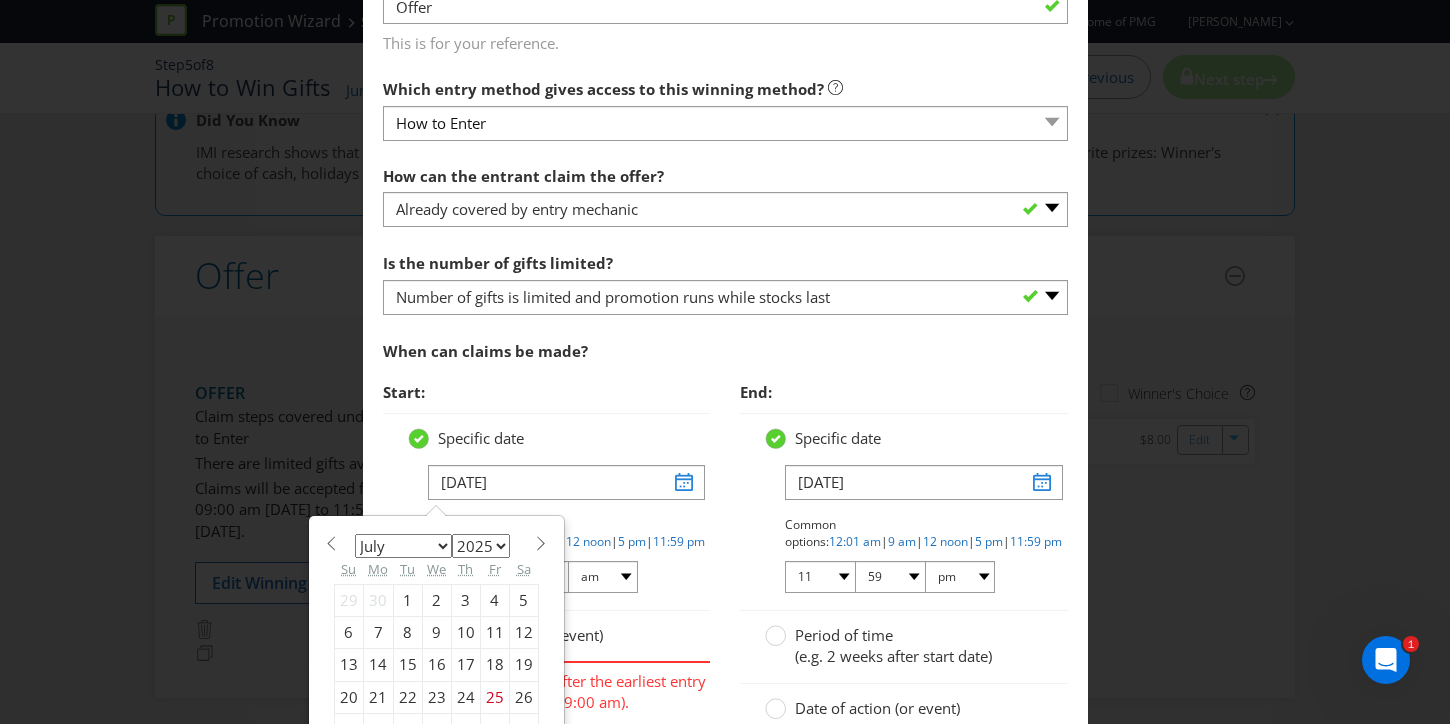 select on "9" 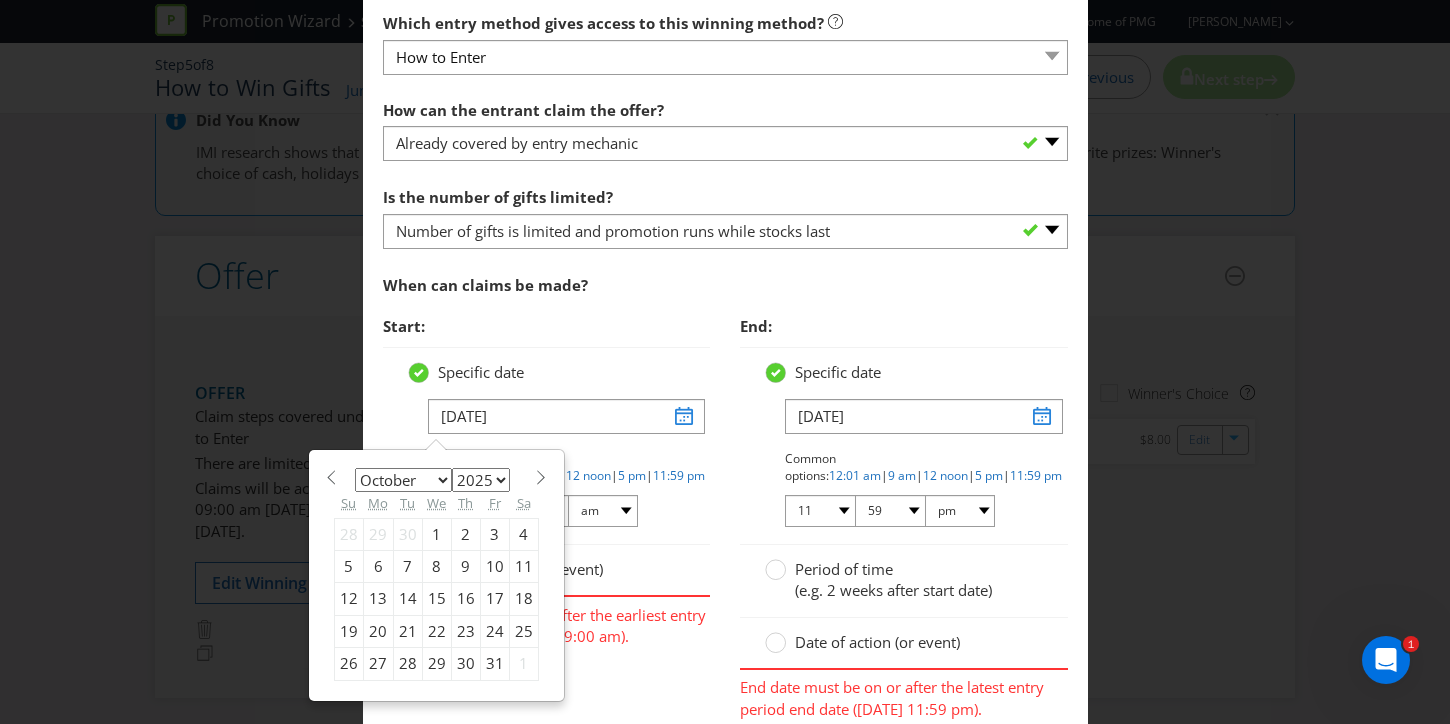 scroll, scrollTop: 754, scrollLeft: 0, axis: vertical 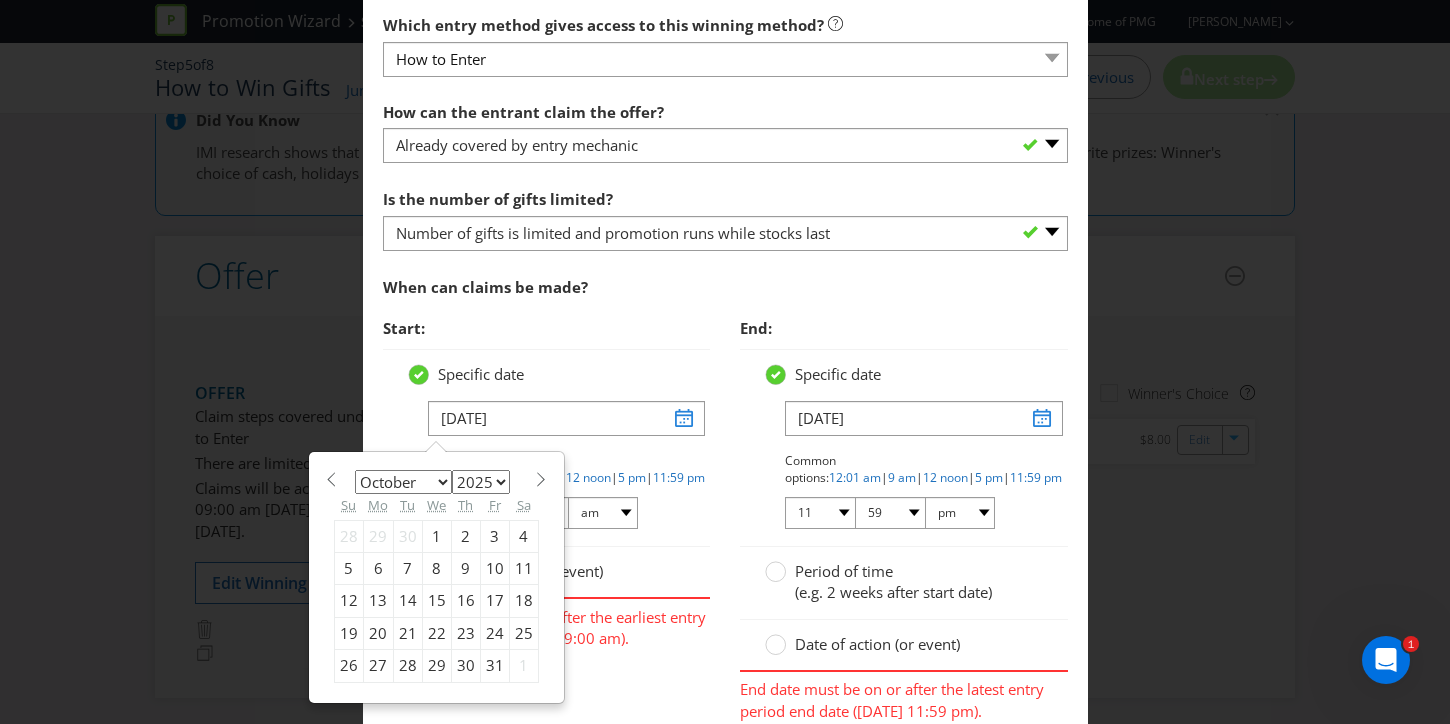 click on "2" at bounding box center [465, 536] 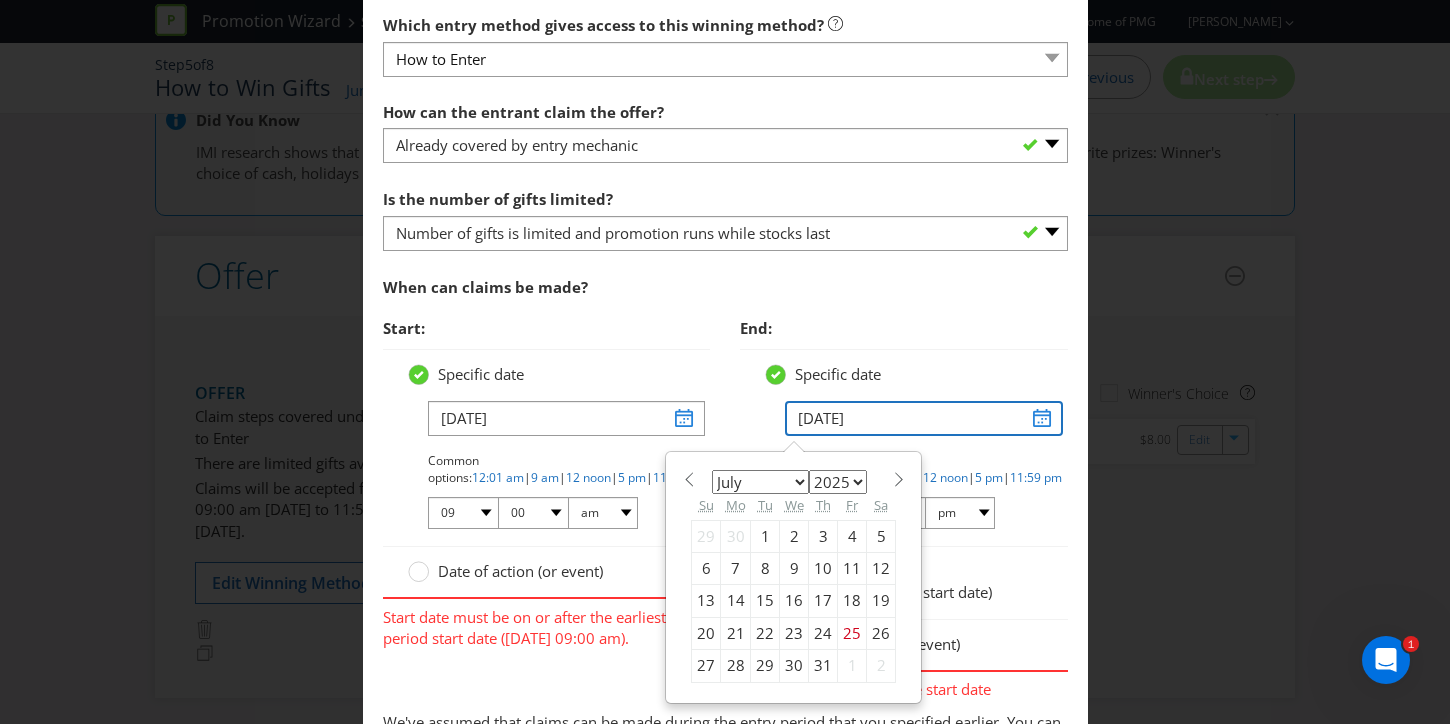 click on "[DATE]" at bounding box center [924, 418] 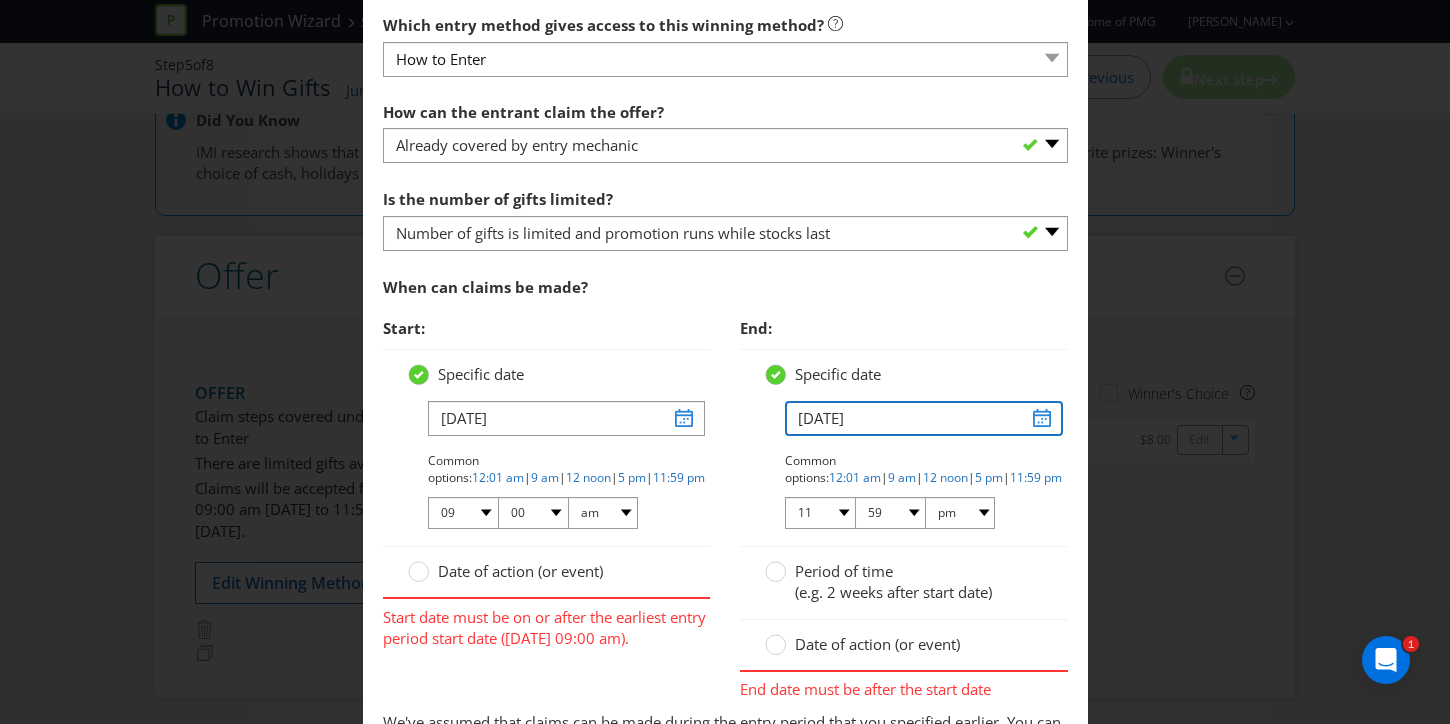 click on "[DATE]" at bounding box center (924, 418) 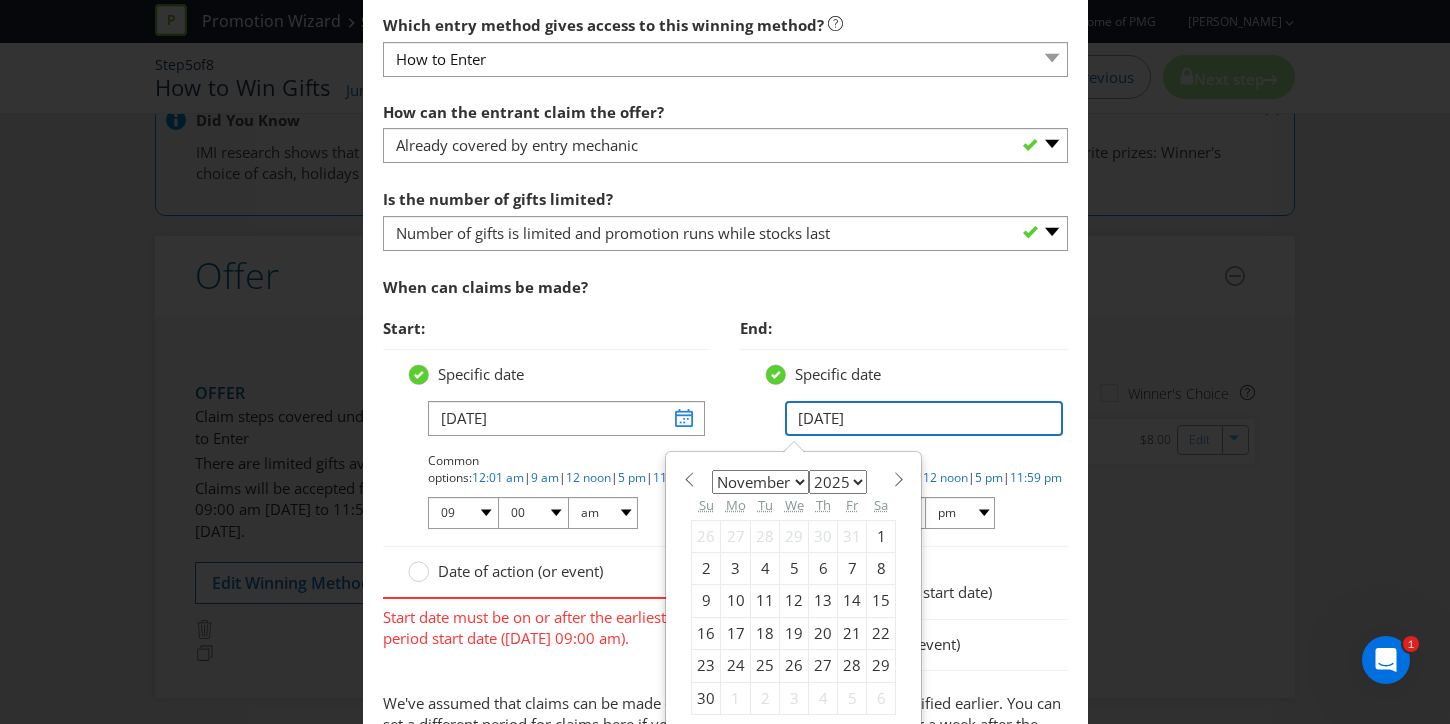 click on "[DATE]" at bounding box center (924, 418) 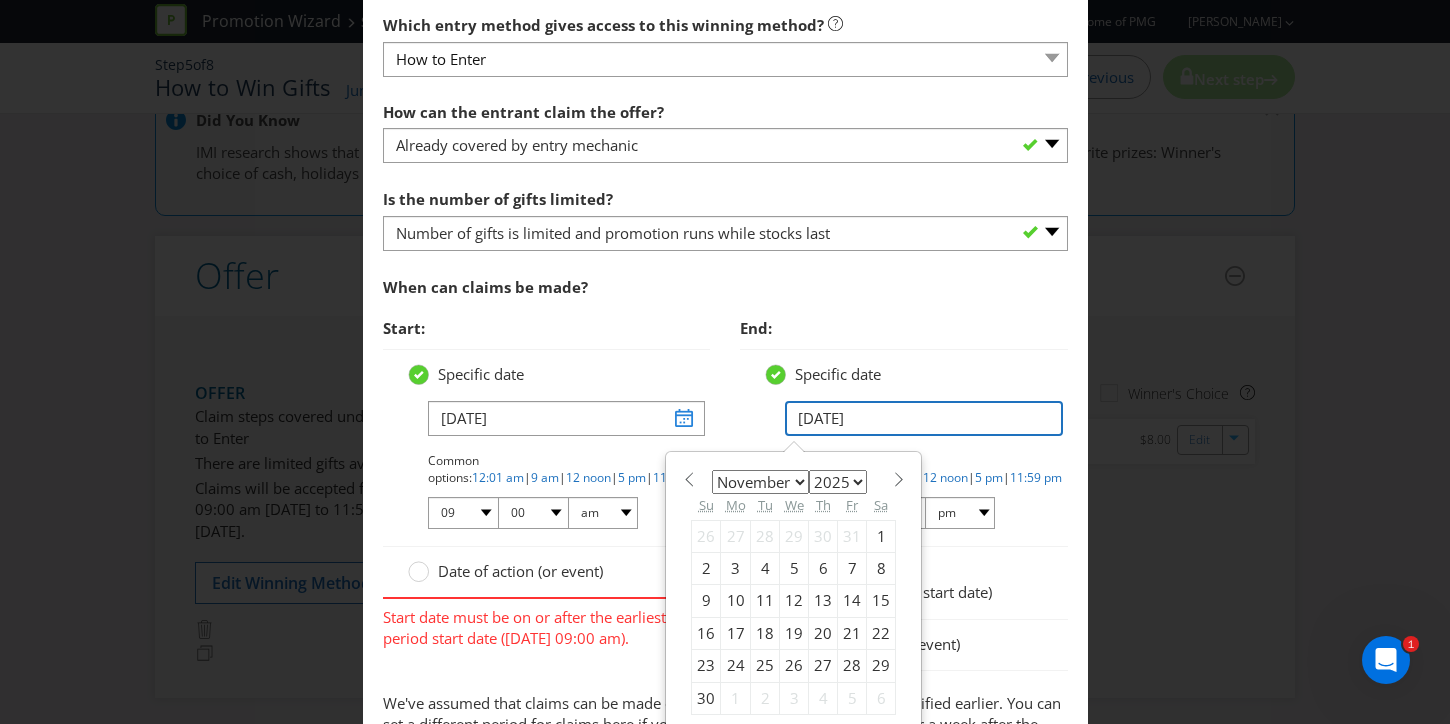 type on "[DATE]" 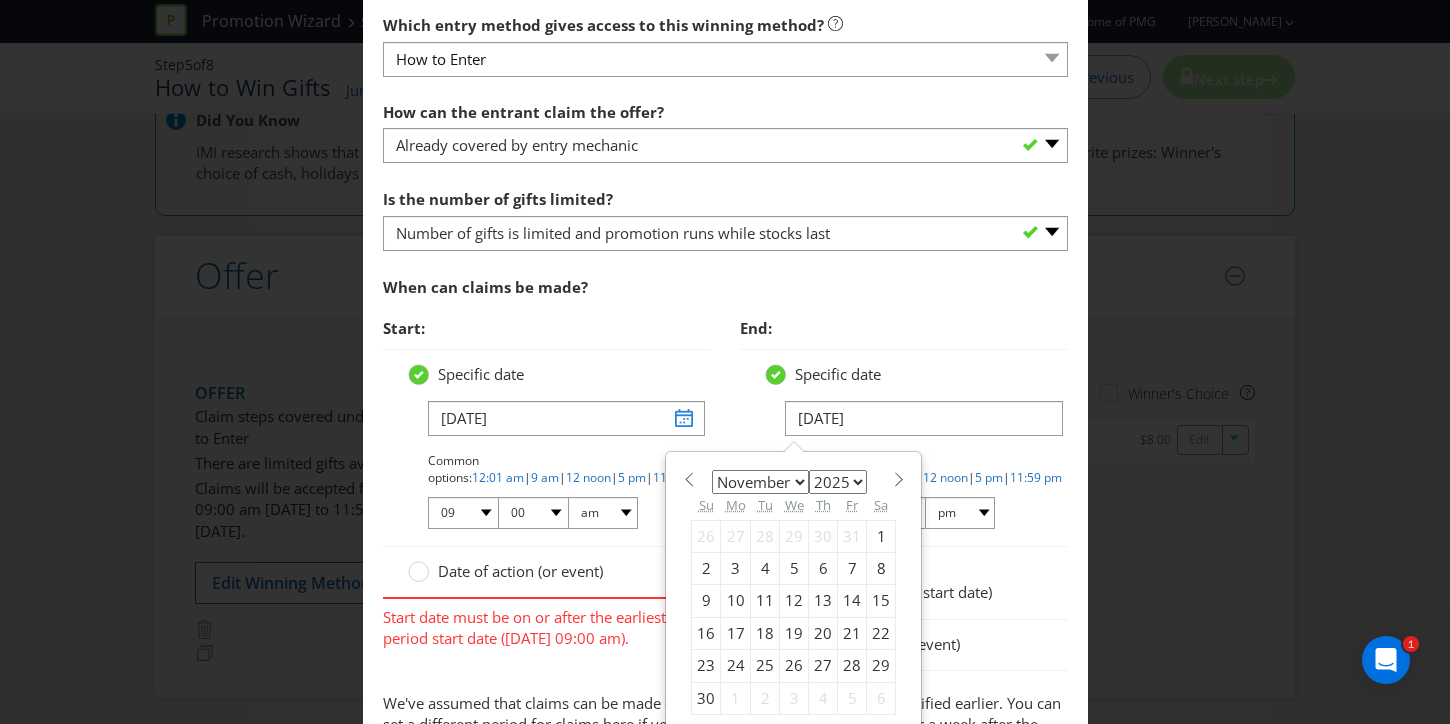click on "Specific date   [DATE] January February March April May June July August September October November [DATE] 2026 2027 2028 2029 2030 2031 2032 2033 2034 2035 Su Mo Tu We Th Fr Sa 26 27 28 29 30 31 1 2 3 4 5 6 7 8 9 10 11 12 13 14 15 16 17 18 19 20 21 22 23 24 25 26 27 28 29 30 1 2 3 4 5 6 Common options:  12:01 am   |  9 am   |  12 noon   |  5 pm   |  11:59 pm   01 02 03 04 05 06 07 08 09 10 11 12 00 01 05 10 15 20 25 29 30 35 40 45 50 55 59 am pm" at bounding box center (904, 447) 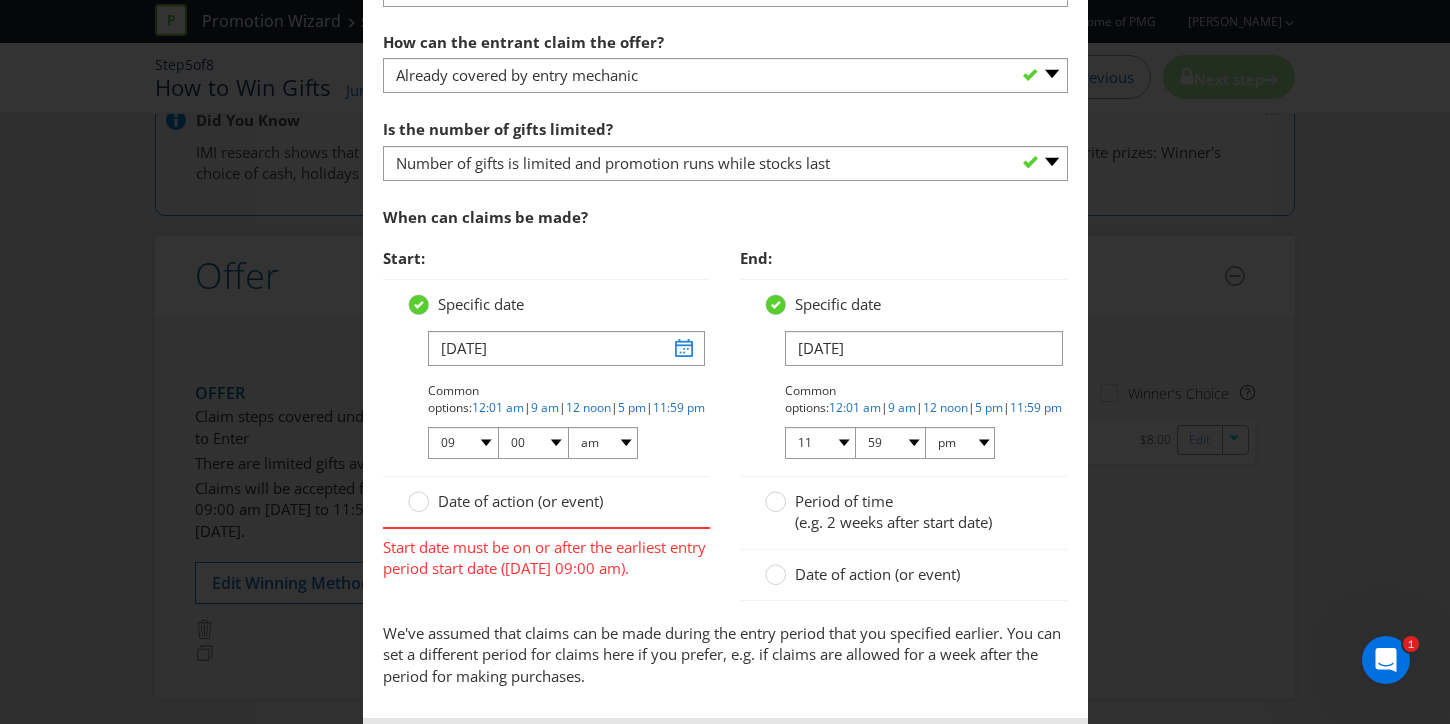 scroll, scrollTop: 831, scrollLeft: 0, axis: vertical 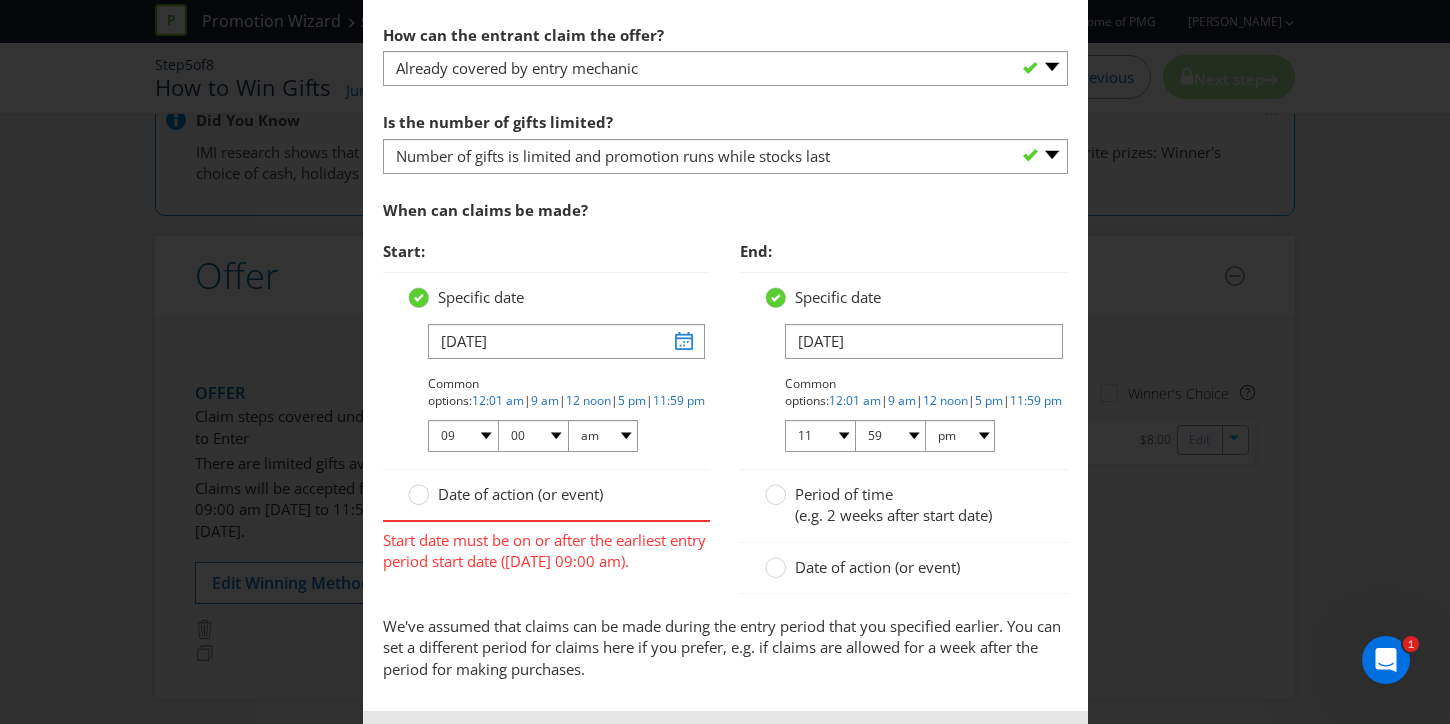 click on "Start:" at bounding box center (547, 251) 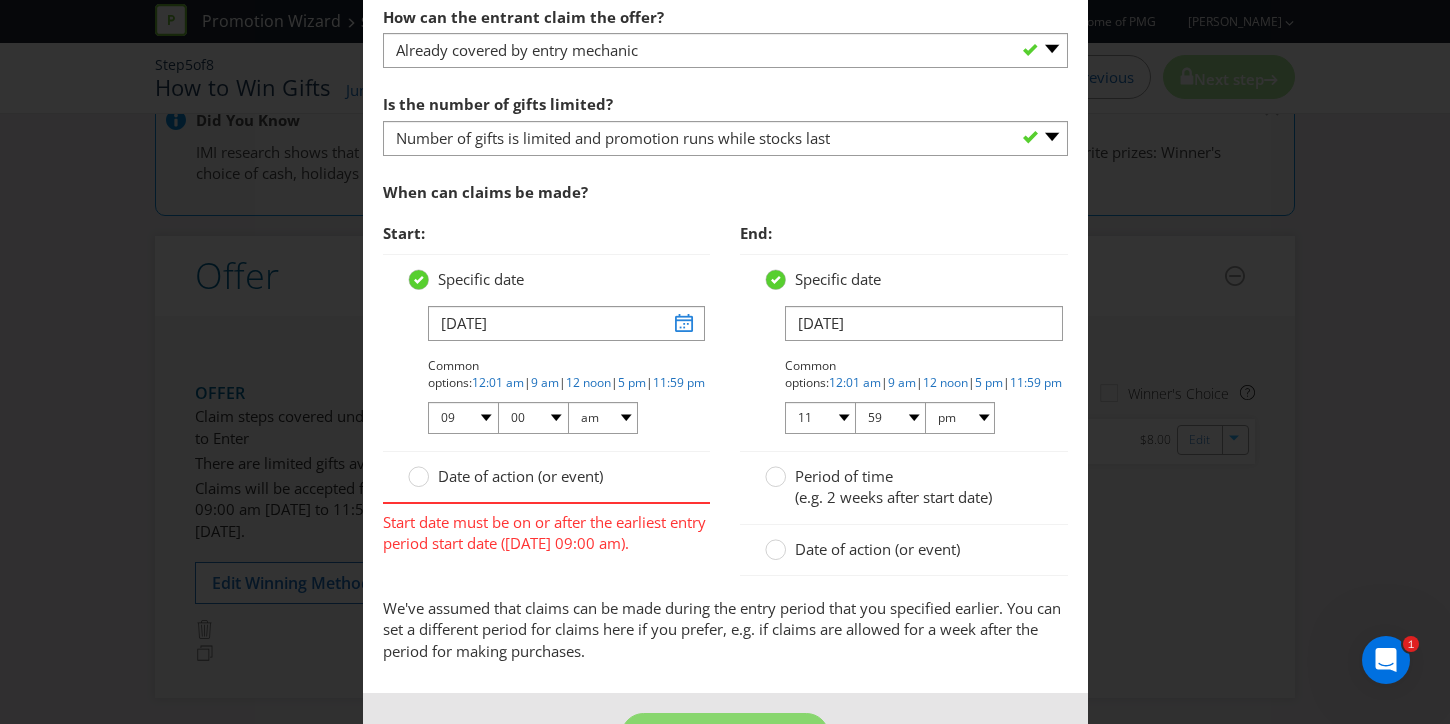 scroll, scrollTop: 861, scrollLeft: 0, axis: vertical 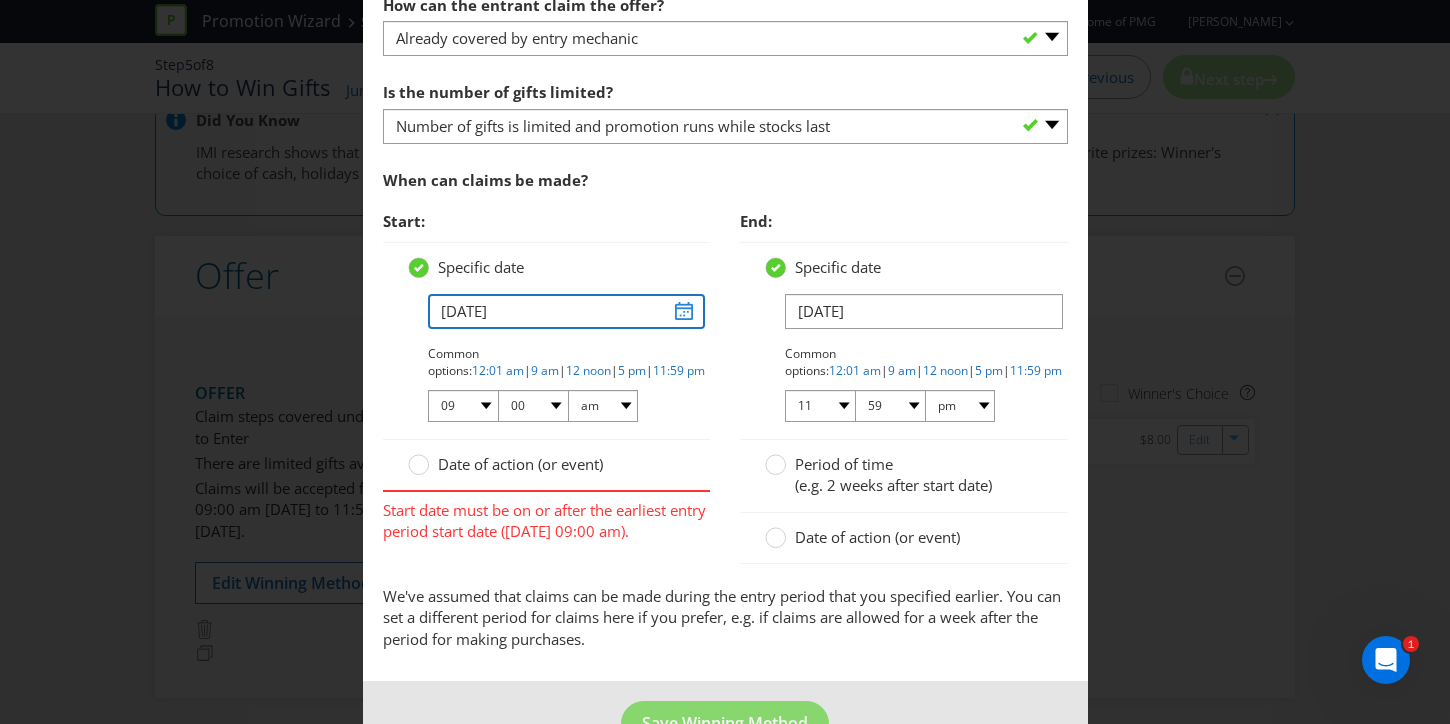 click on "[DATE]" at bounding box center (567, 311) 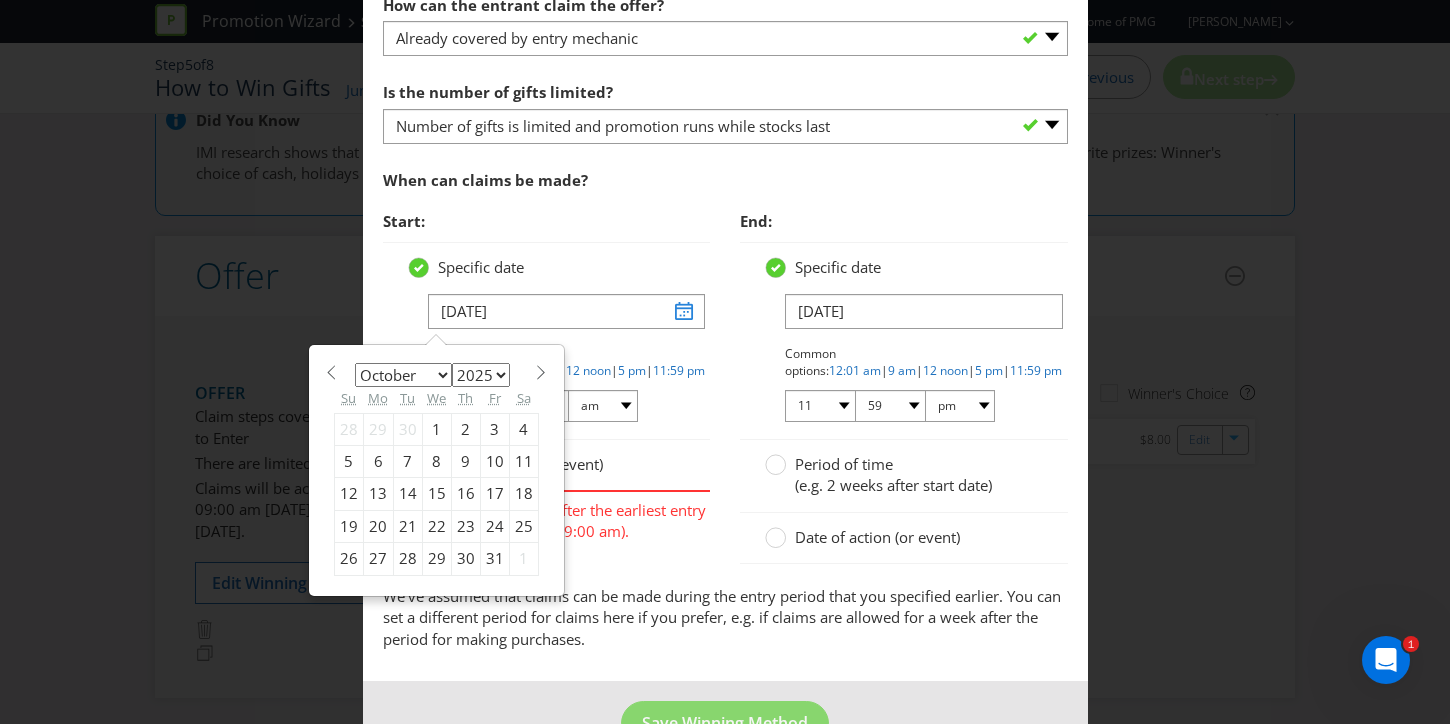 click on "6" at bounding box center [378, 462] 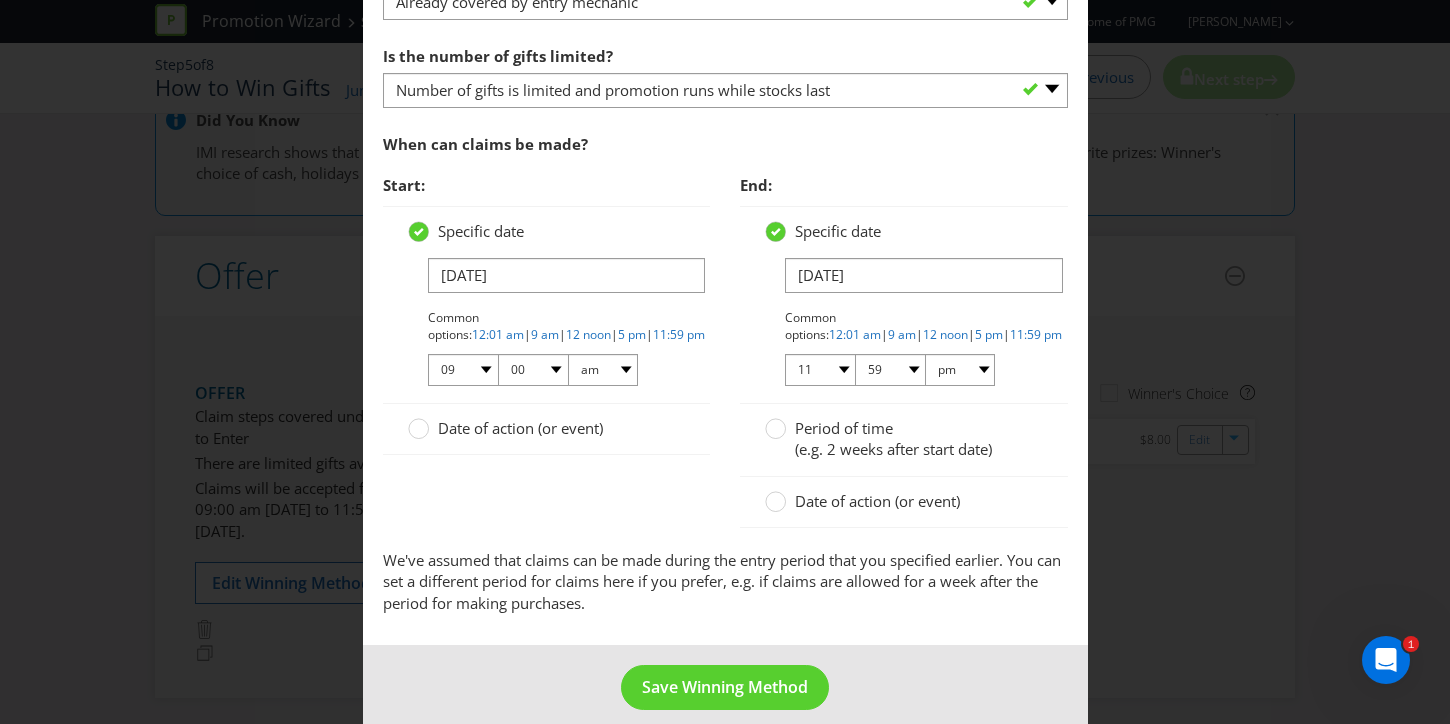 scroll, scrollTop: 918, scrollLeft: 0, axis: vertical 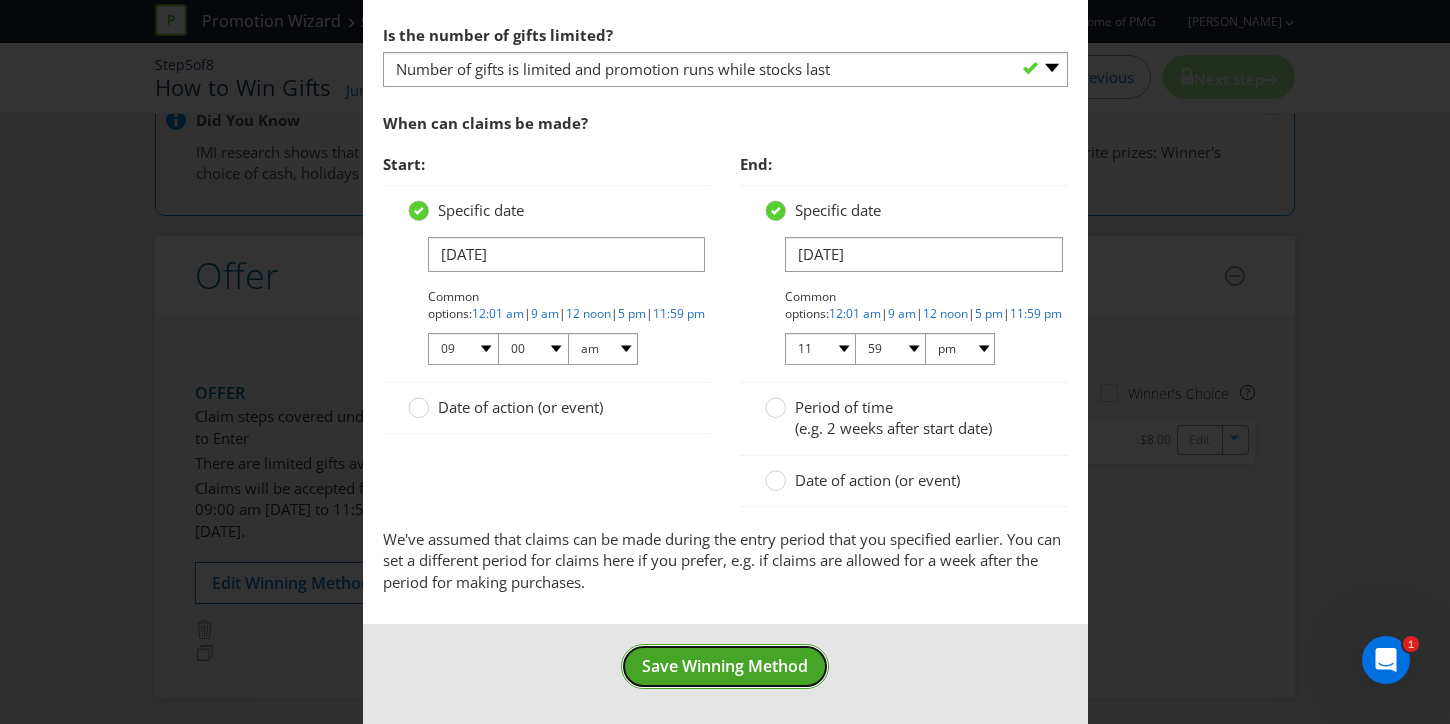 click on "Save Winning Method" at bounding box center [725, 666] 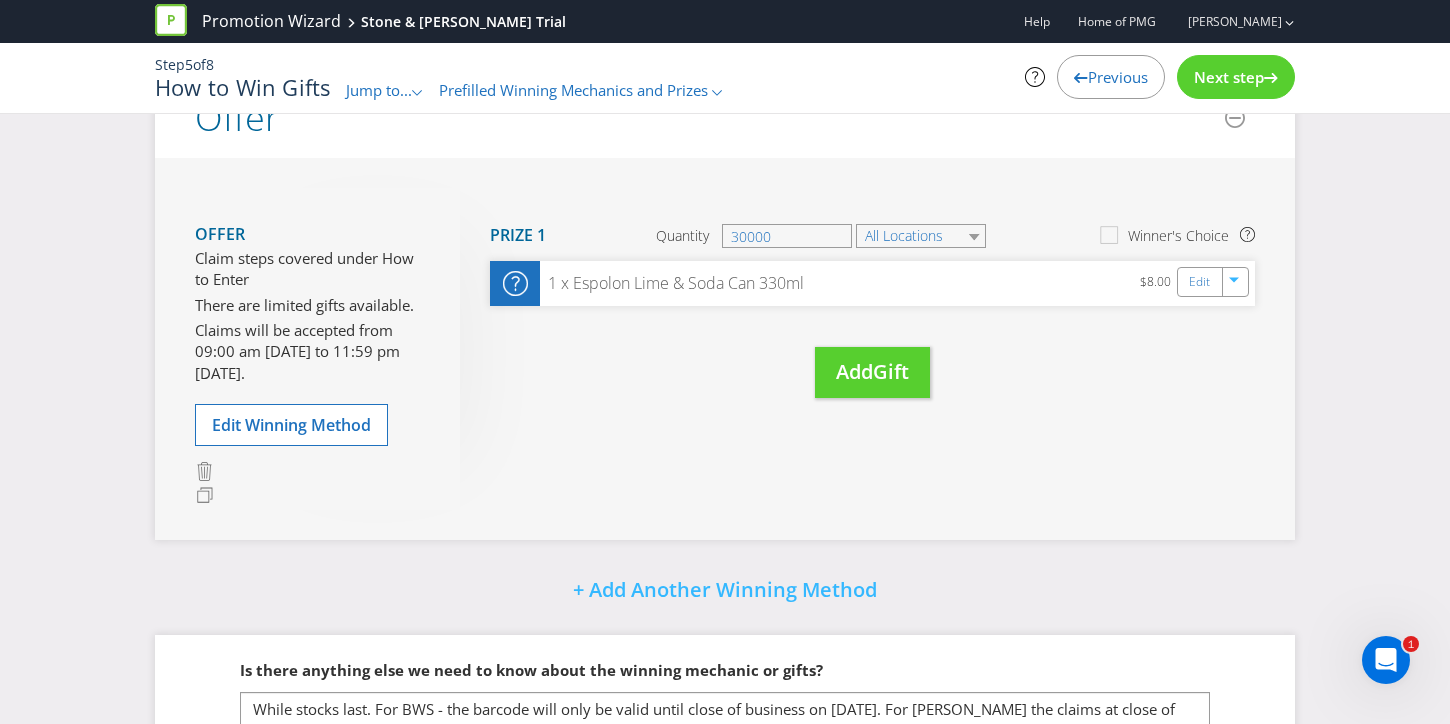 scroll, scrollTop: 194, scrollLeft: 0, axis: vertical 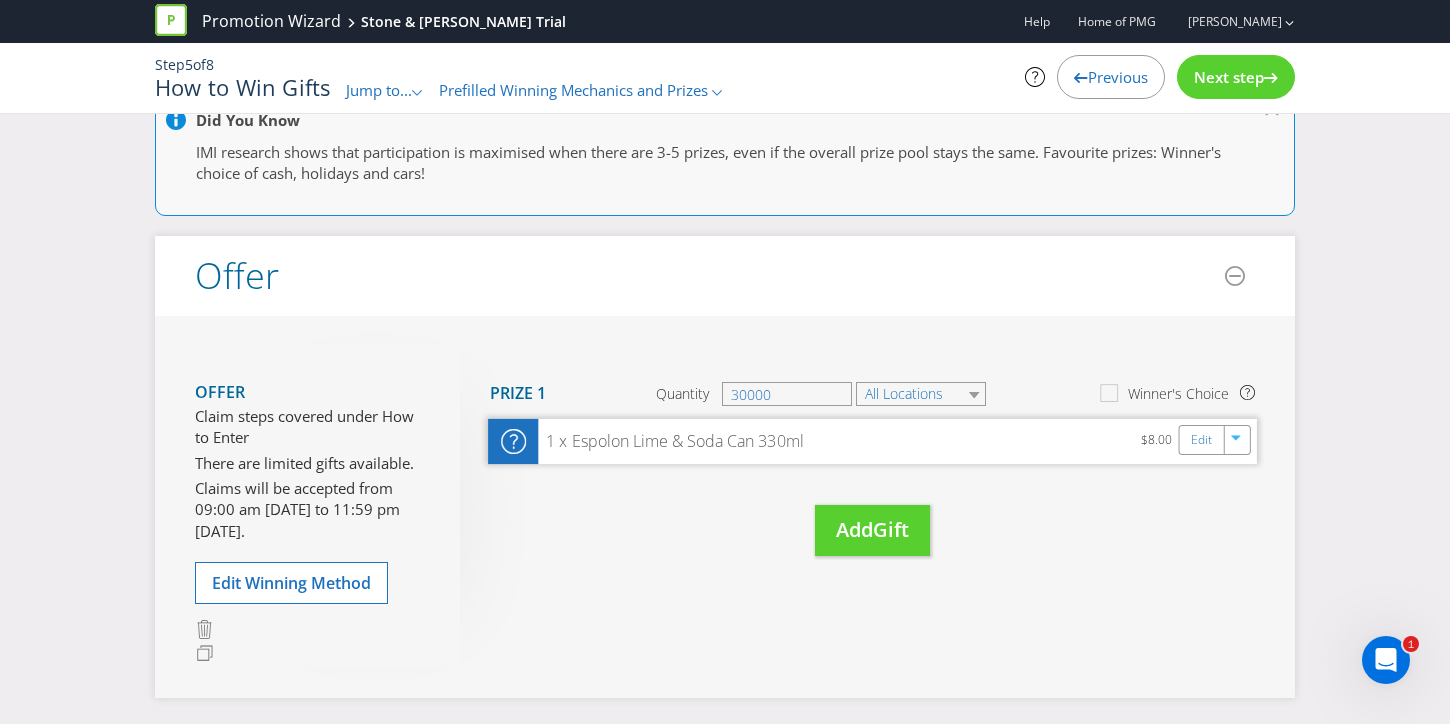 click on "1 x Espolon Lime & Soda Can 330ml $8.00 Edit" at bounding box center [872, 441] 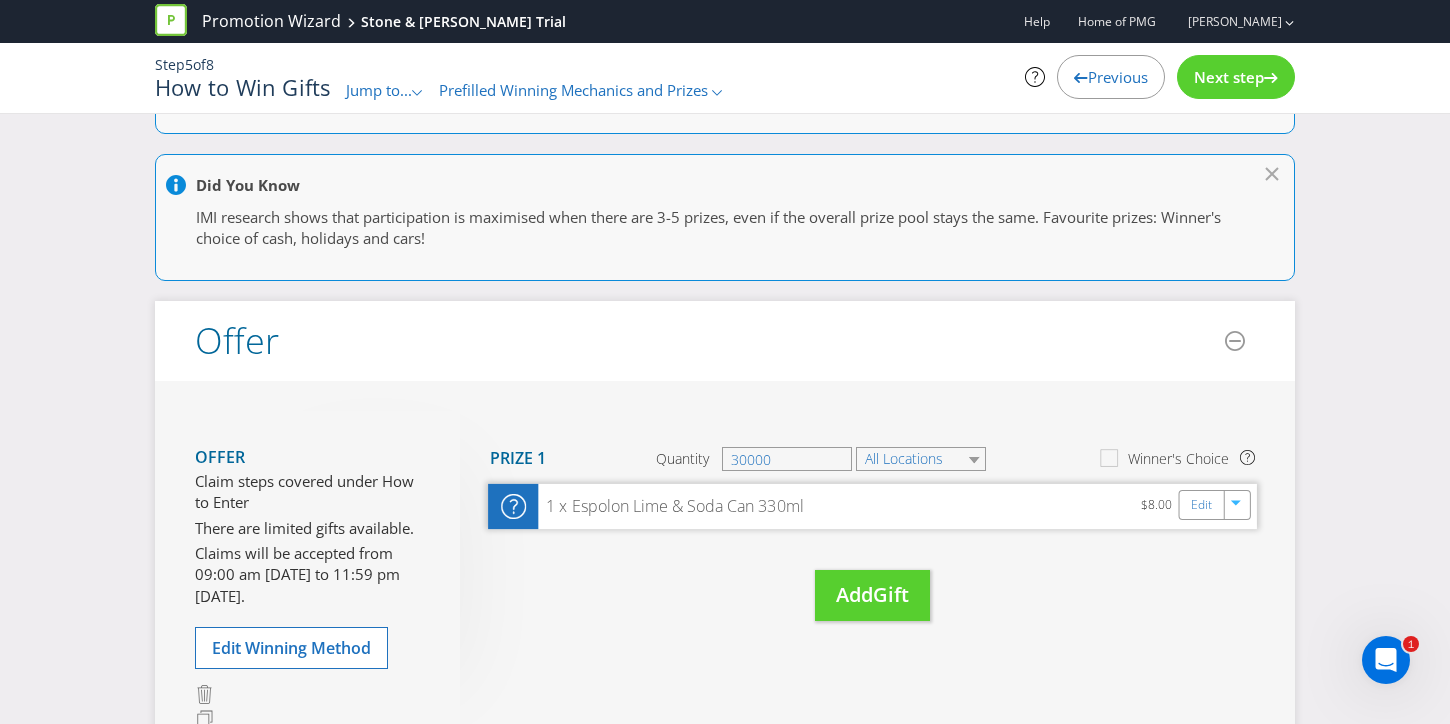 scroll, scrollTop: 125, scrollLeft: 0, axis: vertical 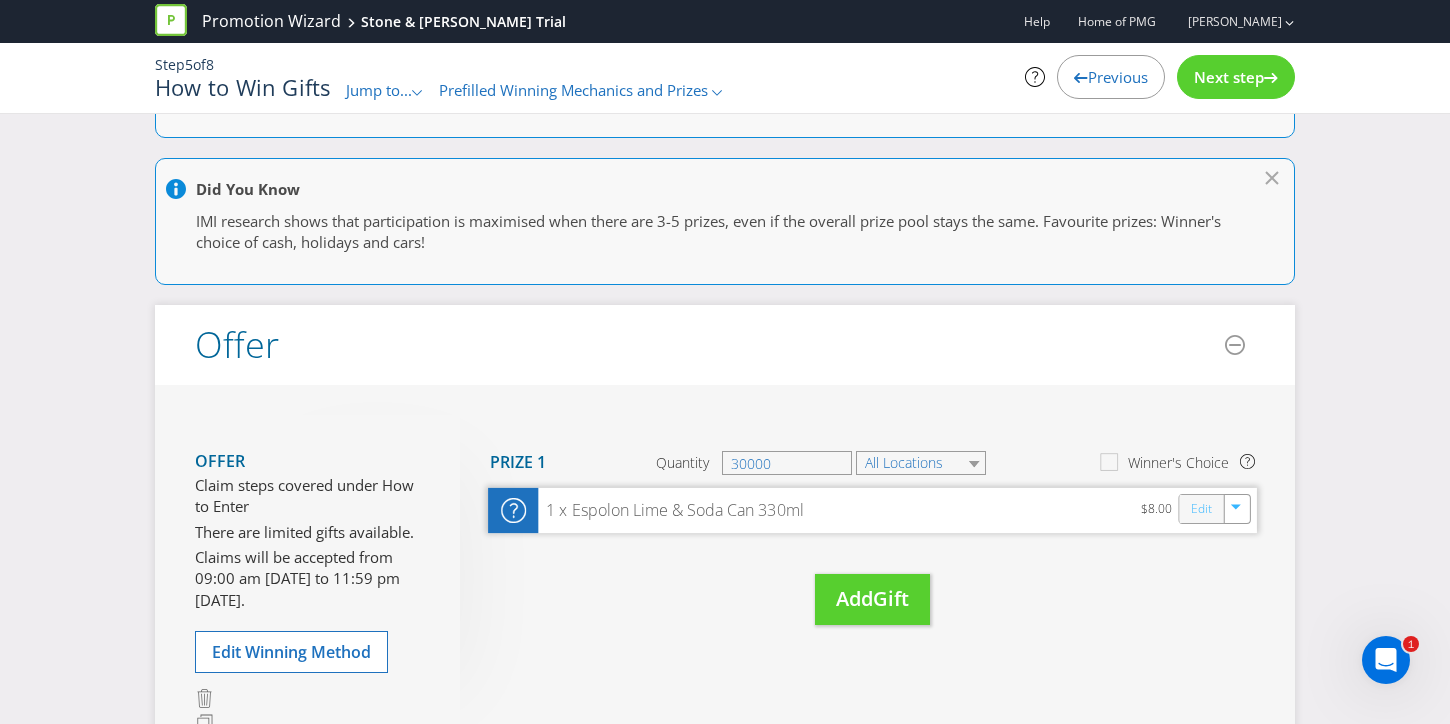 click on "Edit" at bounding box center [1201, 509] 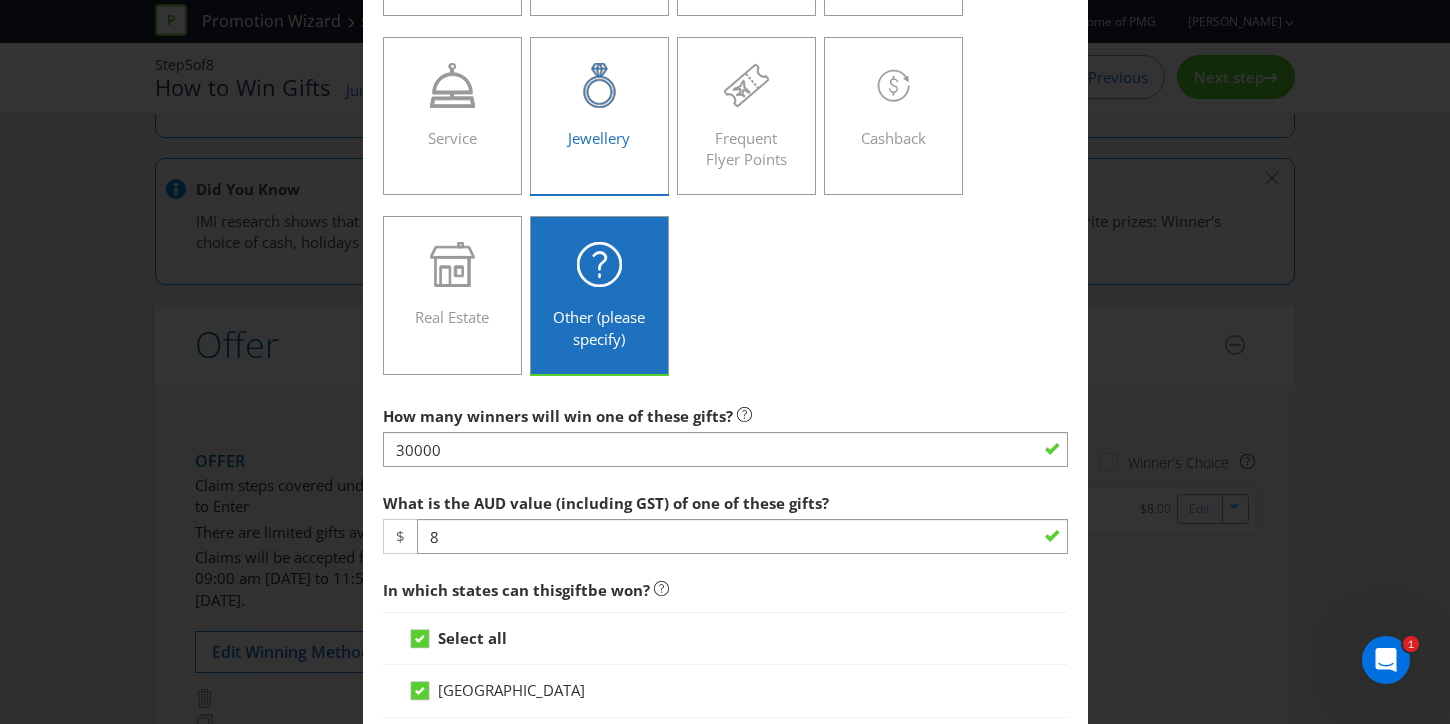 scroll, scrollTop: 461, scrollLeft: 0, axis: vertical 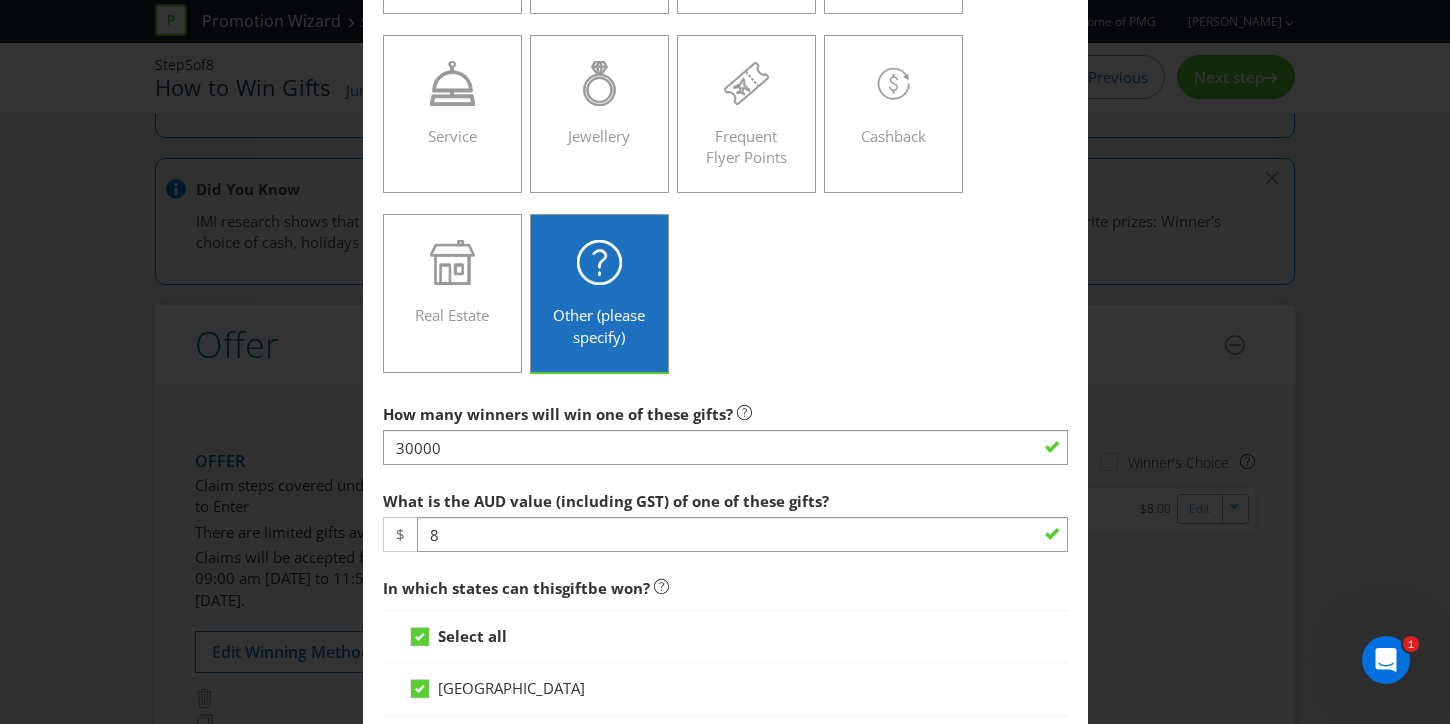 click on "What is the AUD value (including GST) of one of these gifts?" at bounding box center (606, 501) 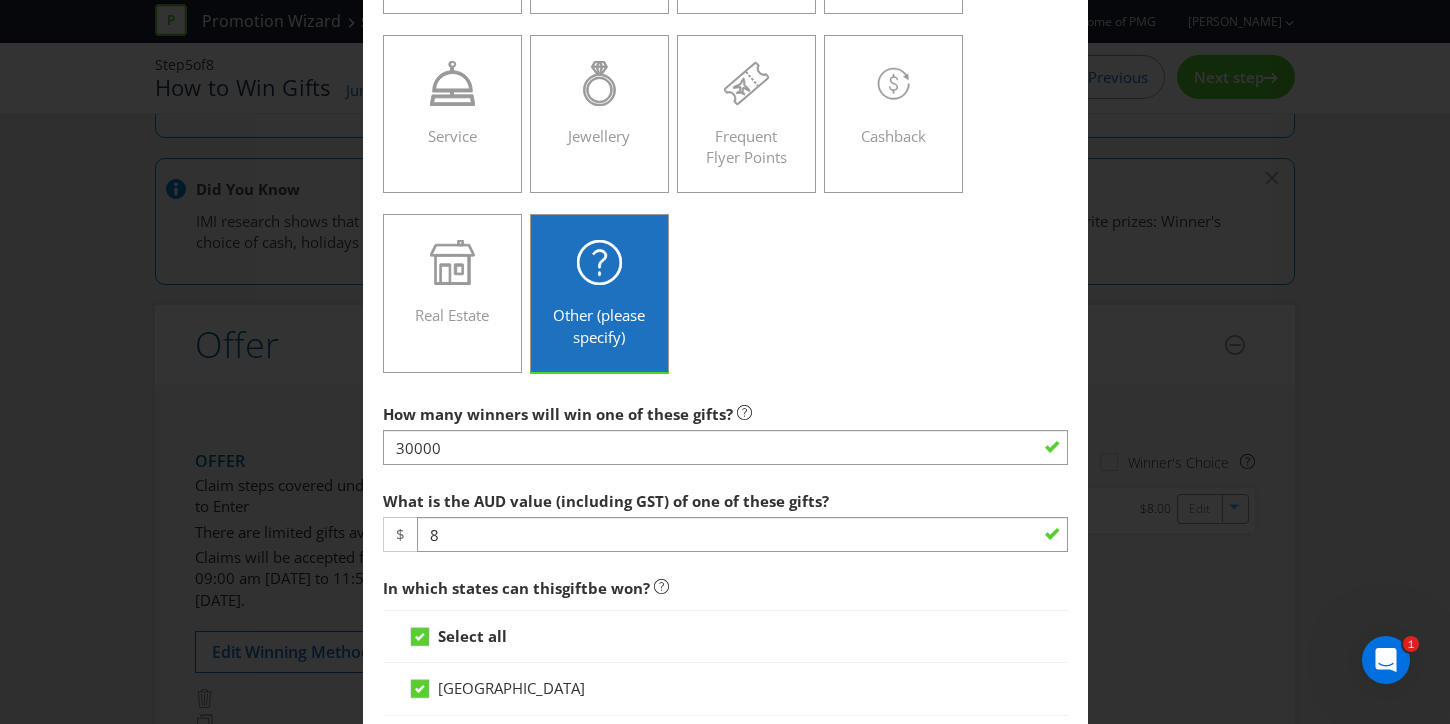 click on "What is the AUD value (including GST) of one of these gifts?   $ 8" at bounding box center [725, 517] 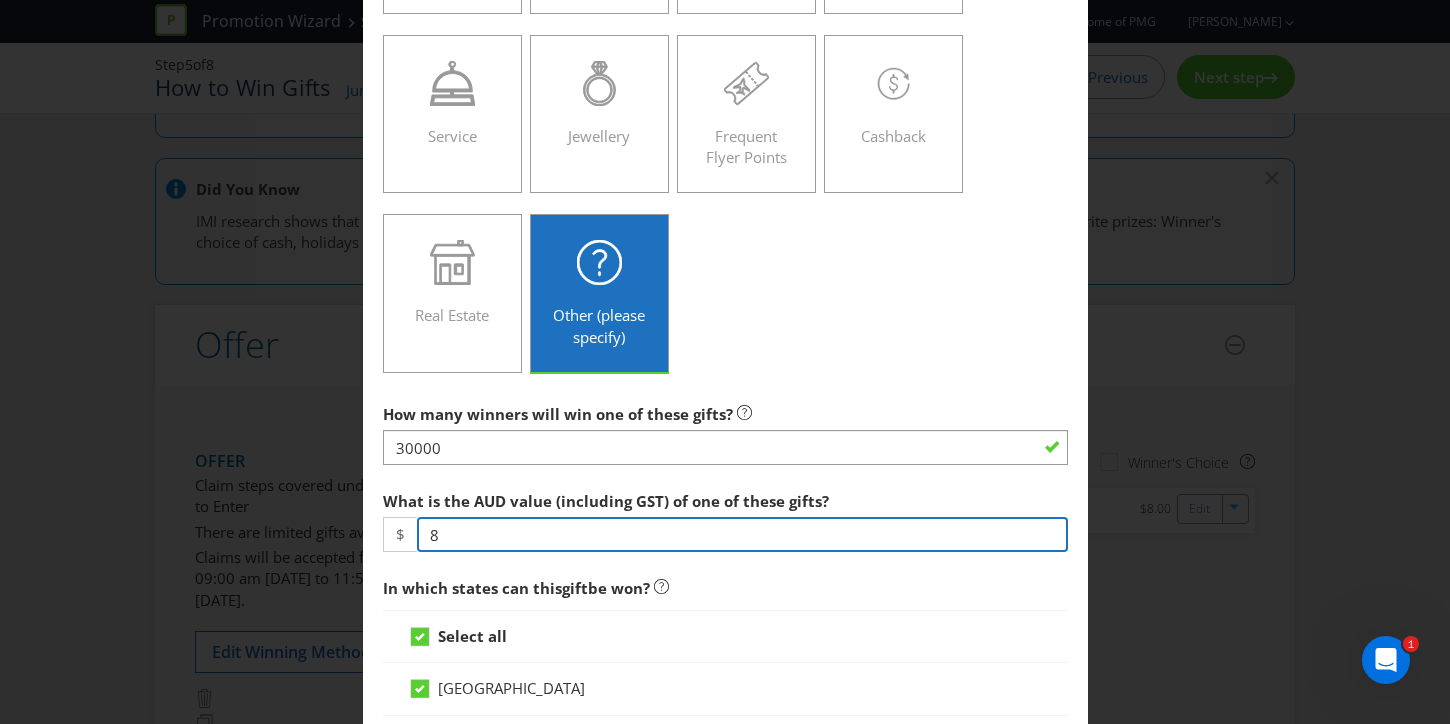 click on "8" at bounding box center [742, 534] 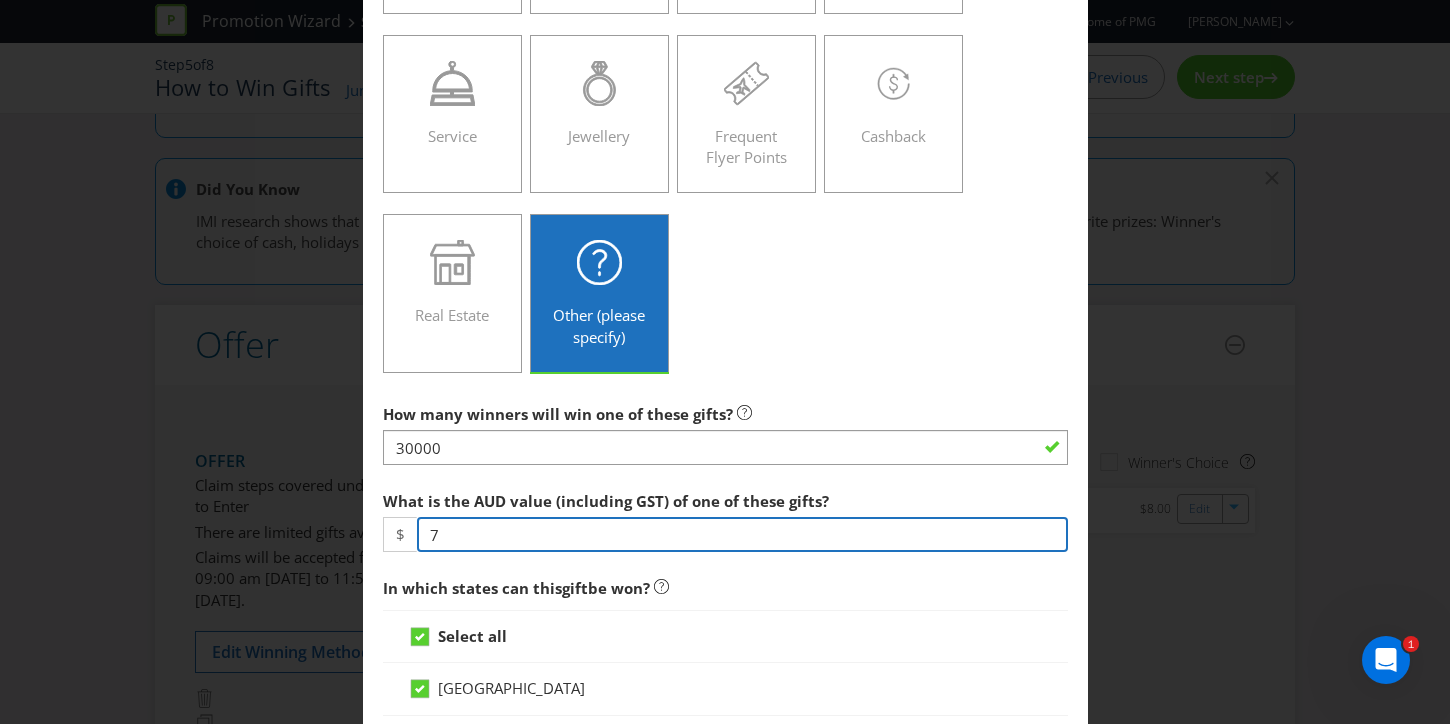 type on "7" 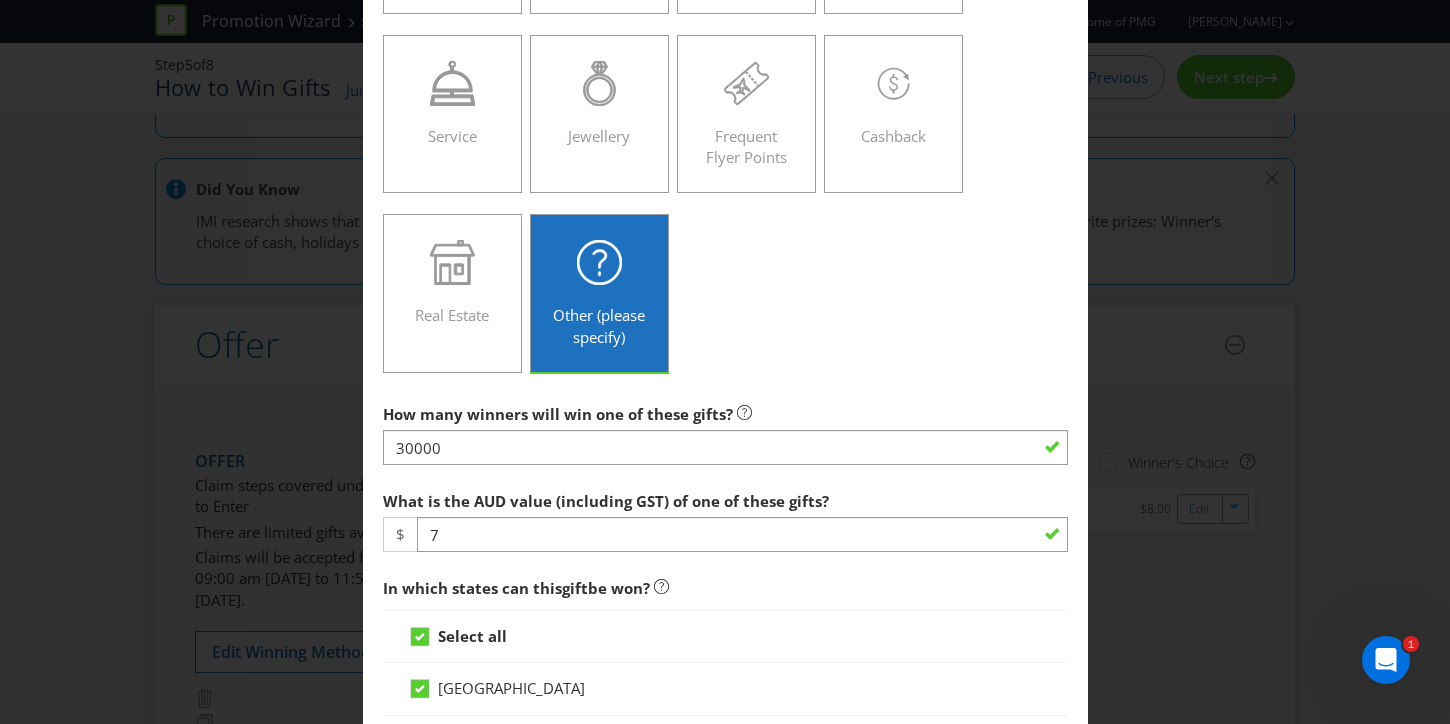 click on "In which states     can this  gift  be won?" at bounding box center (725, 588) 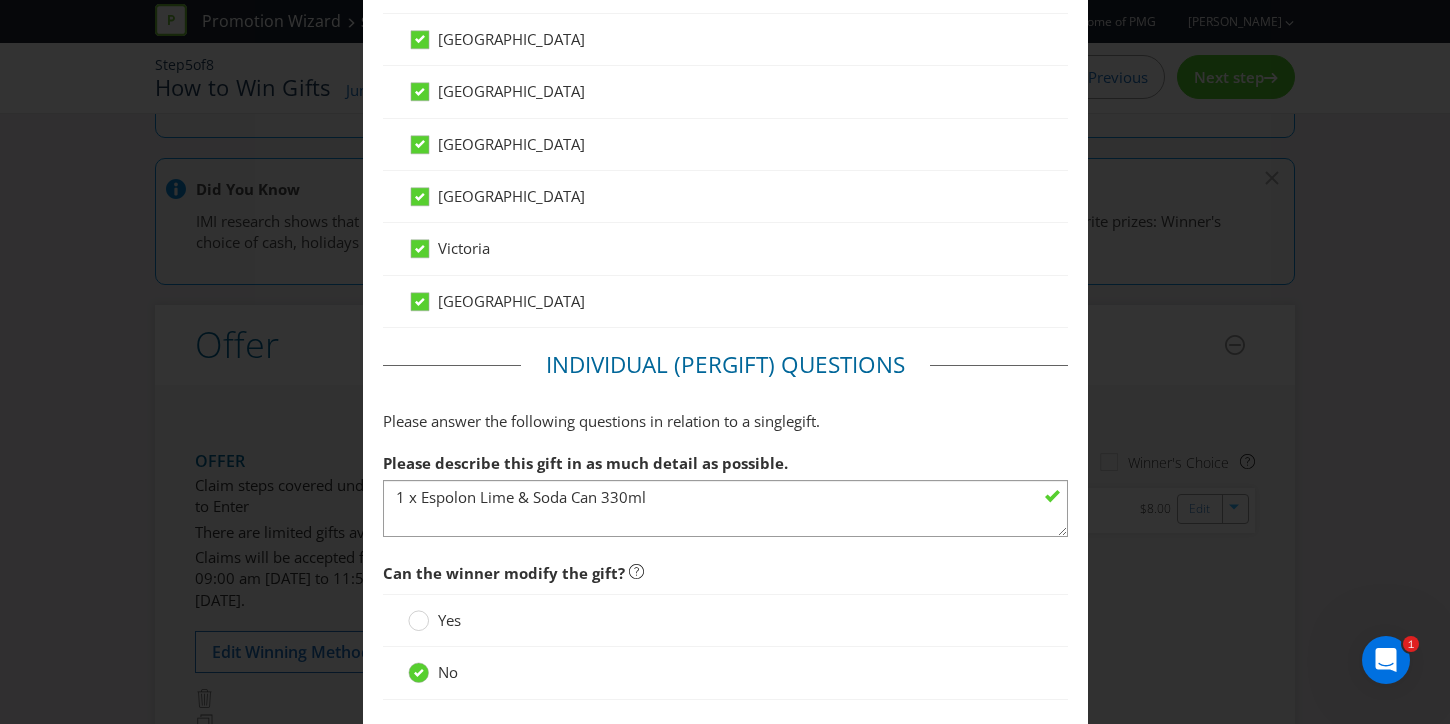 scroll, scrollTop: 1200, scrollLeft: 0, axis: vertical 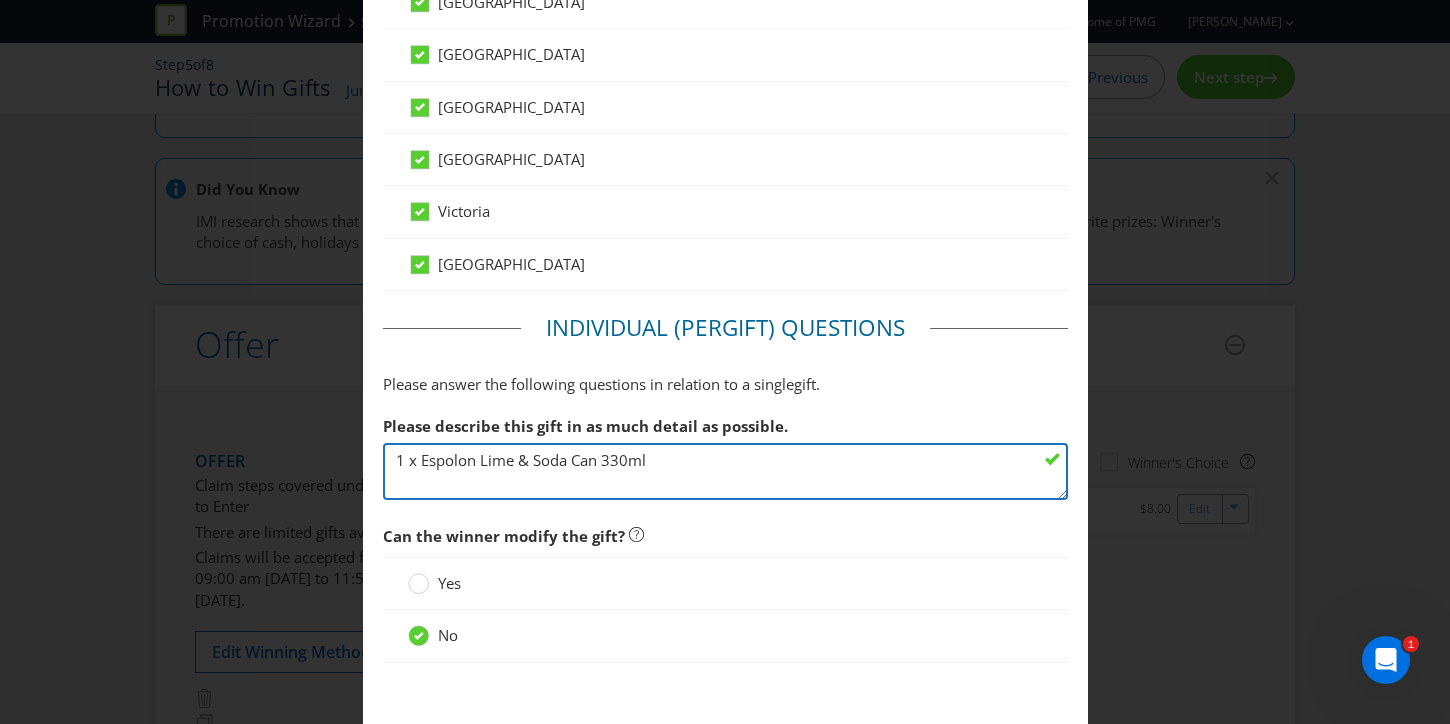 drag, startPoint x: 419, startPoint y: 459, endPoint x: 571, endPoint y: 461, distance: 152.01315 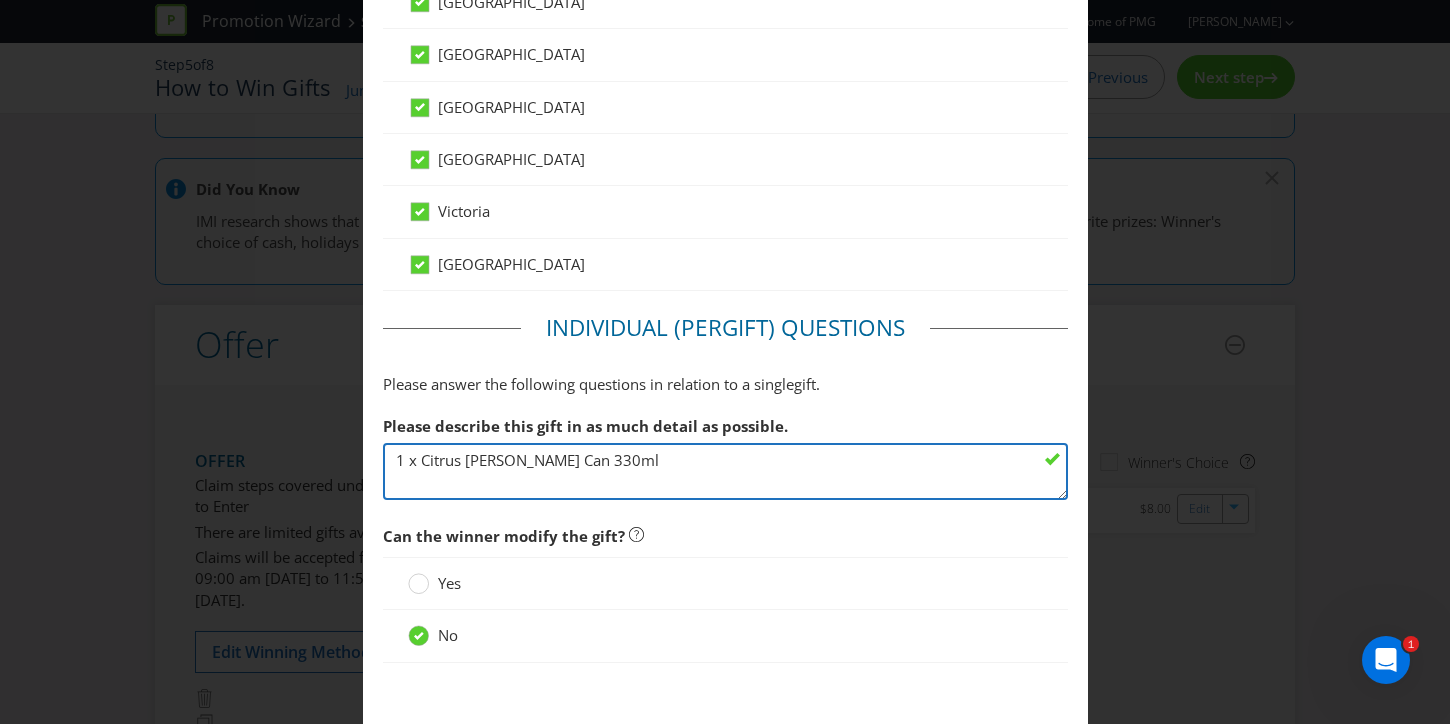 type on "1 x Citrus [PERSON_NAME] Can 330ml" 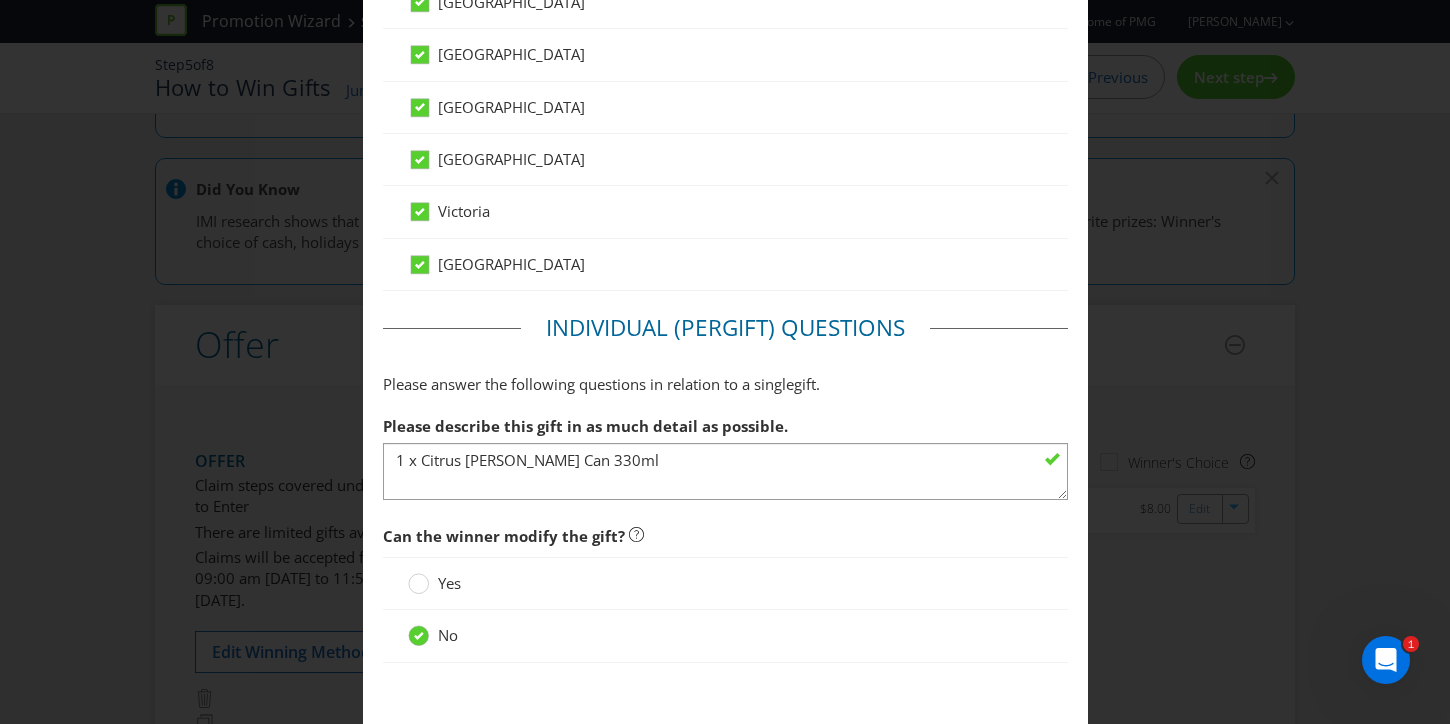 click on "Individual (Per  Gift ) Questions  Please answer the following questions in relation to a single  gift . Please describe this gift in as much detail as possible.   1 x Espolon Lime & Soda Can 330ml Can the winner modify the gift?   Yes   No" at bounding box center [725, 498] 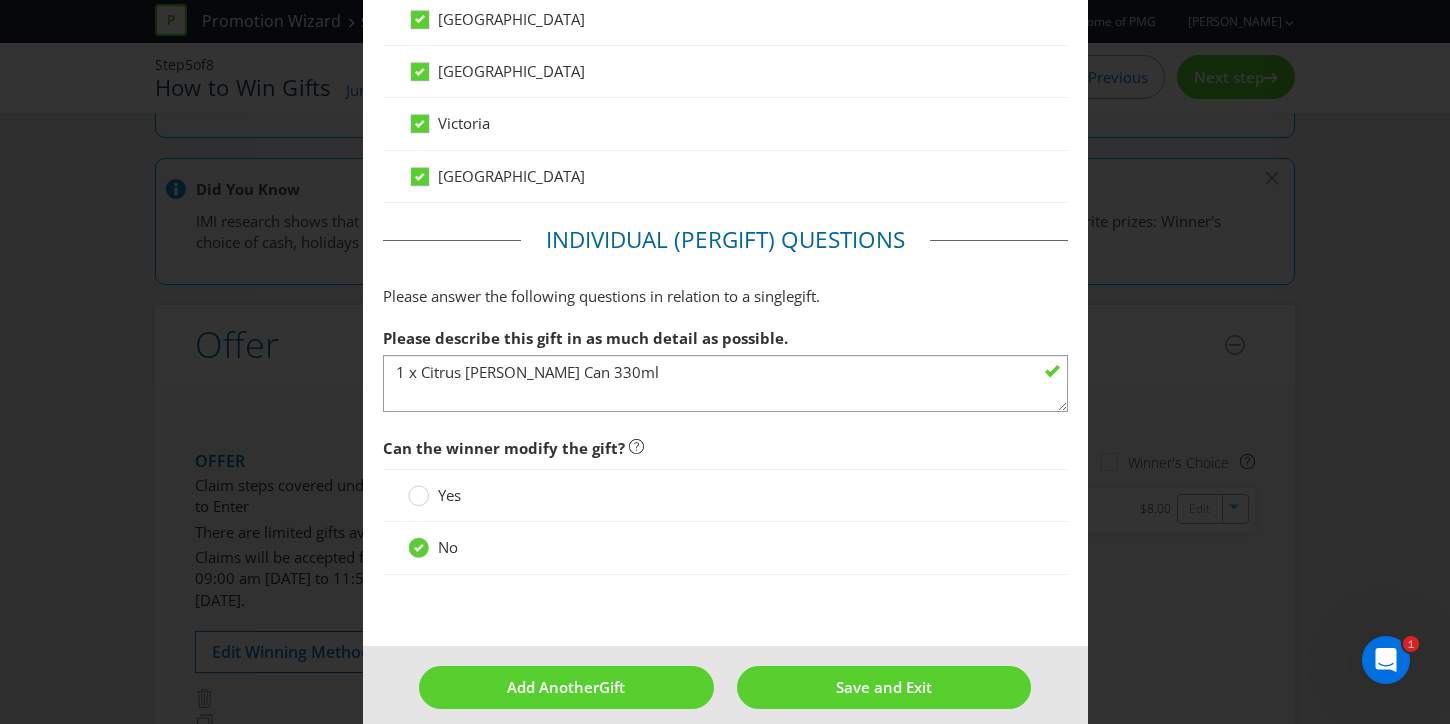 scroll, scrollTop: 1308, scrollLeft: 0, axis: vertical 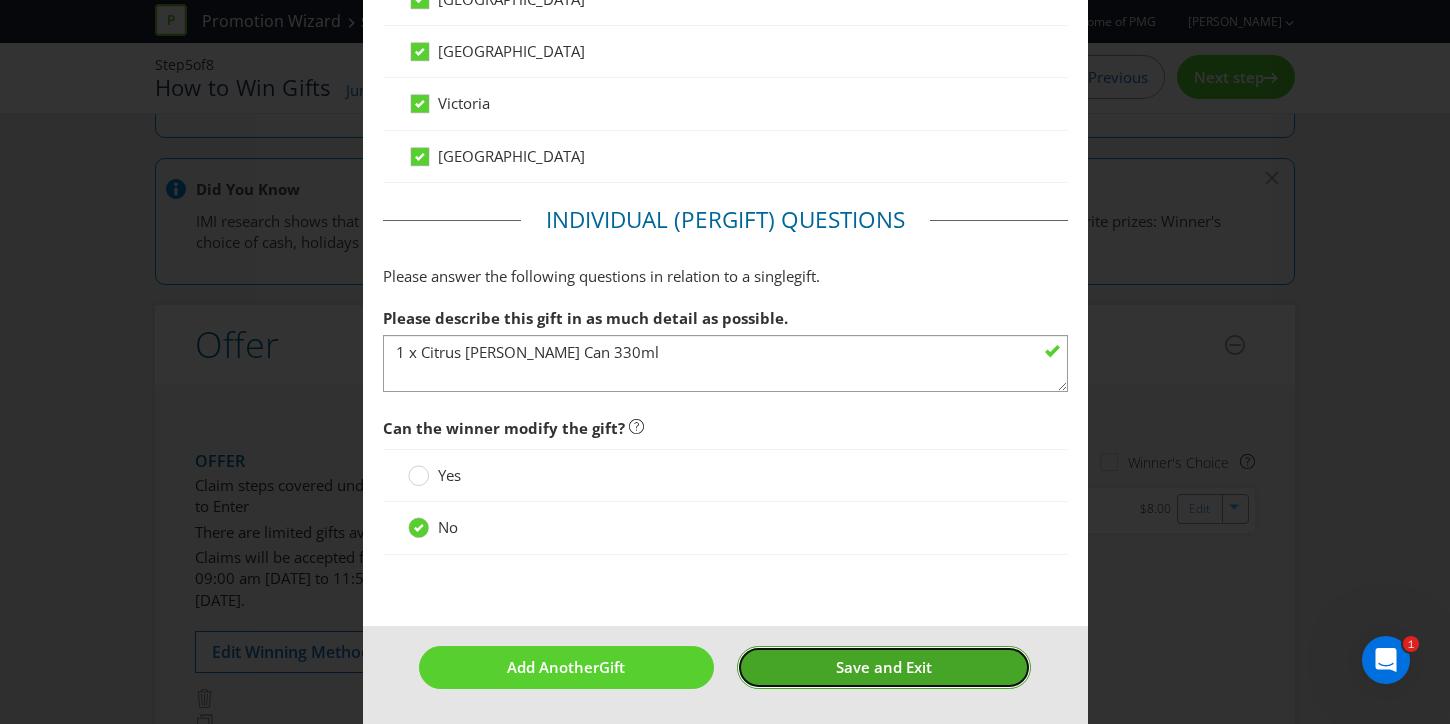 click on "Save and Exit" at bounding box center (884, 667) 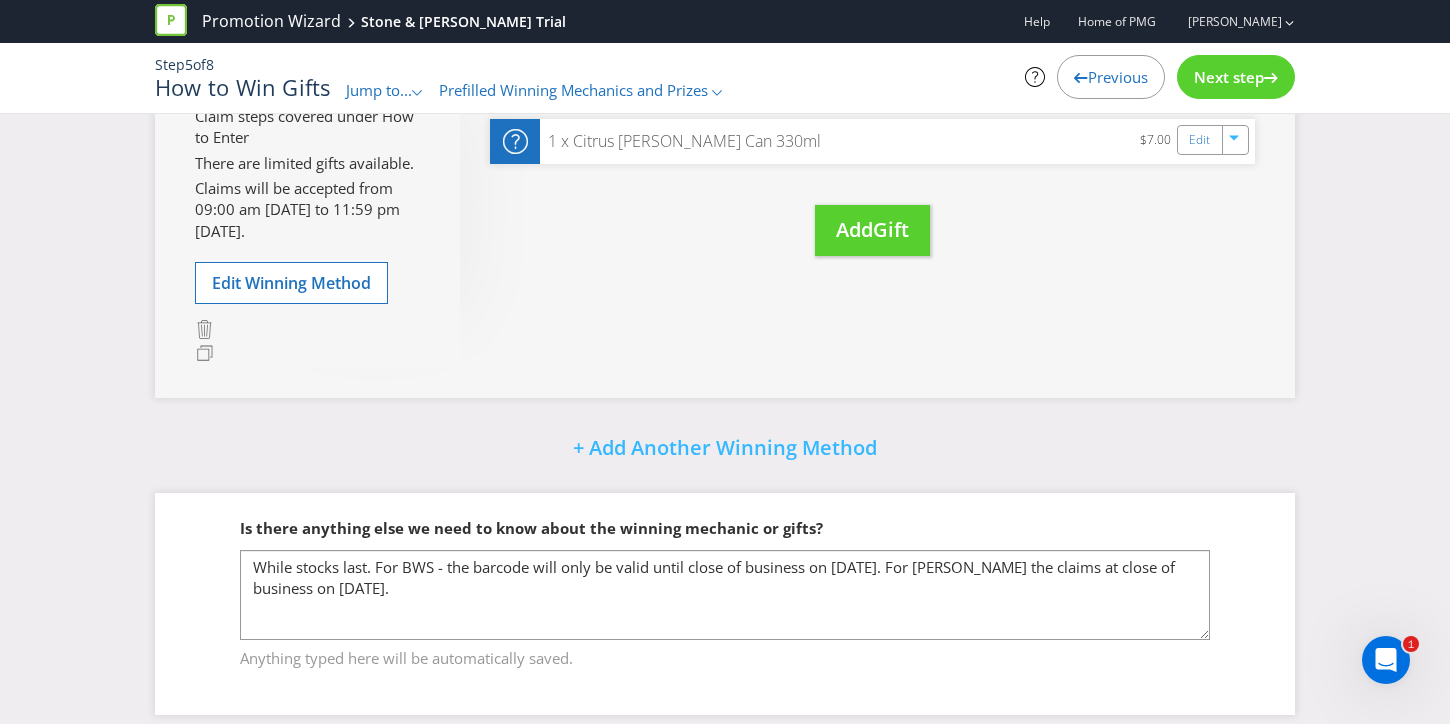 scroll, scrollTop: 514, scrollLeft: 0, axis: vertical 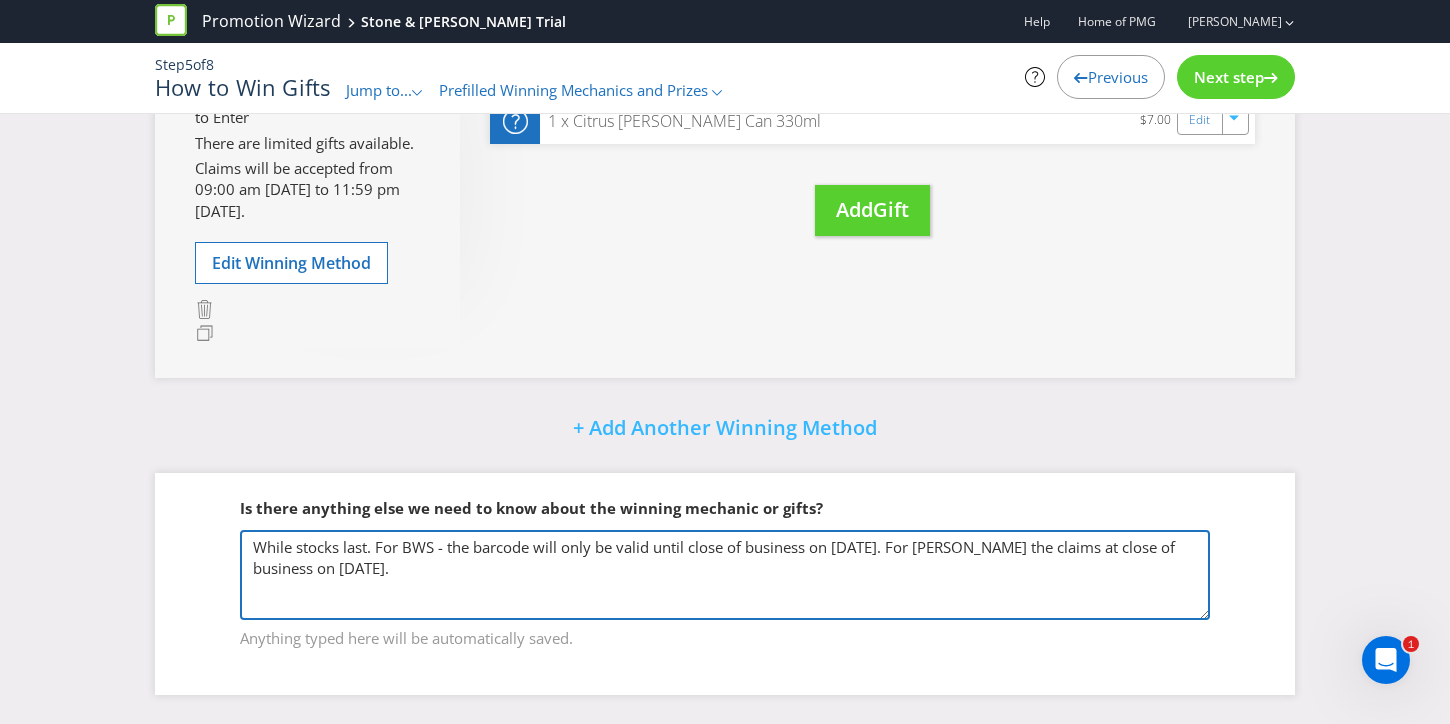 click on "While stocks last. For BWS - the barcode will only be valid until close of business on [DATE]. For [PERSON_NAME] the claims at close of business on [DATE]." at bounding box center (725, 575) 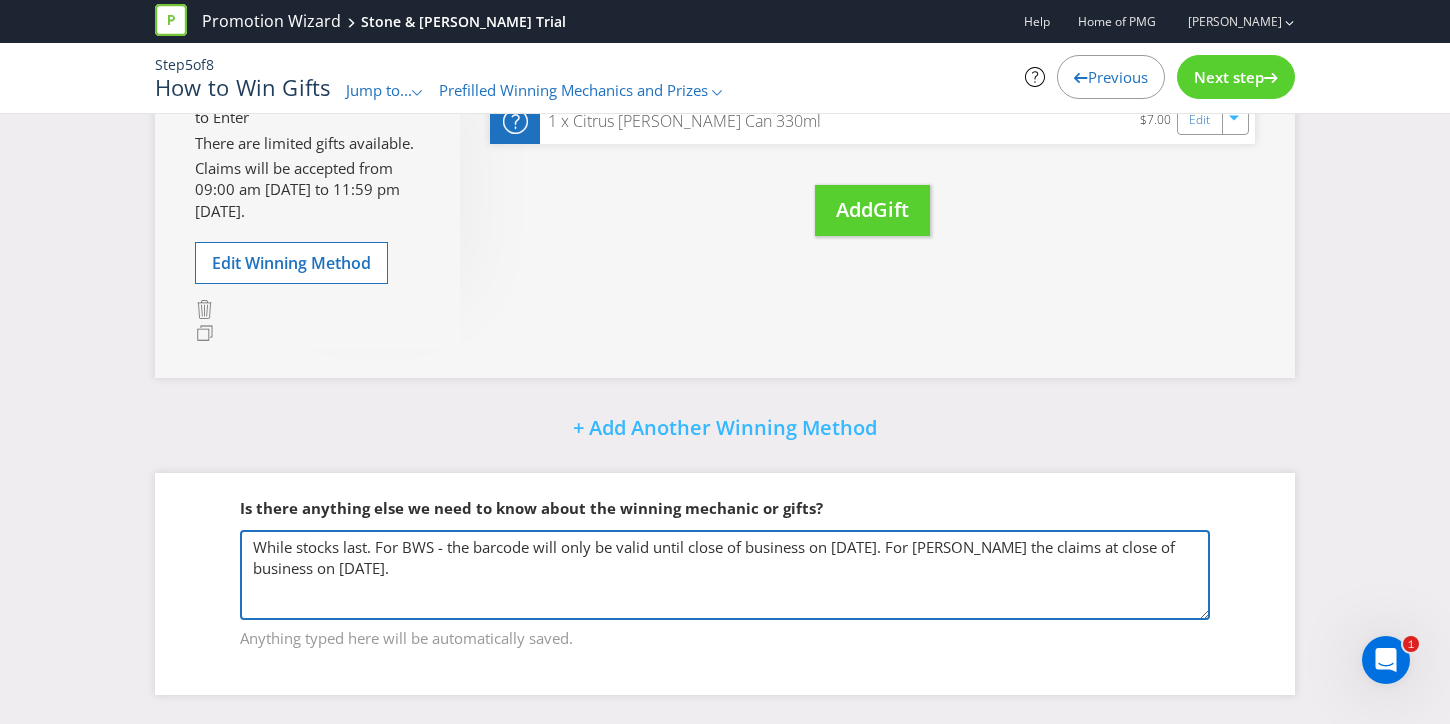 click on "While stocks last. For BWS - the barcode will only be valid until close of business on [DATE]. For [PERSON_NAME] the claims at close of business on [DATE]." at bounding box center (725, 575) 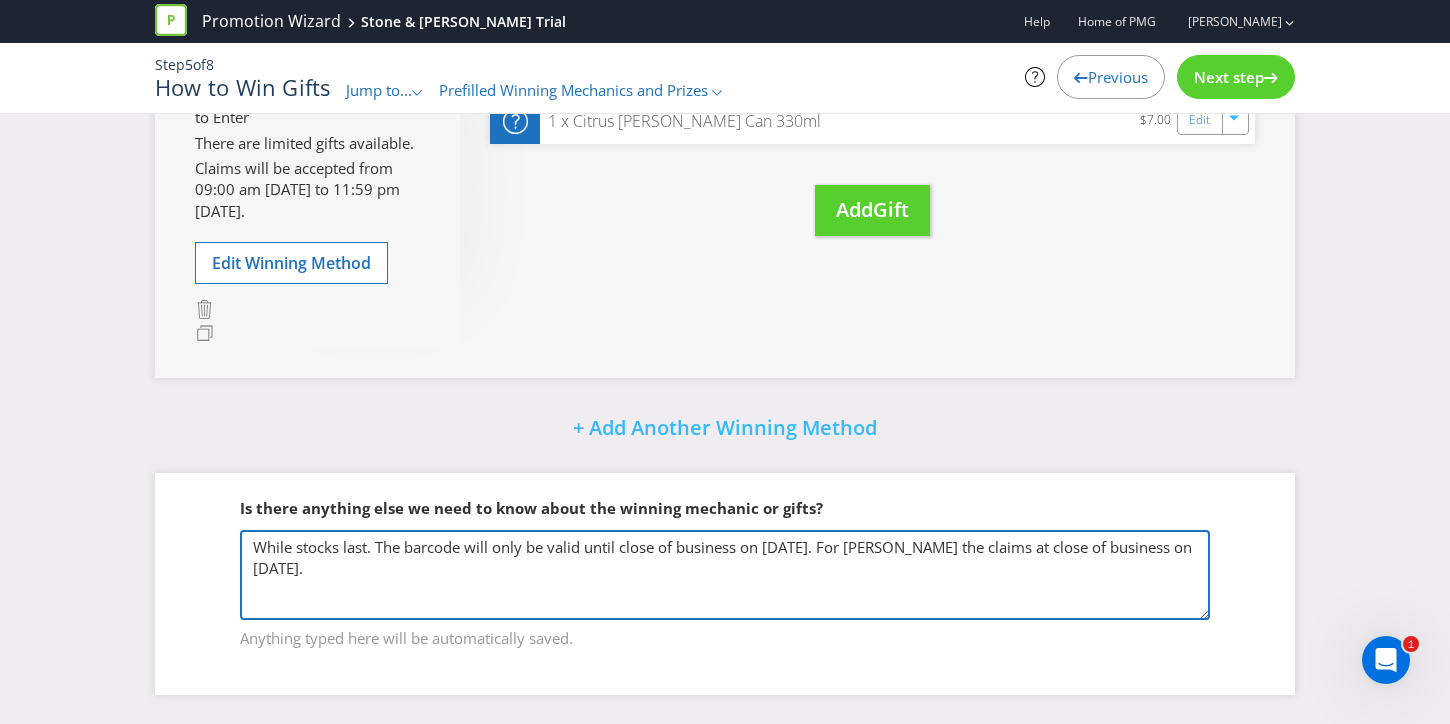 click on "While stocks last. For BWS - the barcode will only be valid until close of business on [DATE]. For [PERSON_NAME] the claims at close of business on [DATE]." at bounding box center (725, 575) 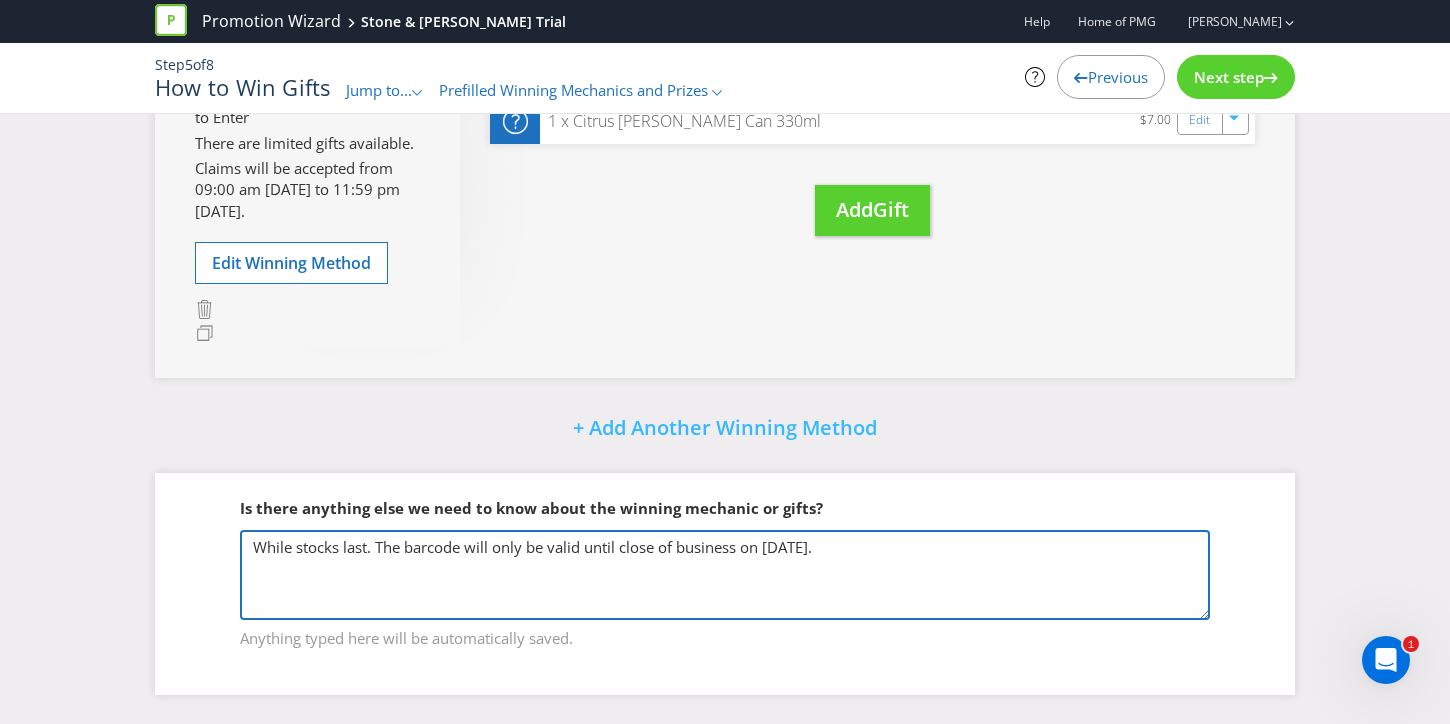 click on "While stocks last. For BWS - the barcode will only be valid until close of business on [DATE]. For [PERSON_NAME] the claims at close of business on [DATE]." at bounding box center [725, 575] 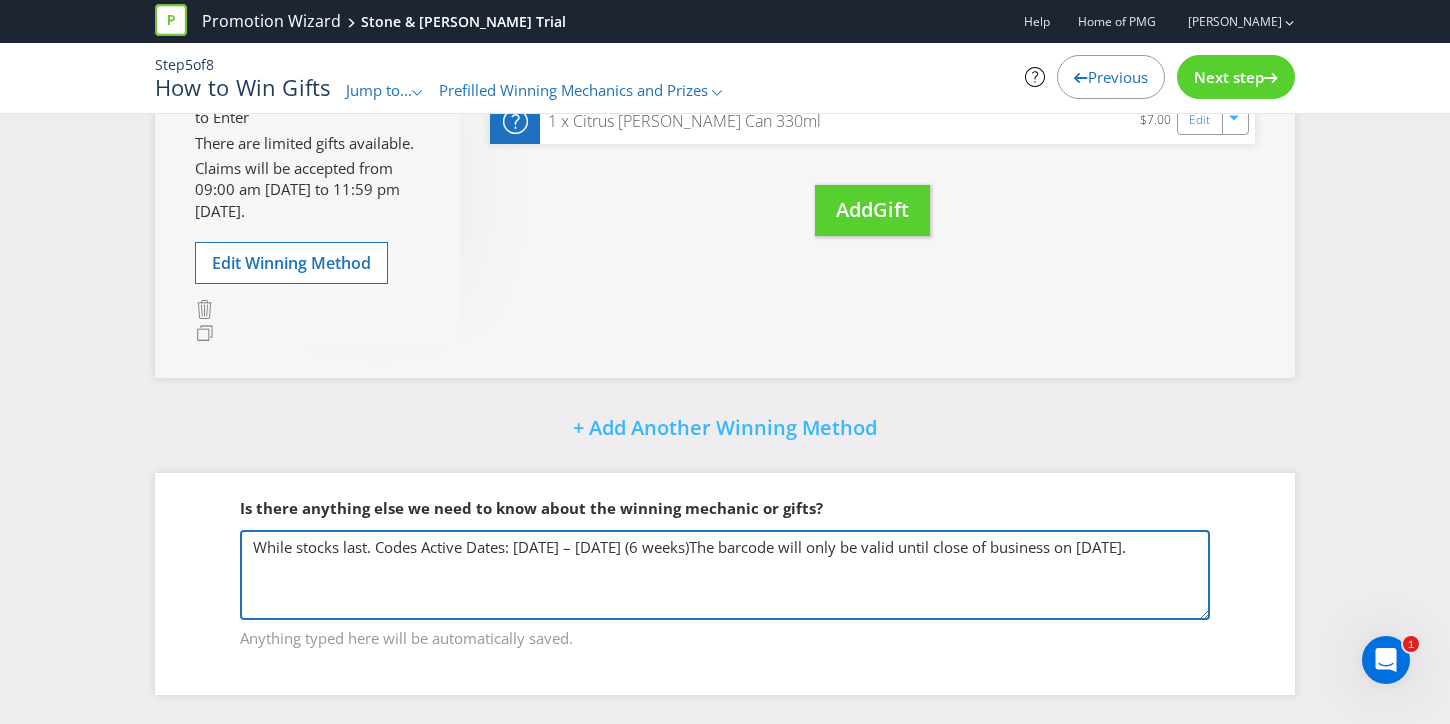 drag, startPoint x: 722, startPoint y: 548, endPoint x: 1195, endPoint y: 535, distance: 473.17862 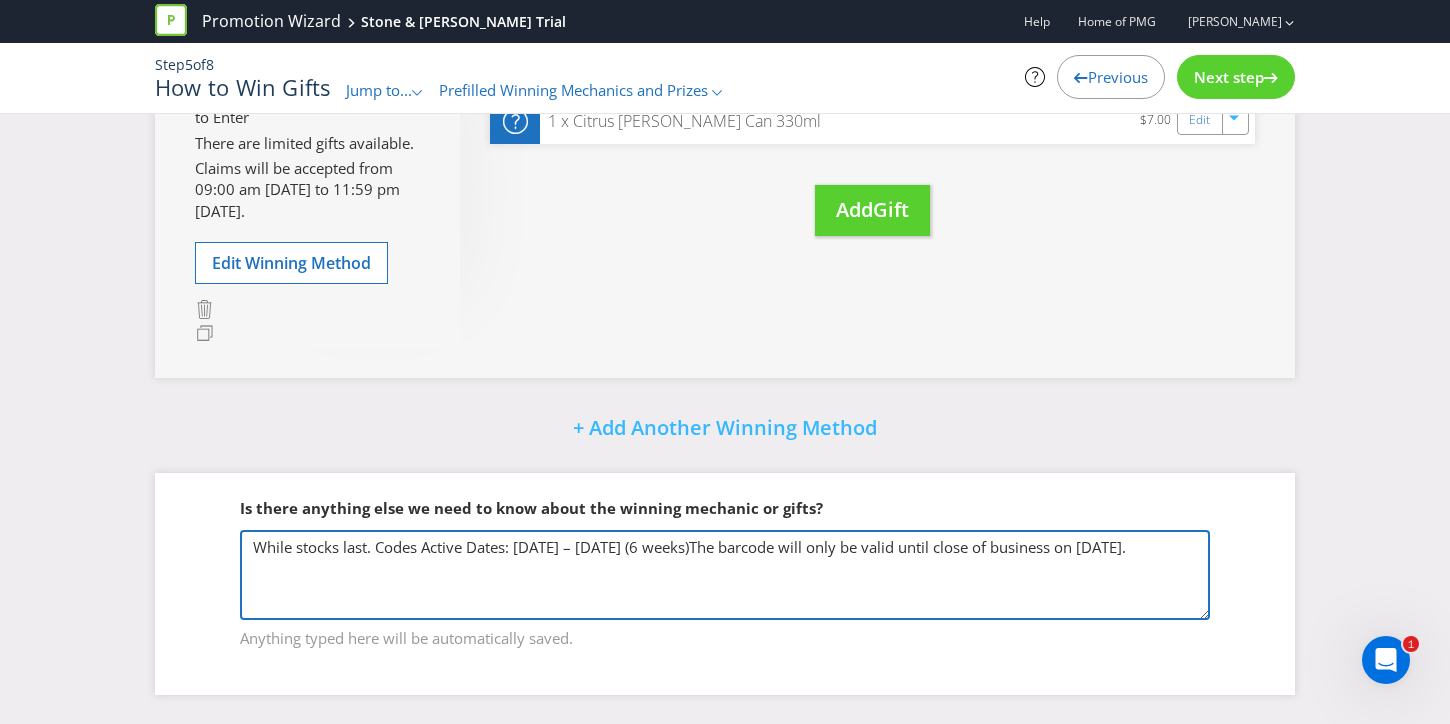 click on "While stocks last. For BWS - the barcode will only be valid until close of business on [DATE]. For [PERSON_NAME] the claims at close of business on [DATE]." at bounding box center (725, 575) 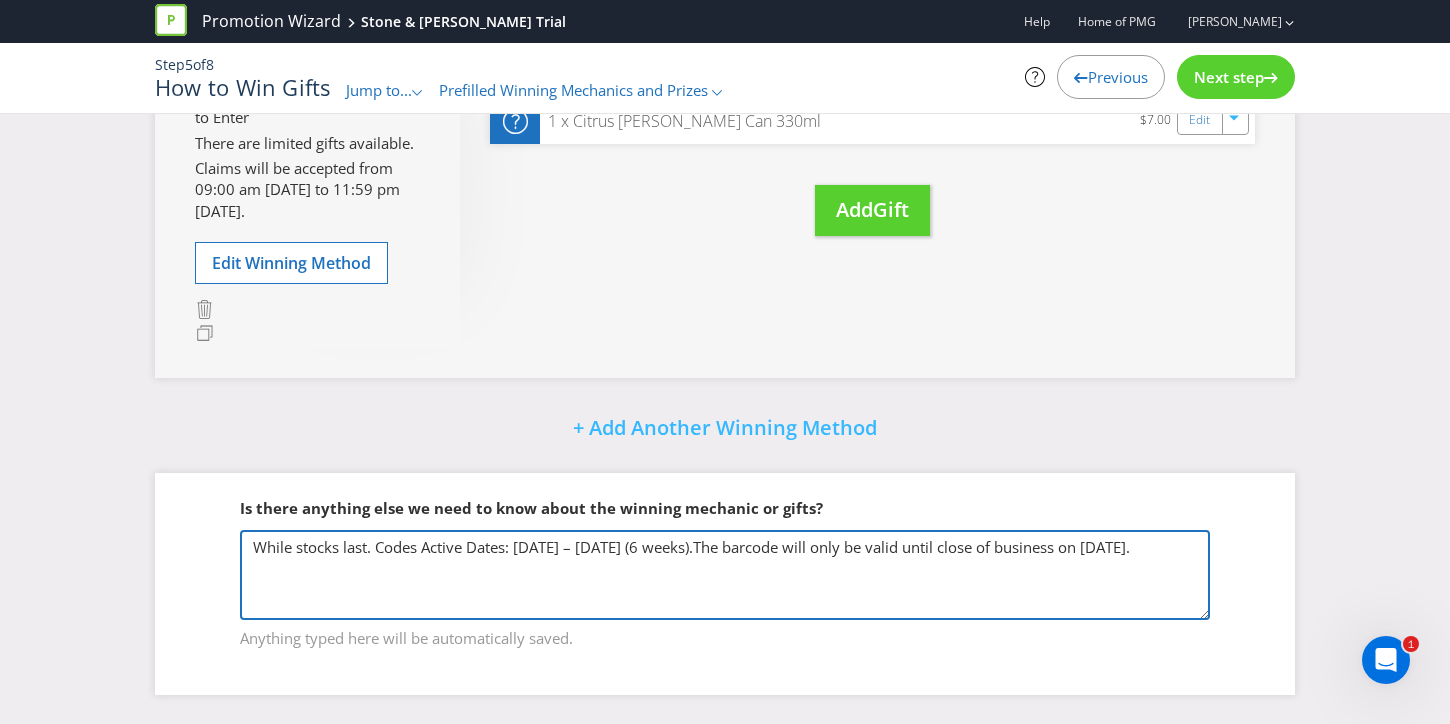 drag, startPoint x: 724, startPoint y: 546, endPoint x: 1189, endPoint y: 543, distance: 465.00967 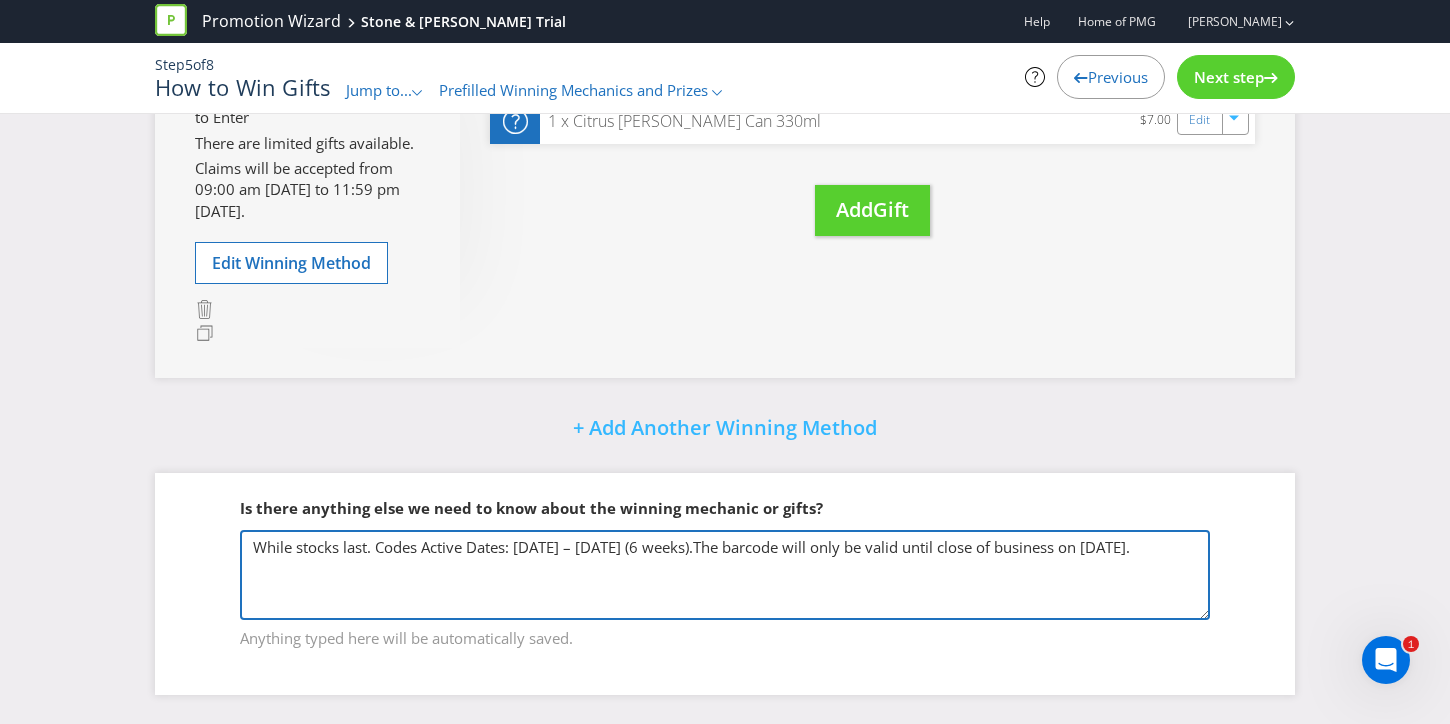 click on "While stocks last. For BWS - the barcode will only be valid until close of business on [DATE]. For [PERSON_NAME] the claims at close of business on [DATE]." at bounding box center (725, 575) 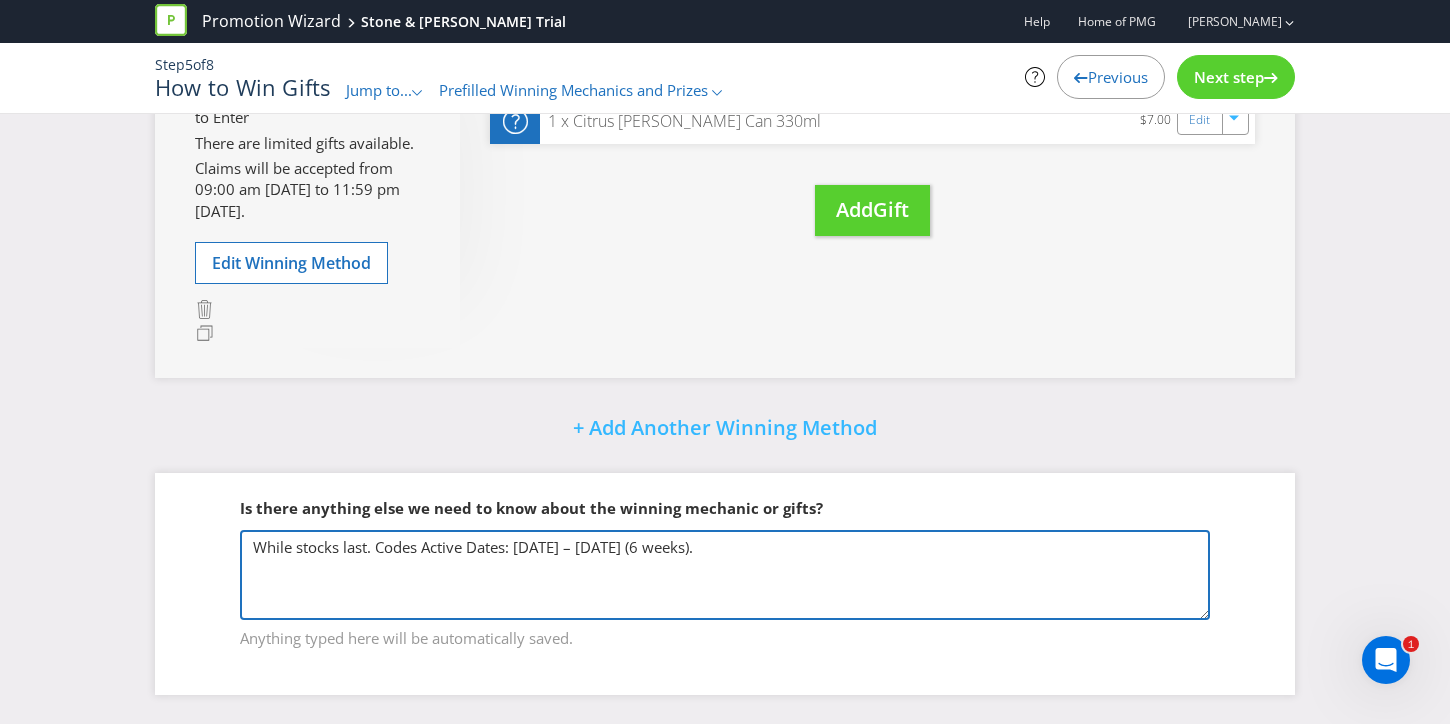 type on "While stocks last. Codes Active Dates: [DATE] – [DATE] (6 weeks)." 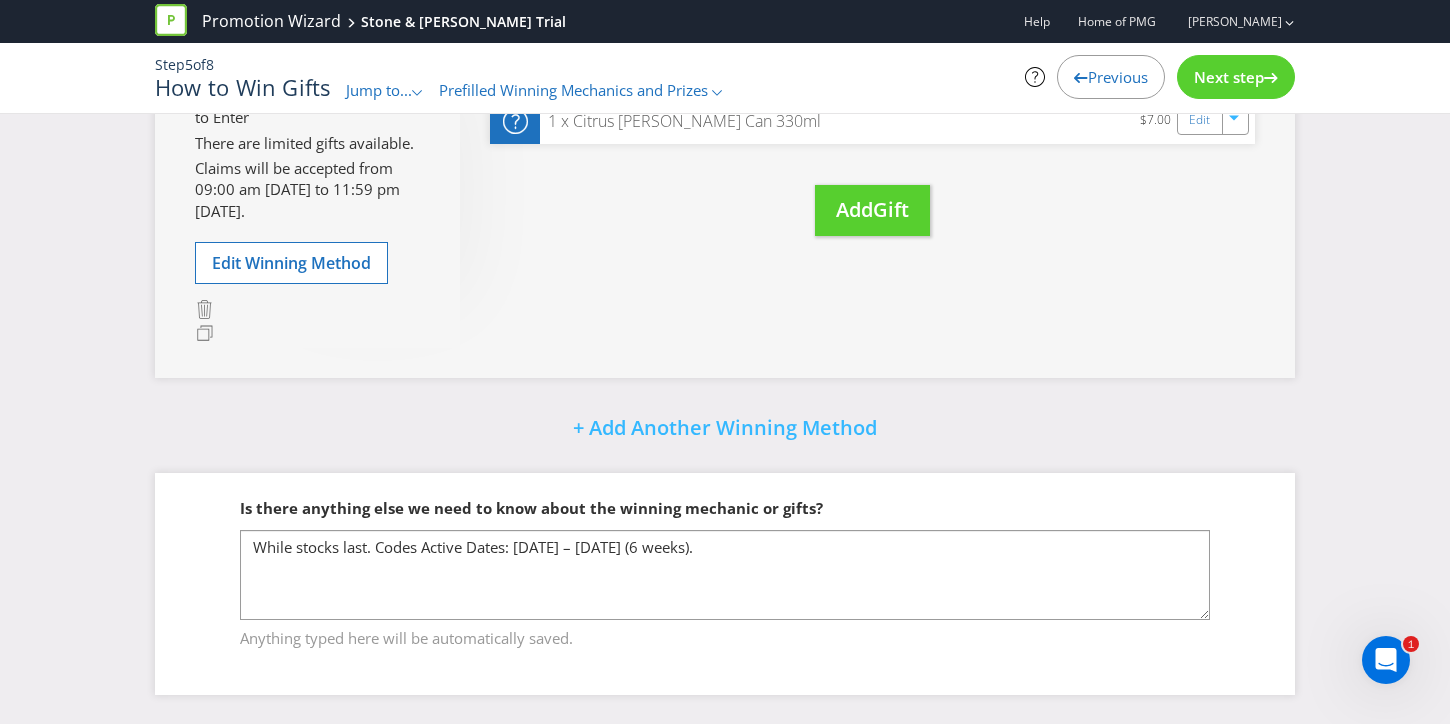 click on "Did You Know Want to make your prizing budget work harder? Increase your prize from $10k to $100k with Promotional Risk.  Click here  to get your draft T&Cs sentto a specialist to contact you with further details.   Did You Know IMI research shows that participation is maximised when there are 3-5 prizes, even if the overall prize pool stays the same. Favourite prizes: Winner's choice of cash, holidays and cars! Offer Offer Claim steps covered under How to Enter There are limited gifts available. Claims will be accepted from 09:00 am  [DATE] to 11:59 pm  [DATE]. Edit Winning Method Move Here Drag here to move prize Prize 1 Quantity   30000 All Locations Winner's Choice   1 x Citrus [PERSON_NAME] Can 330ml $7.00 Edit Move Here Drag here to move prize Add  Gift + Add Another Winning Method Is there anything else we need to know about the winning mechanic or gifts?     Anything typed here will be automatically saved." at bounding box center [725, 172] 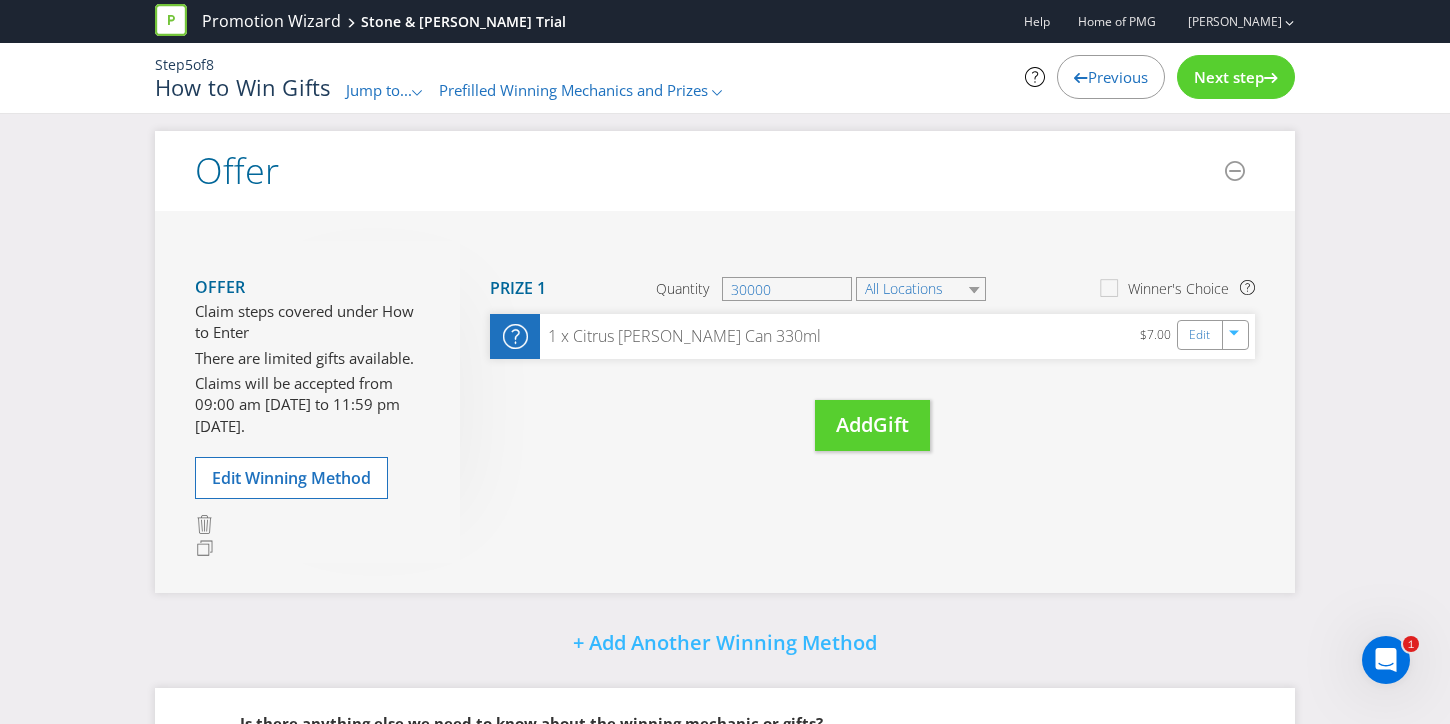 scroll, scrollTop: 0, scrollLeft: 0, axis: both 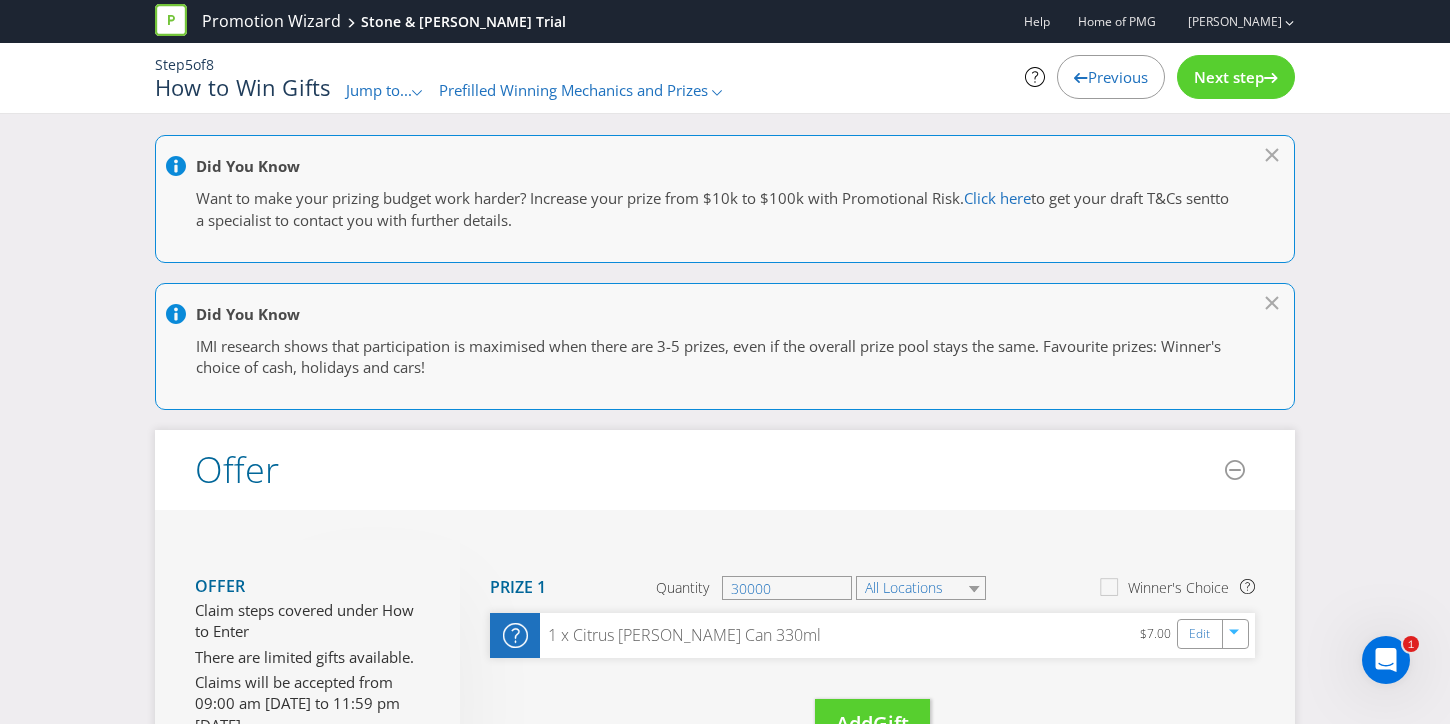 click on "Next step" at bounding box center (1229, 77) 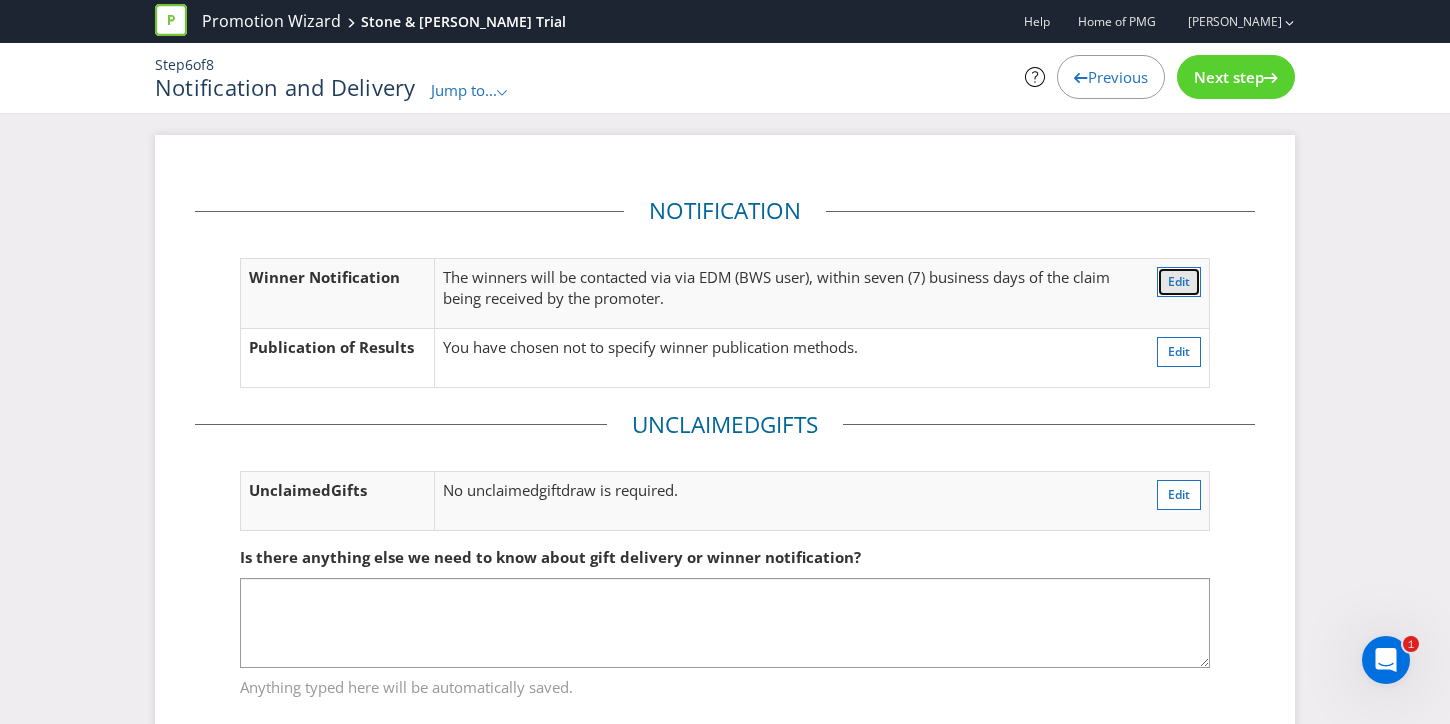 click on "Edit" at bounding box center (1179, 281) 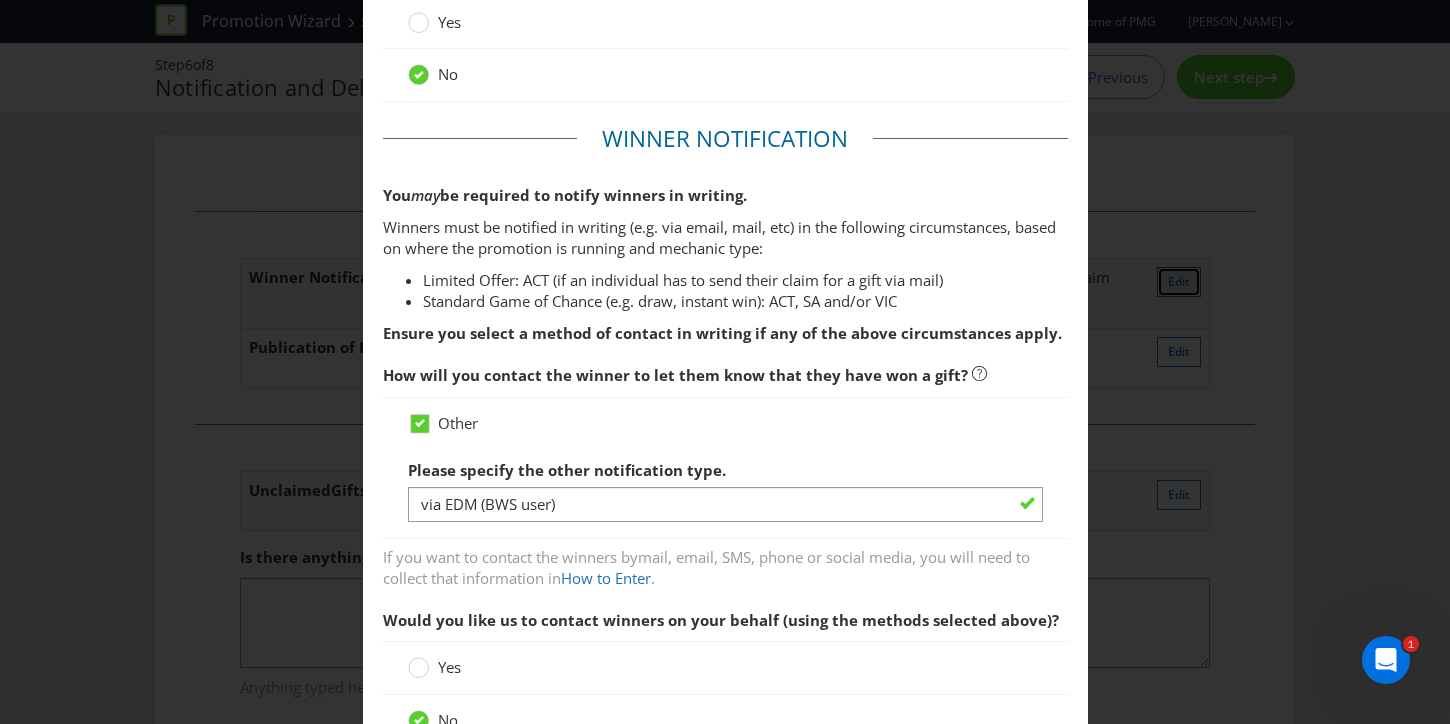 scroll, scrollTop: 201, scrollLeft: 0, axis: vertical 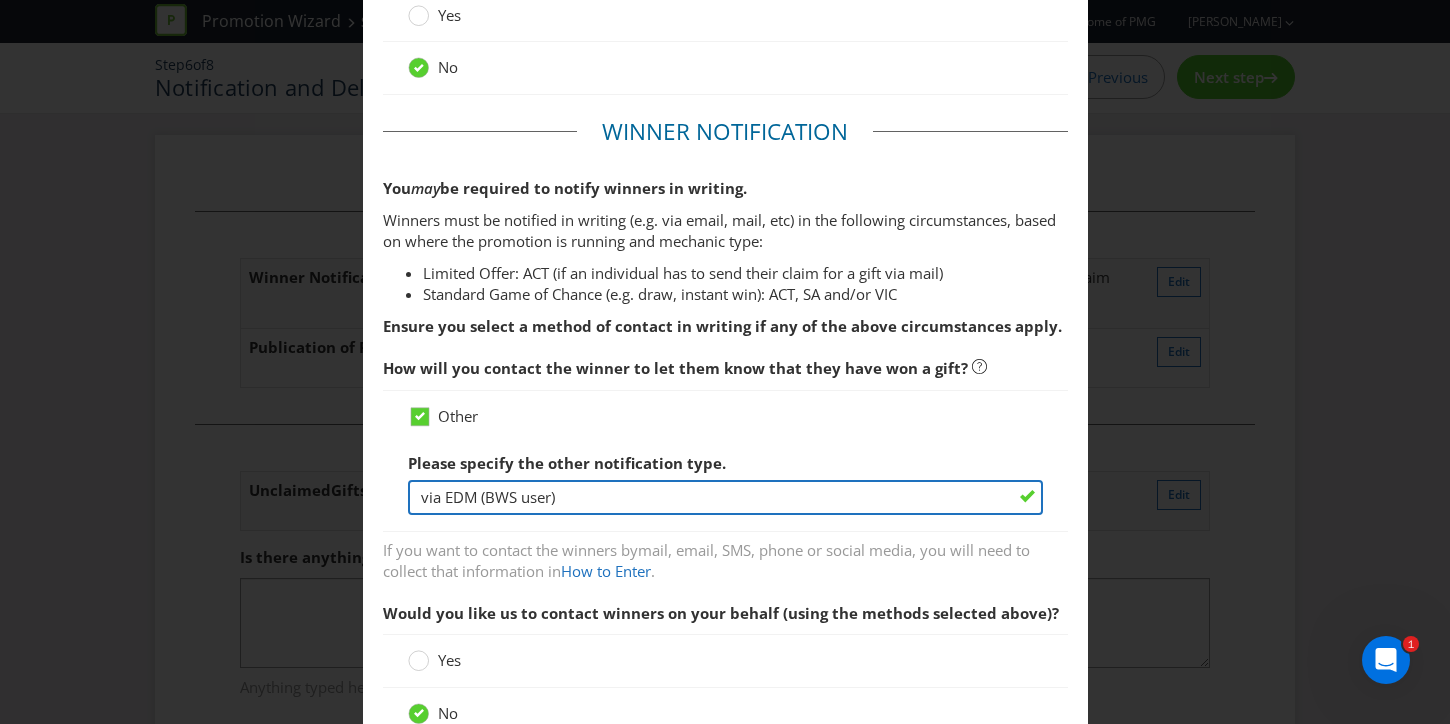 drag, startPoint x: 575, startPoint y: 498, endPoint x: 493, endPoint y: 502, distance: 82.0975 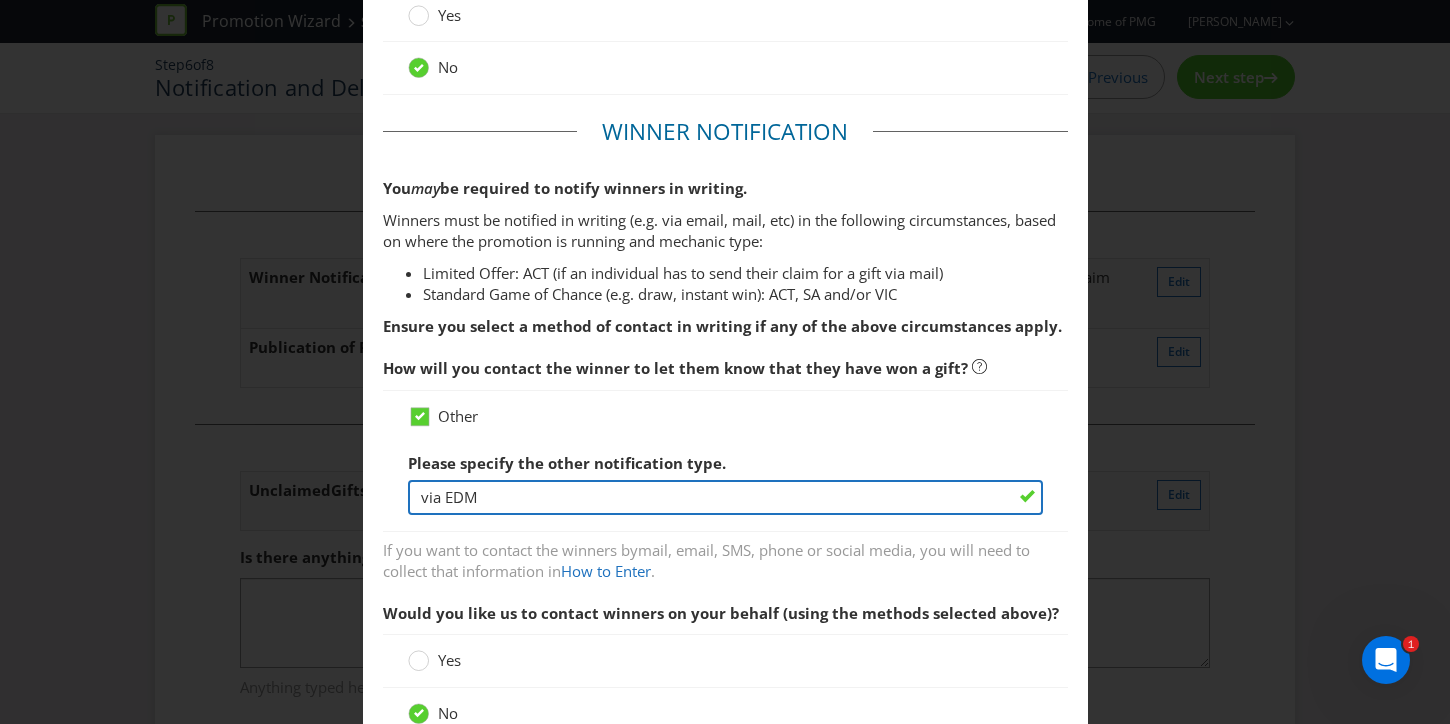 type on "via EDM" 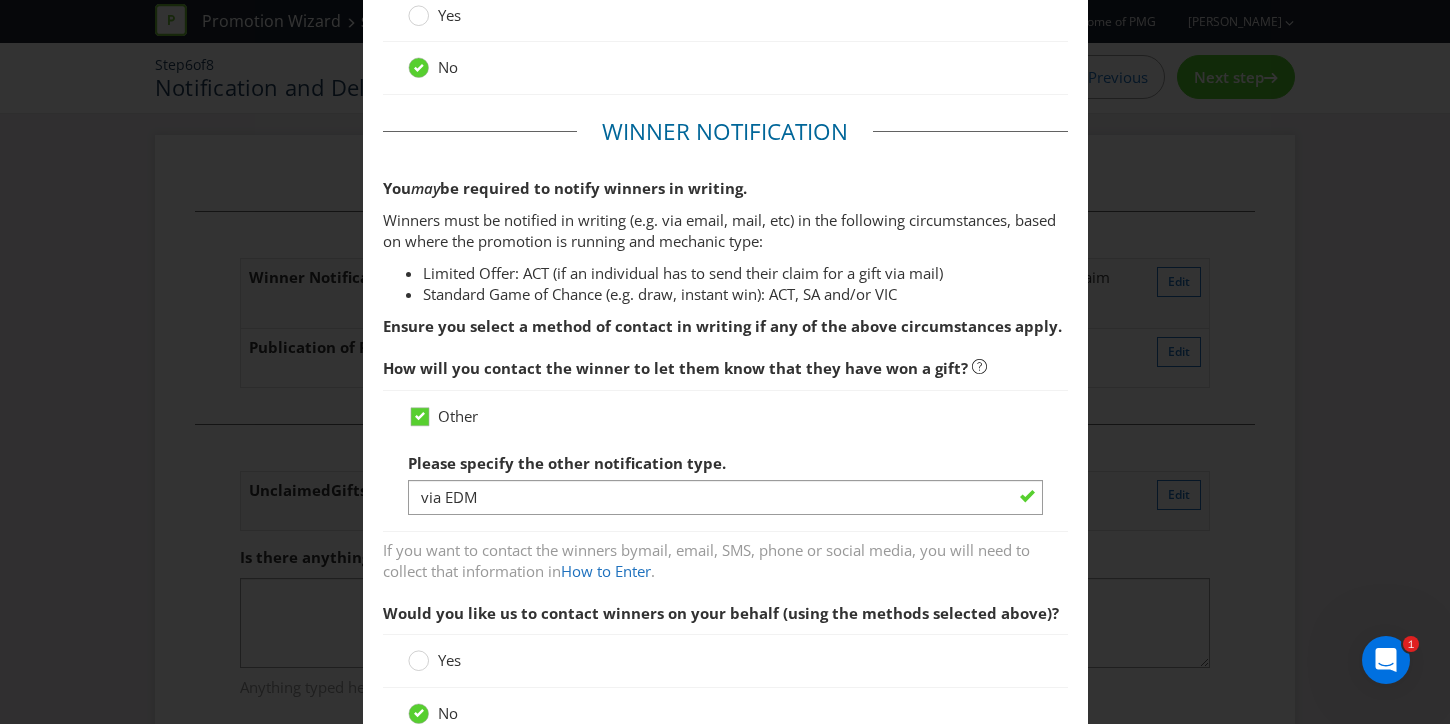 click on "Other   Please specify the other notification type.   via EDM" at bounding box center (725, 461) 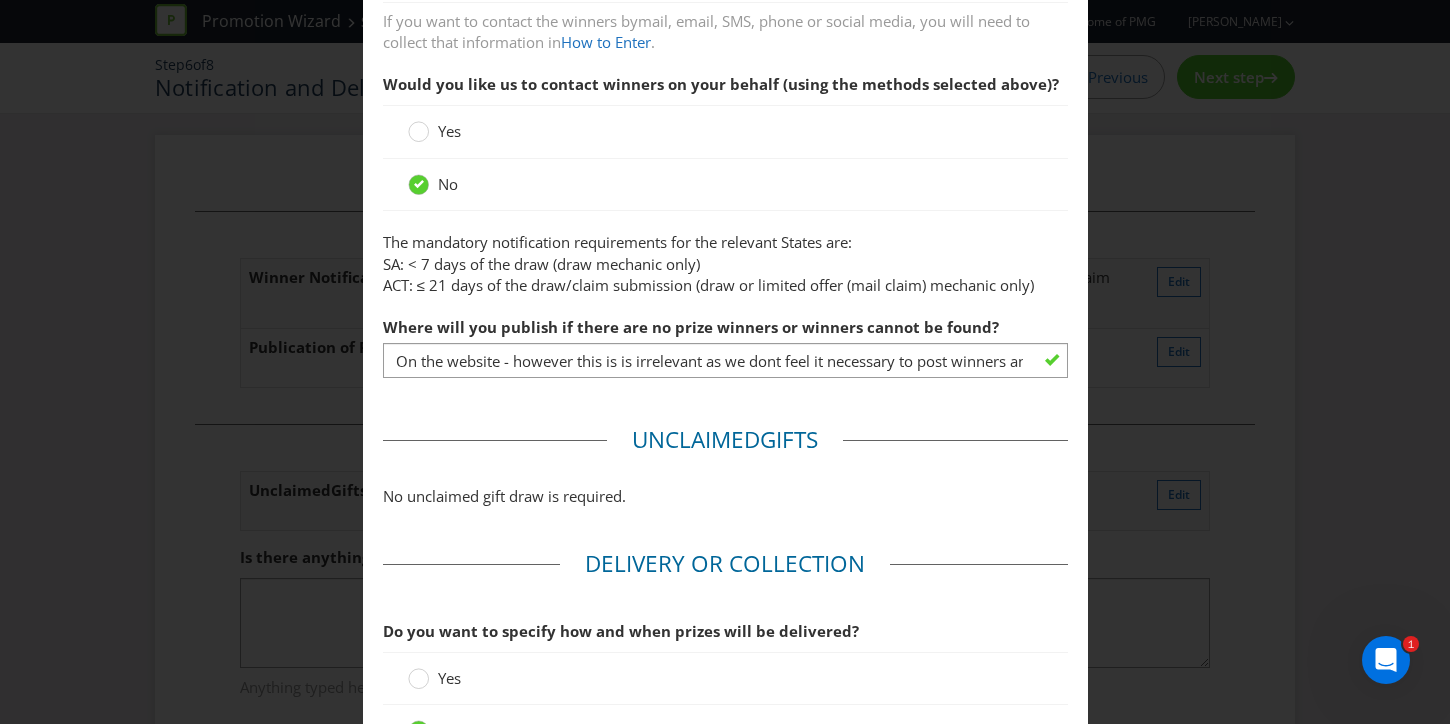 scroll, scrollTop: 733, scrollLeft: 0, axis: vertical 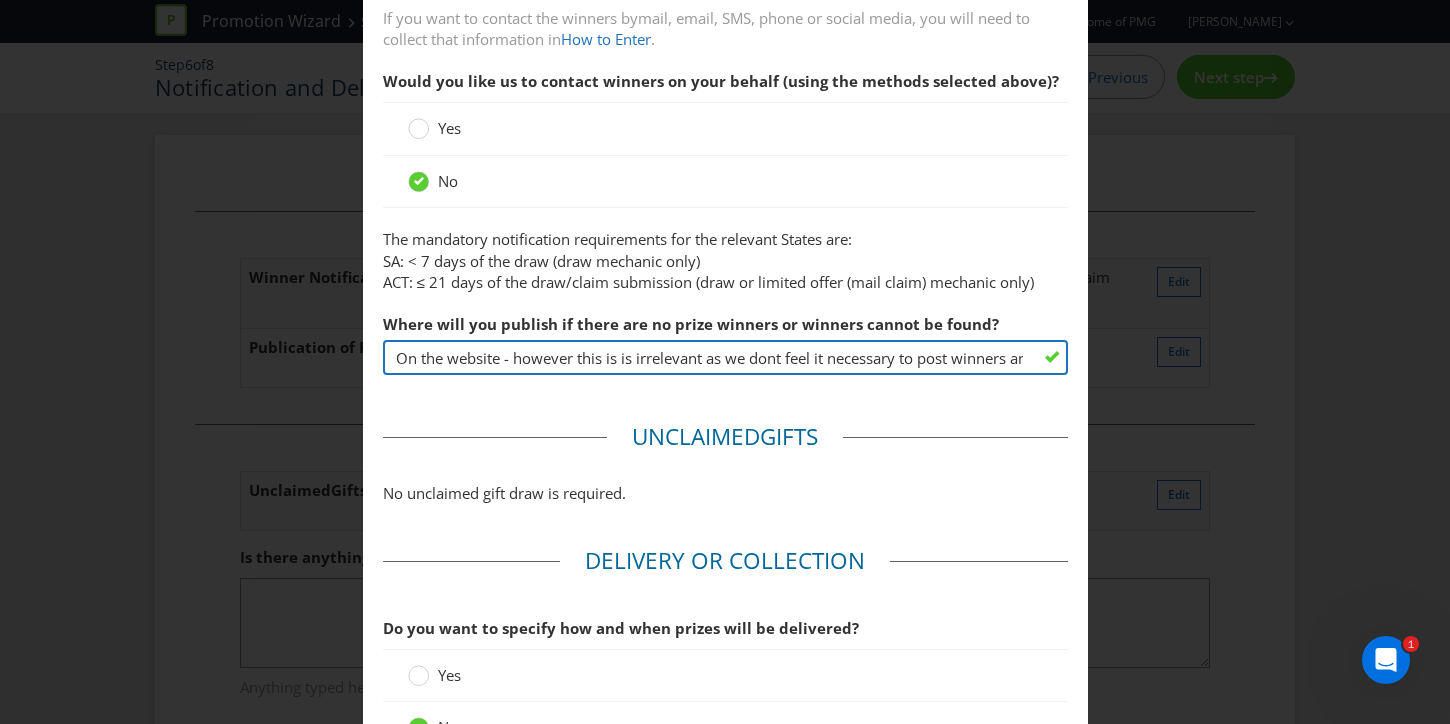 click on "On the website - however this is is irrelevant as we dont feel it necessary to post winners anywhere" at bounding box center (725, 357) 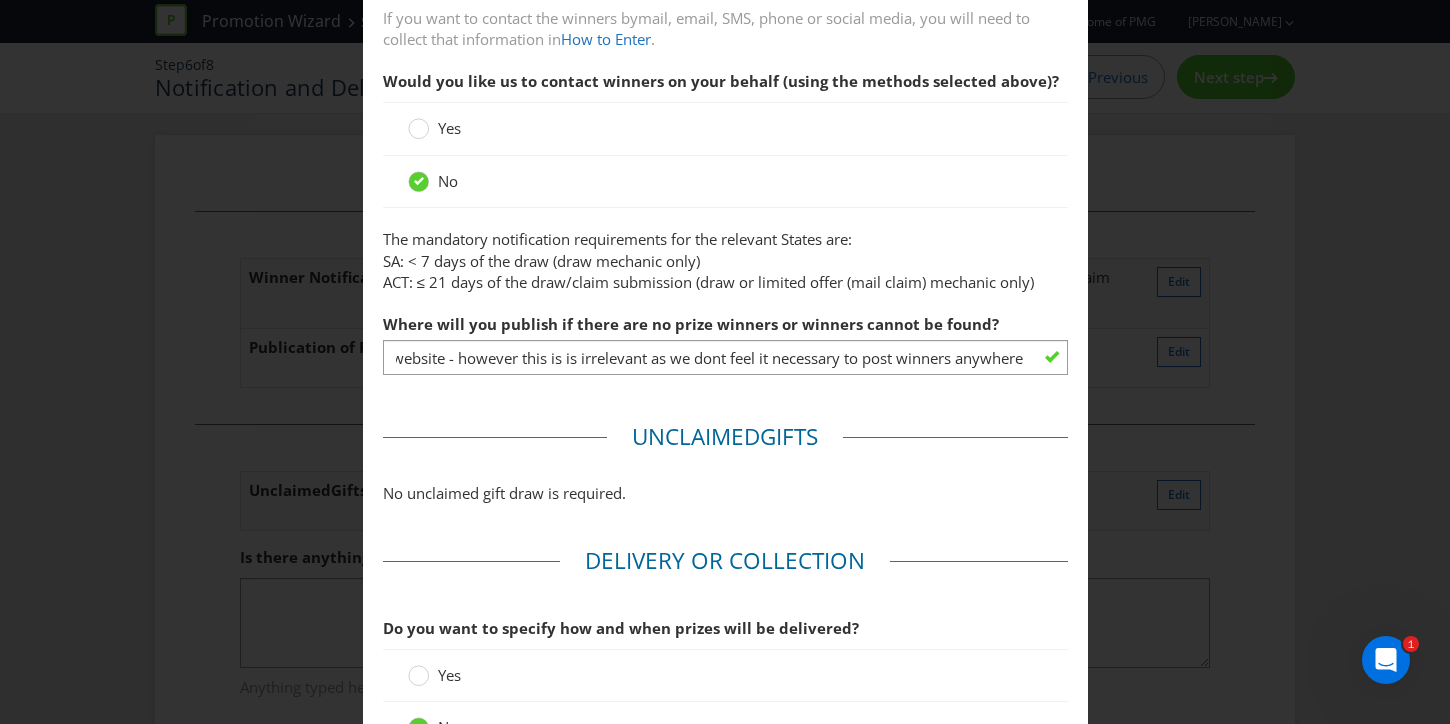 scroll, scrollTop: 0, scrollLeft: 0, axis: both 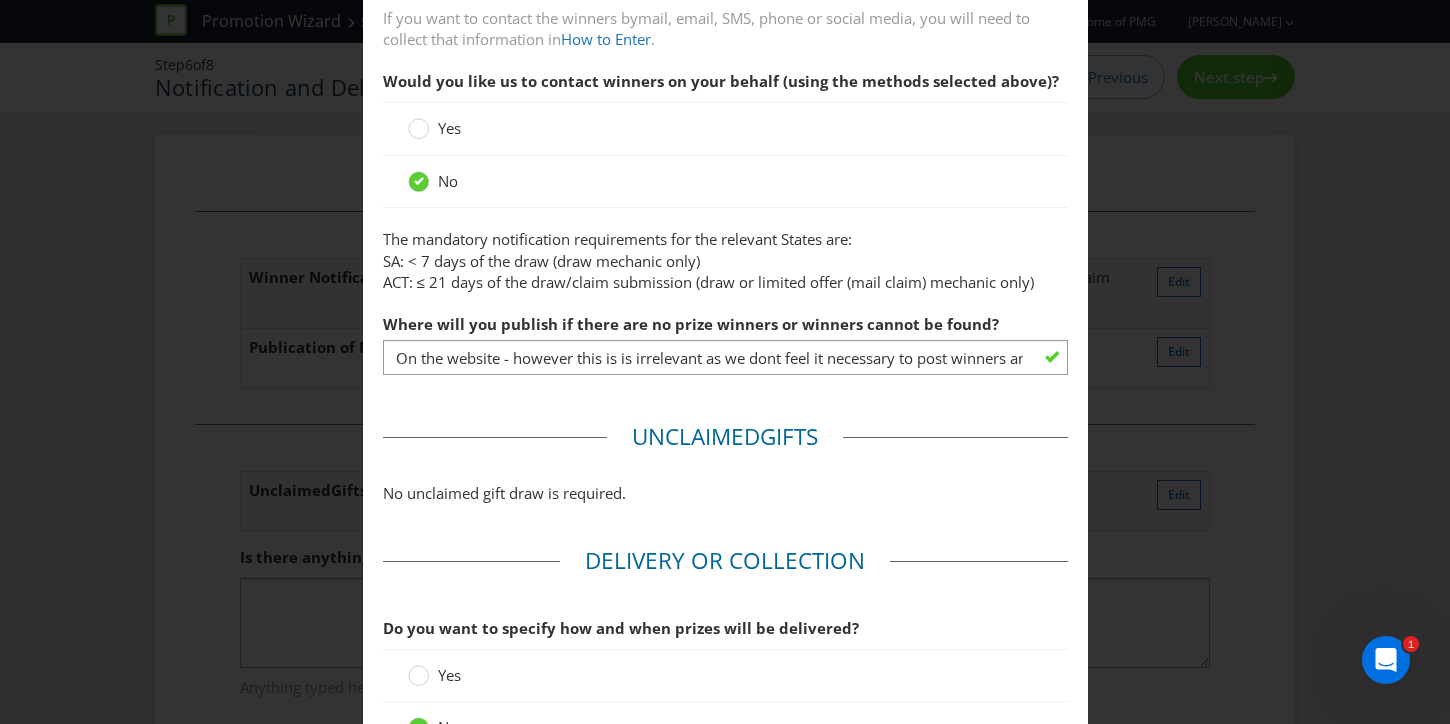 click on "ACT: ≤ 21 days of the draw/claim submission (draw or limited offer (mail claim) mechanic only)" at bounding box center (708, 282) 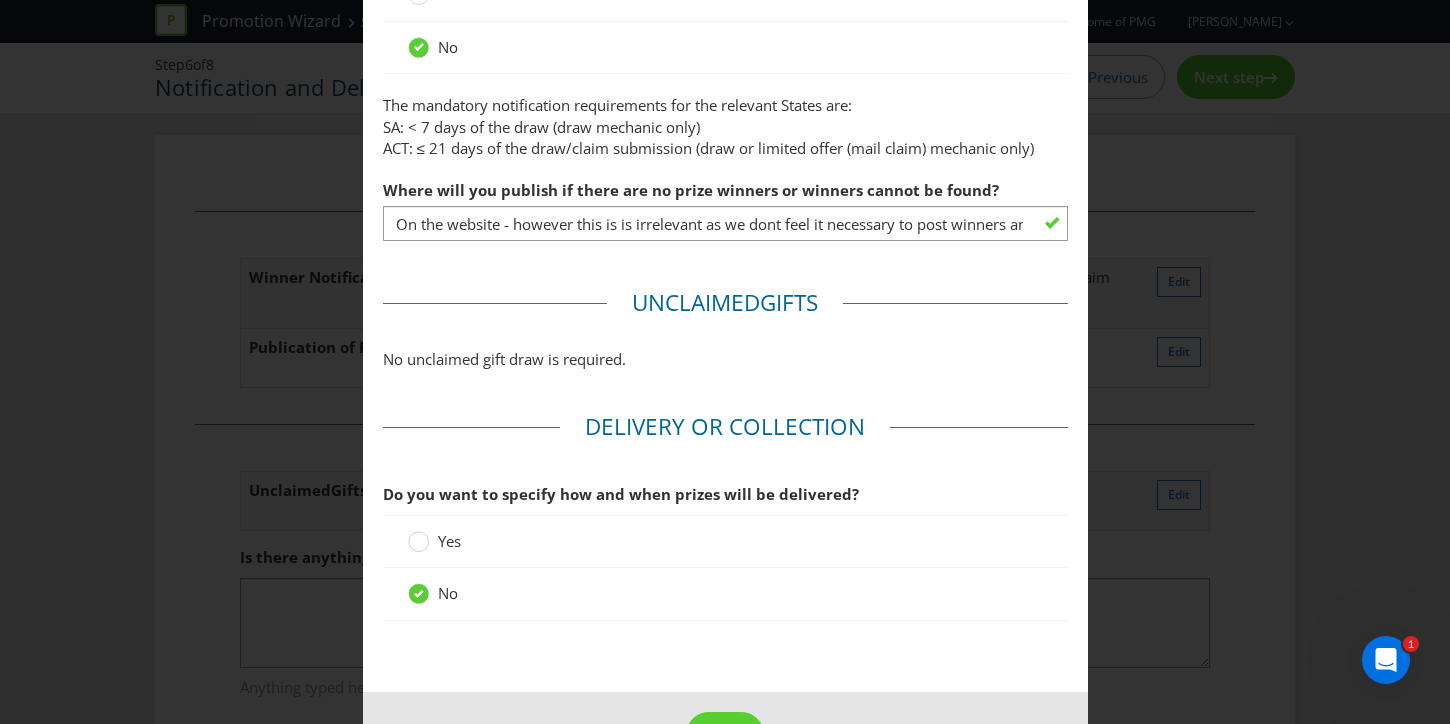 scroll, scrollTop: 935, scrollLeft: 0, axis: vertical 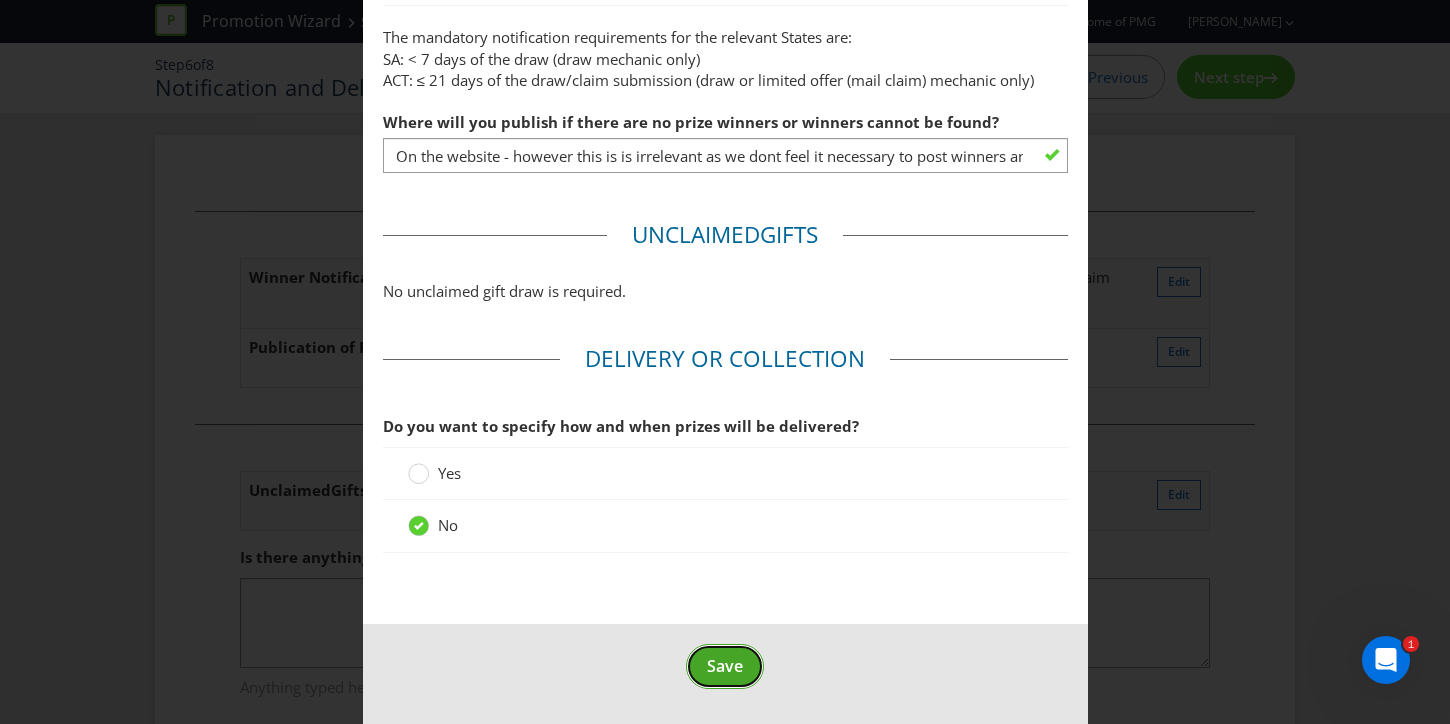 click on "Save" at bounding box center (725, 666) 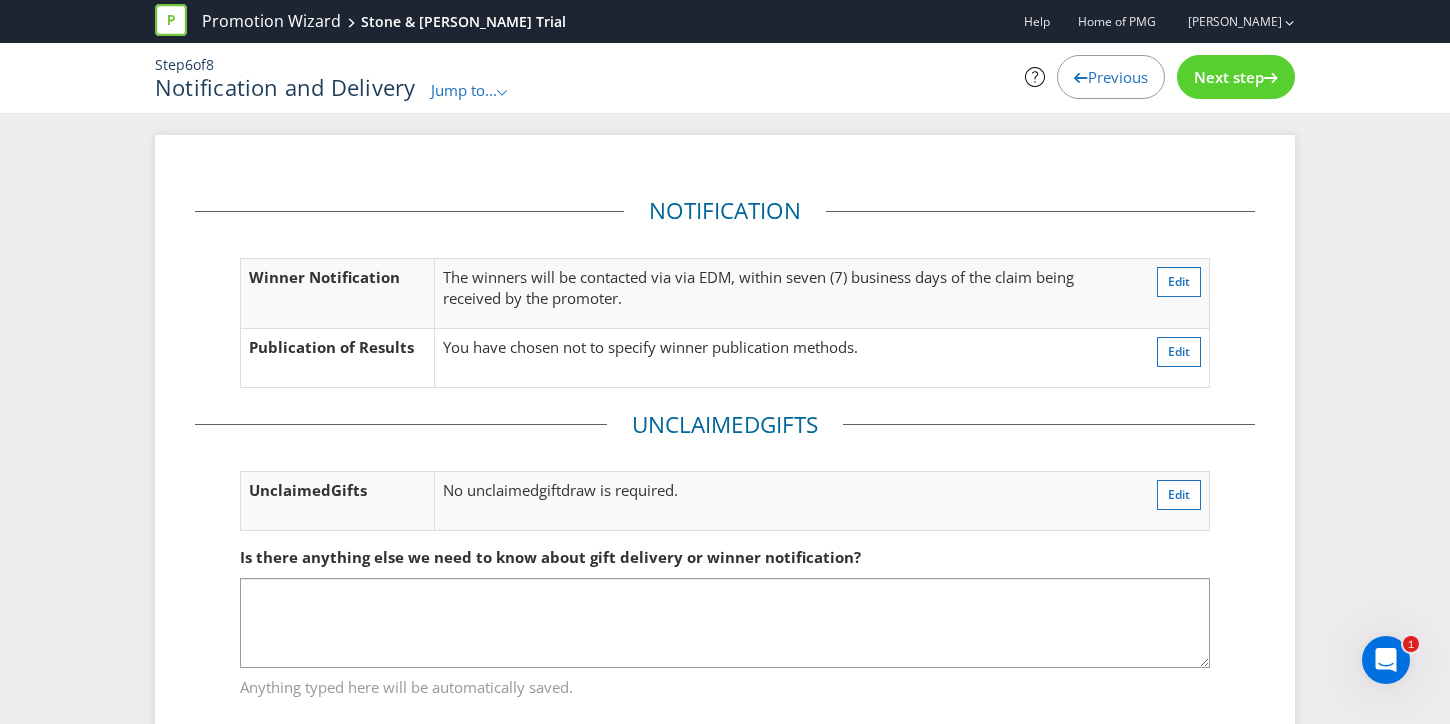scroll, scrollTop: 49, scrollLeft: 0, axis: vertical 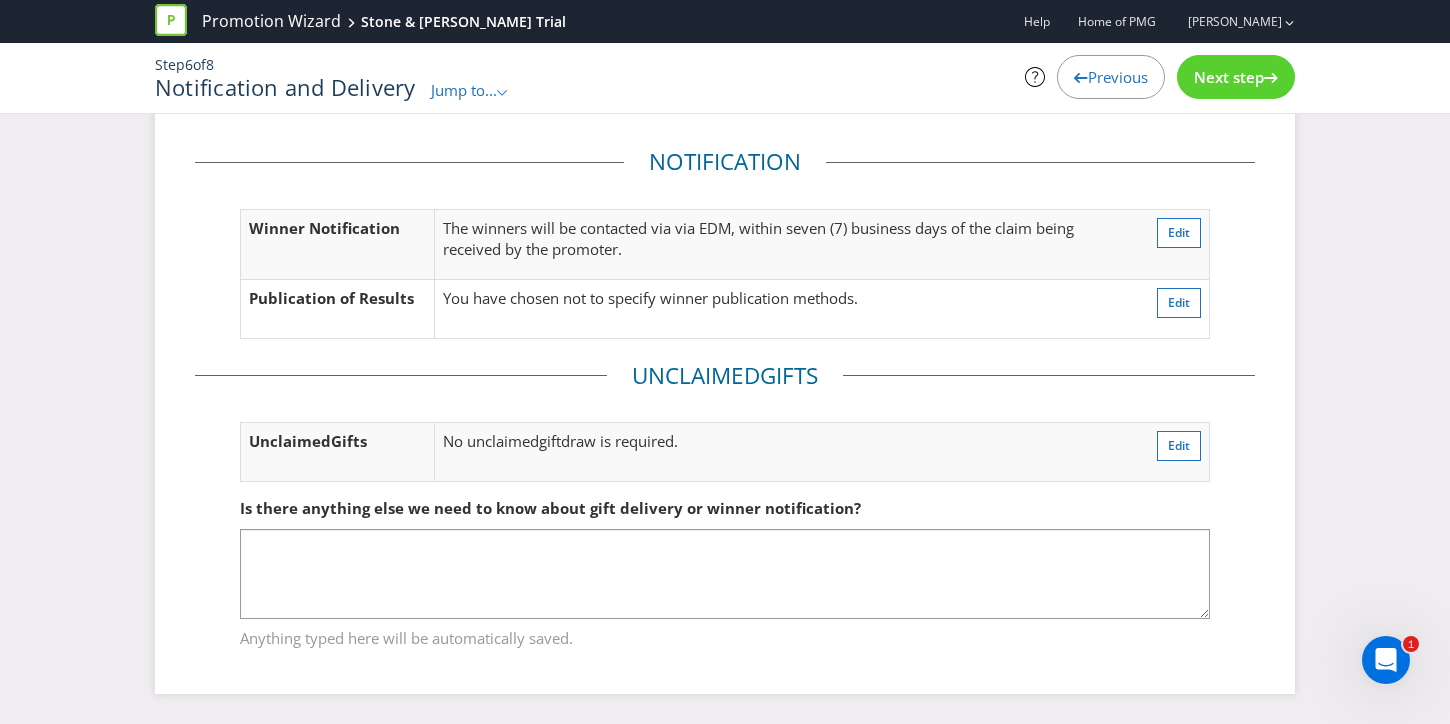 click on "Next step" at bounding box center (1229, 77) 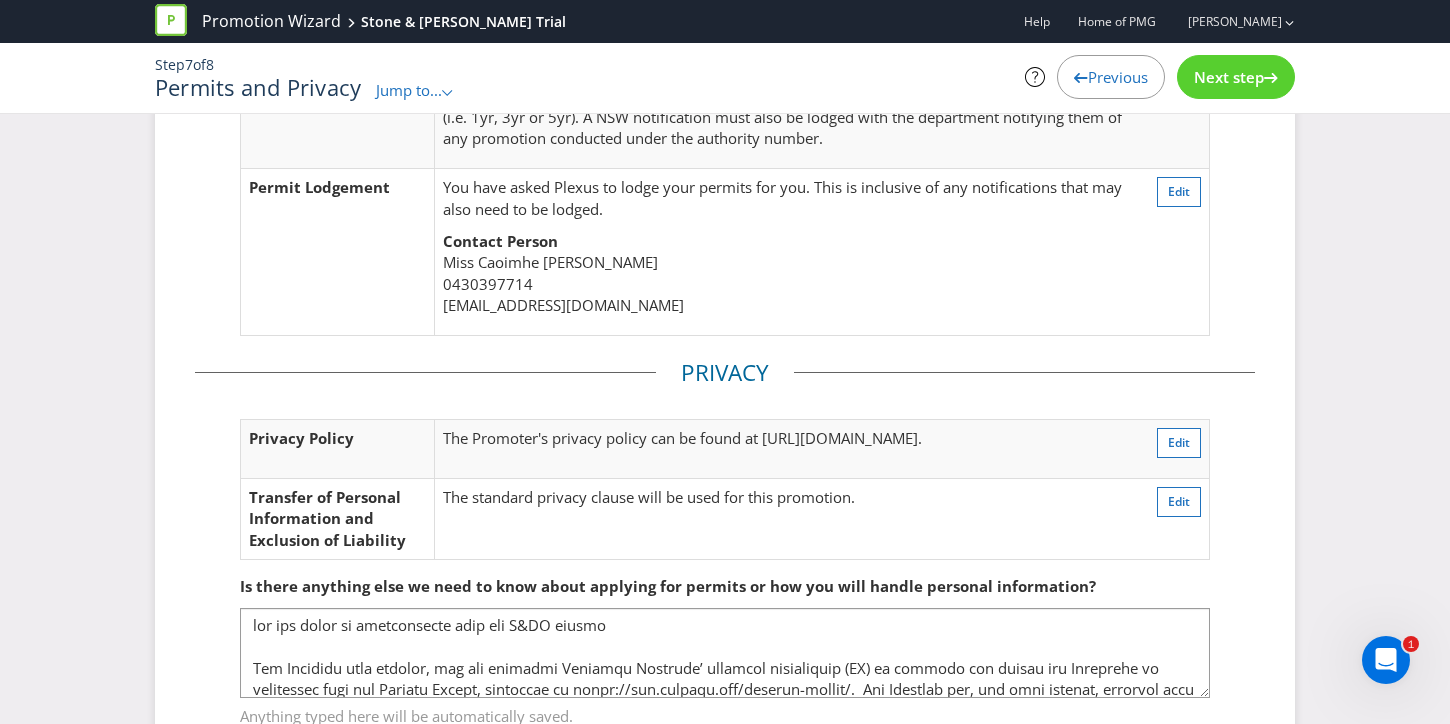 scroll, scrollTop: 358, scrollLeft: 0, axis: vertical 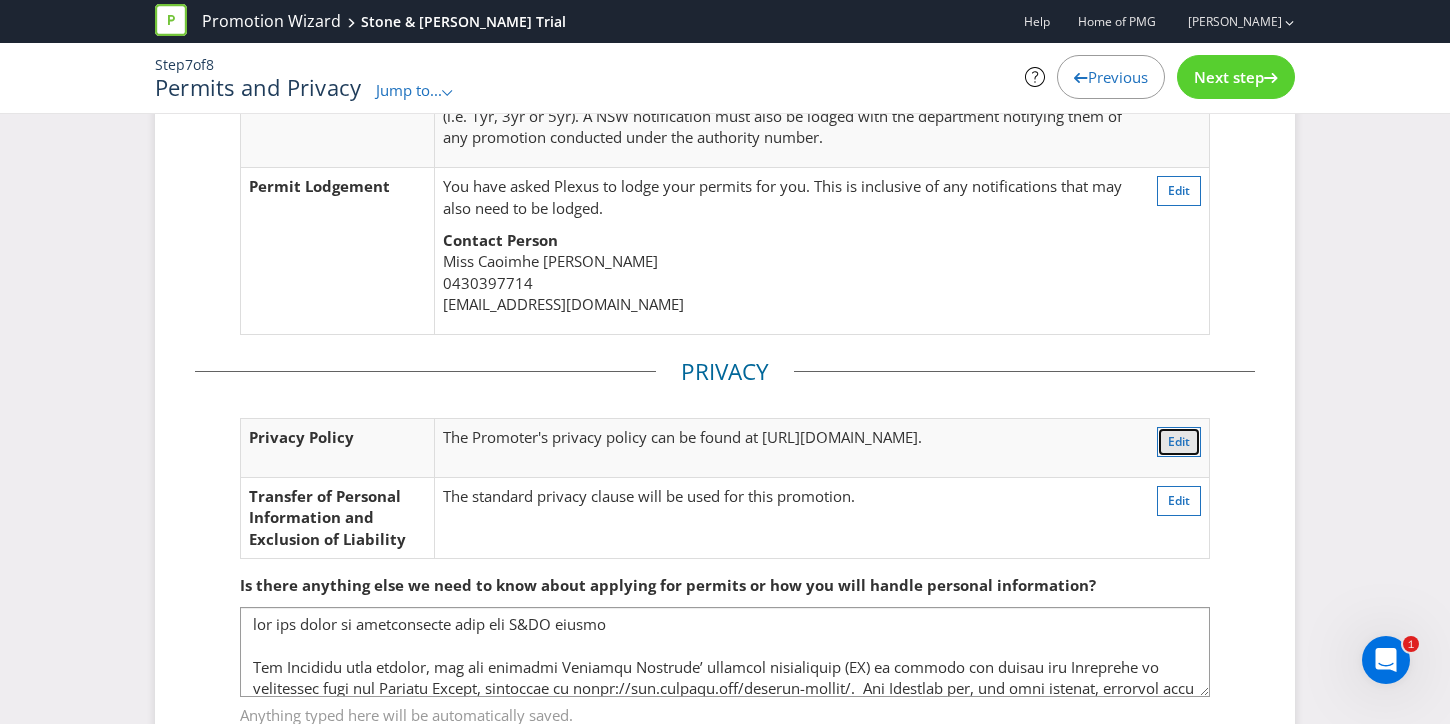 click on "Edit" at bounding box center (1179, 441) 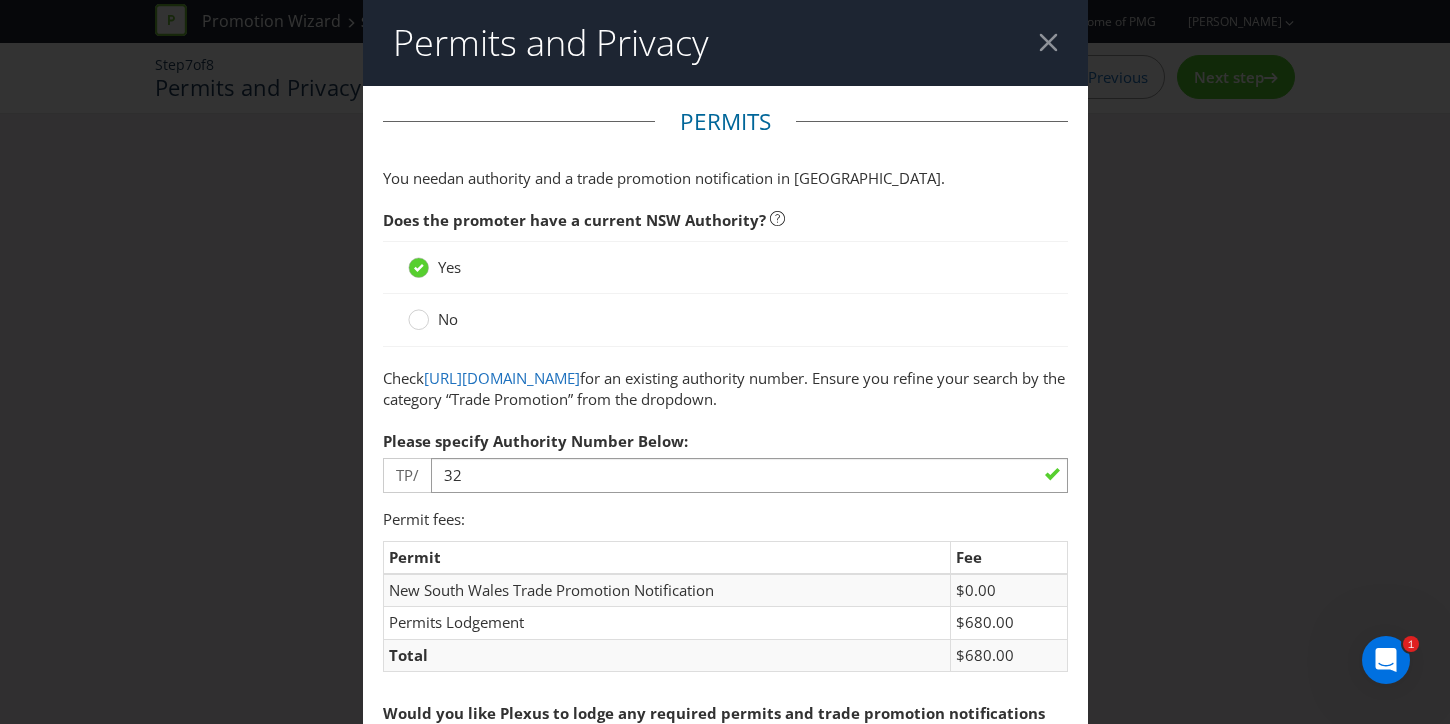 scroll, scrollTop: 0, scrollLeft: 0, axis: both 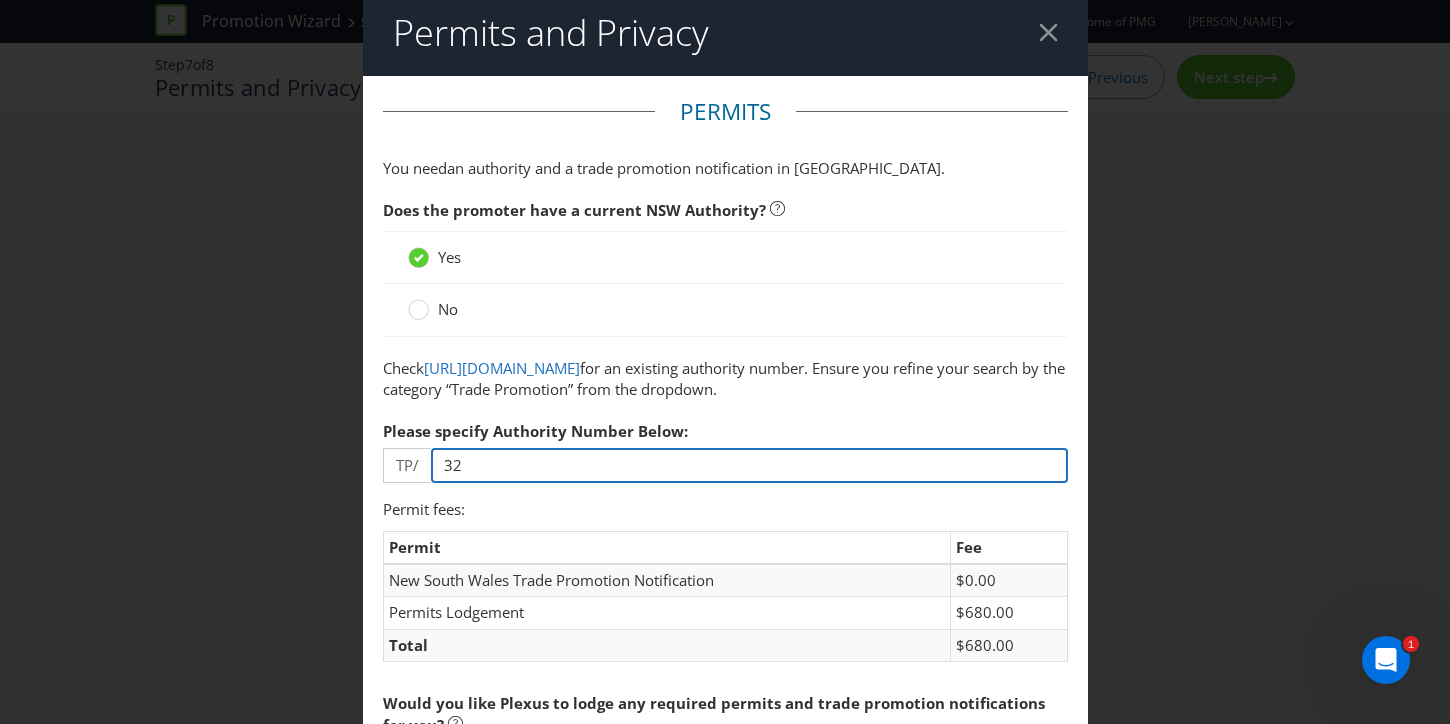 click on "32" at bounding box center [749, 465] 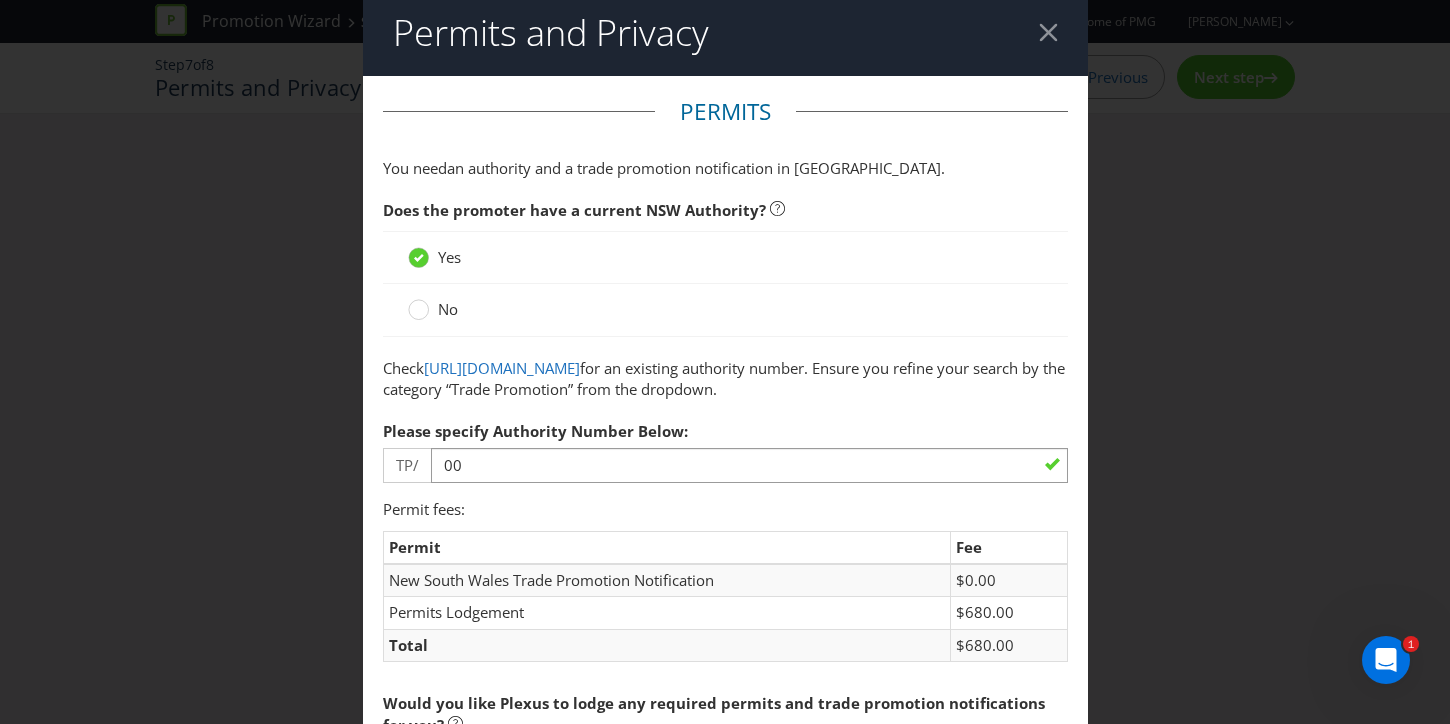 click on "Please specify Authority Number Below:   TP/ 00" at bounding box center (725, 447) 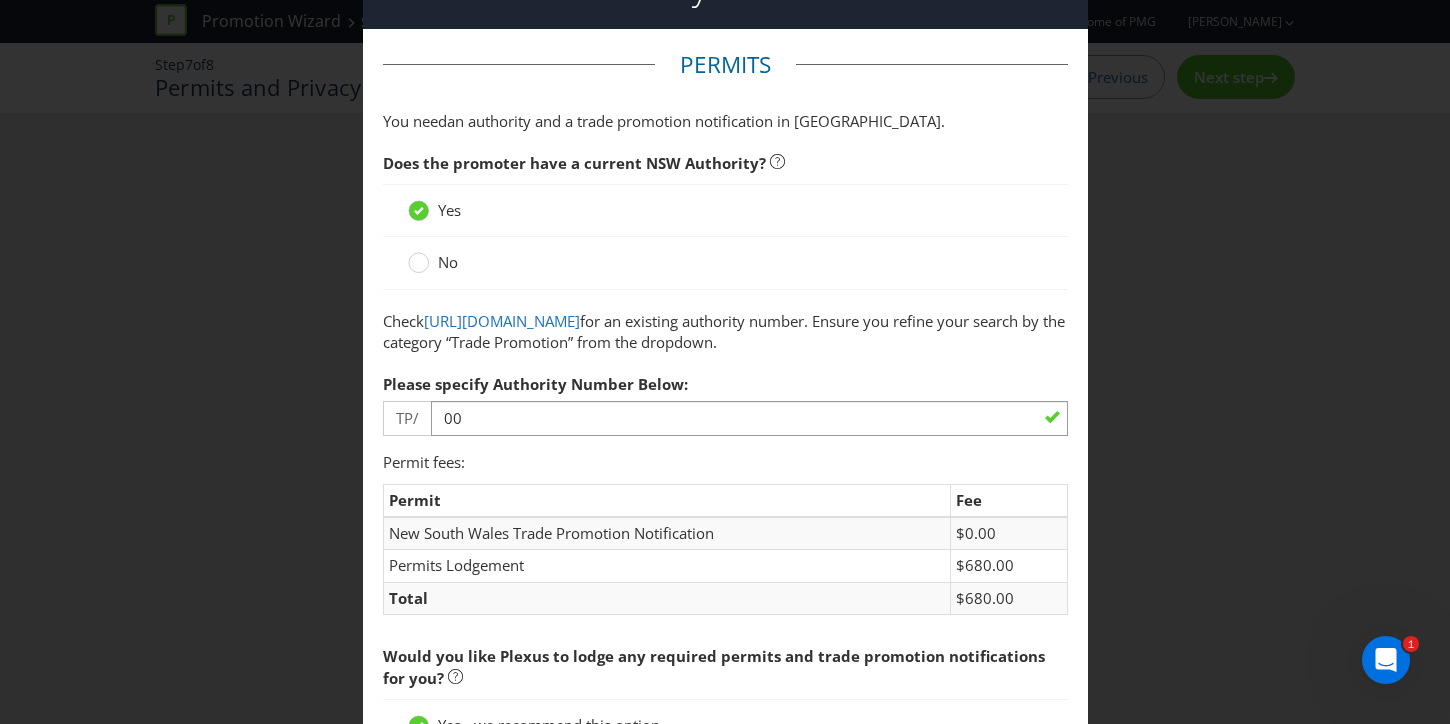 scroll, scrollTop: 88, scrollLeft: 0, axis: vertical 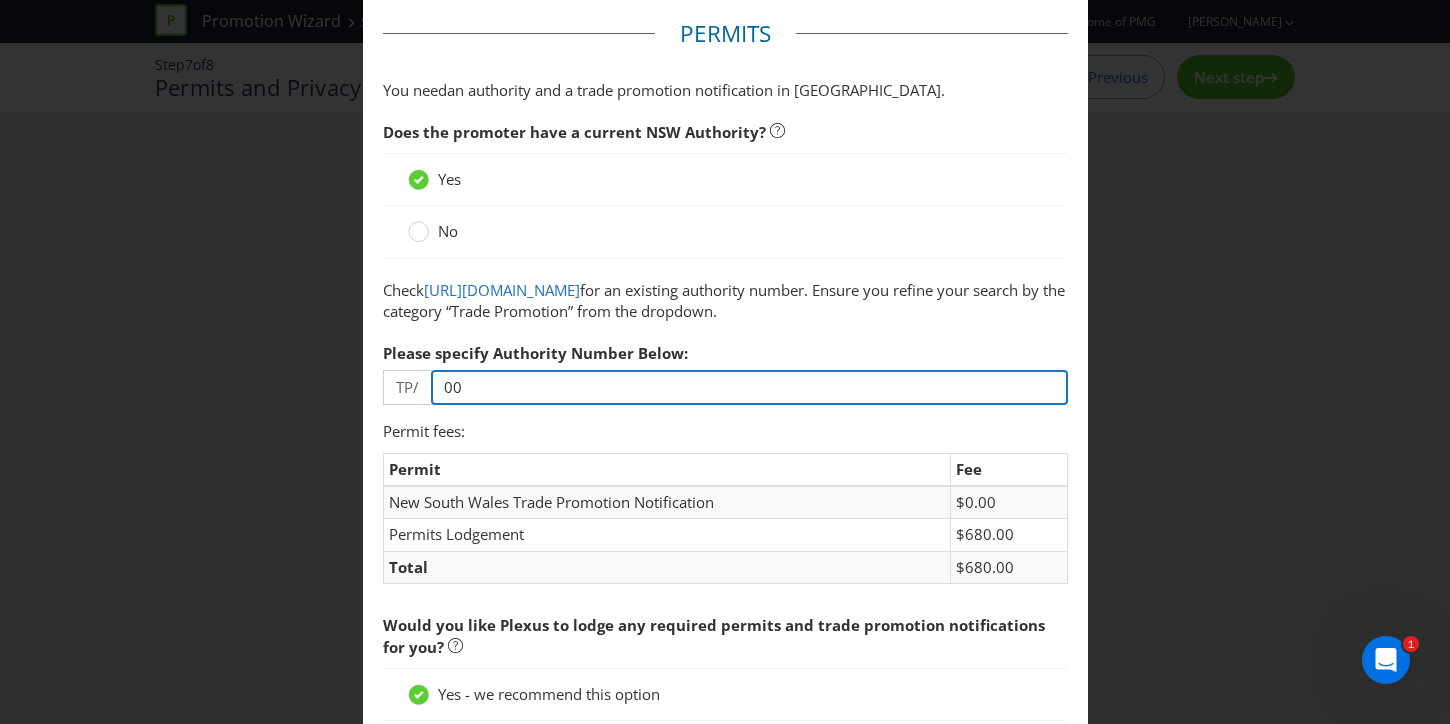 click on "00" at bounding box center [749, 387] 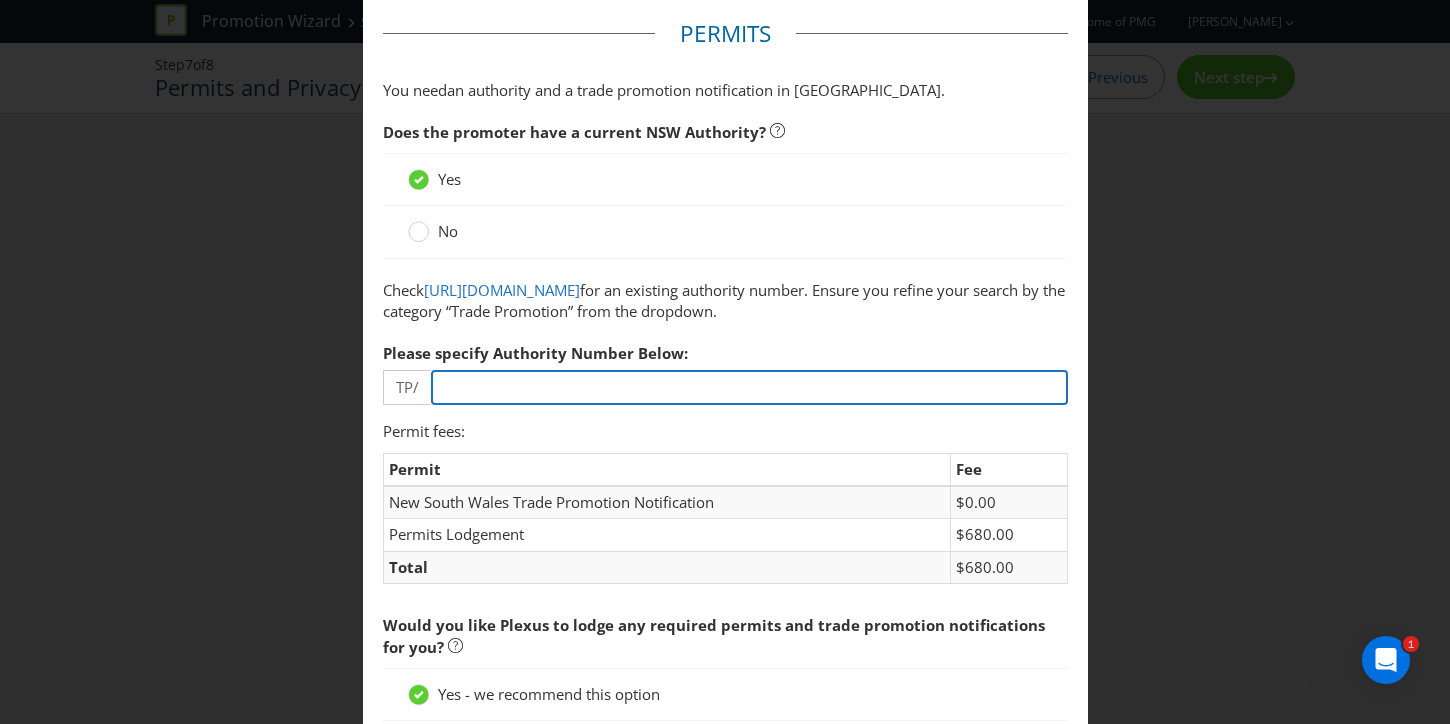 type 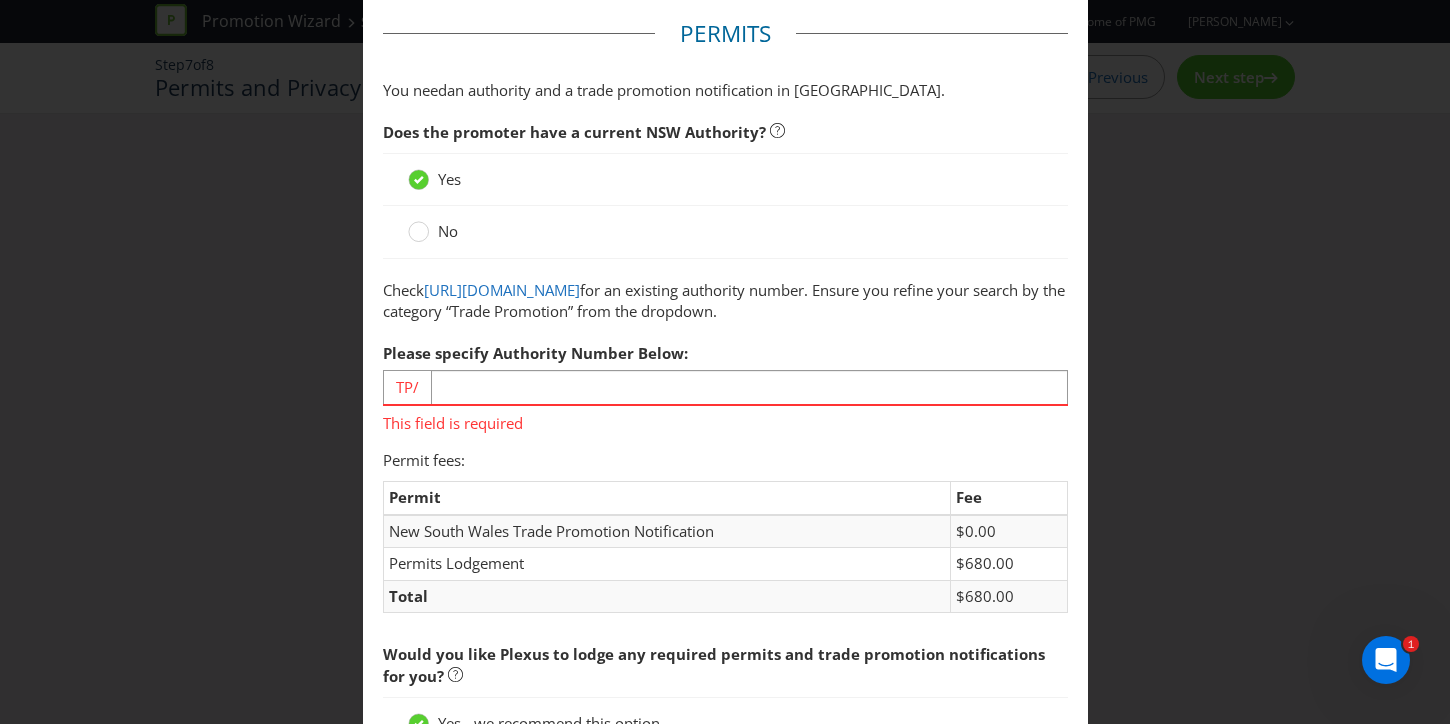 click on "Please specify Authority Number Below:   TP/ This field is required" at bounding box center [725, 383] 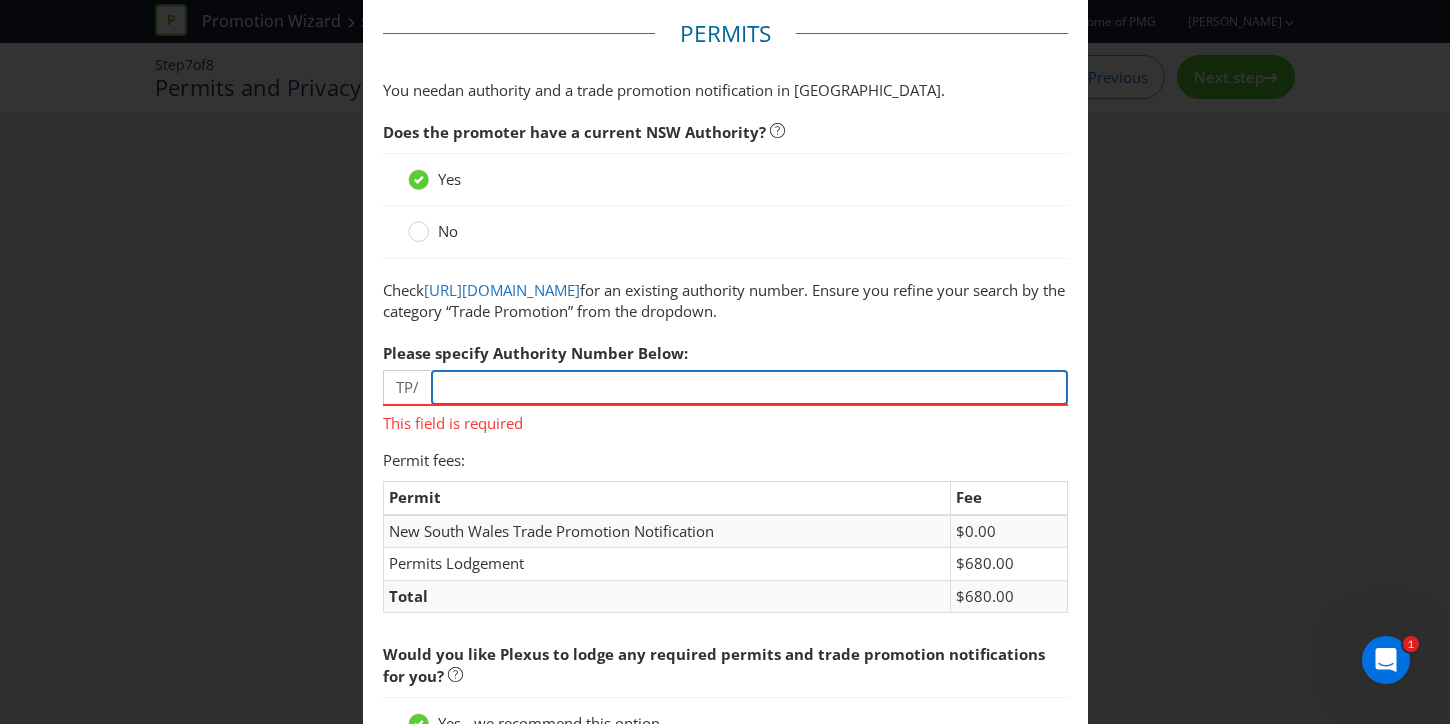 click at bounding box center [749, 387] 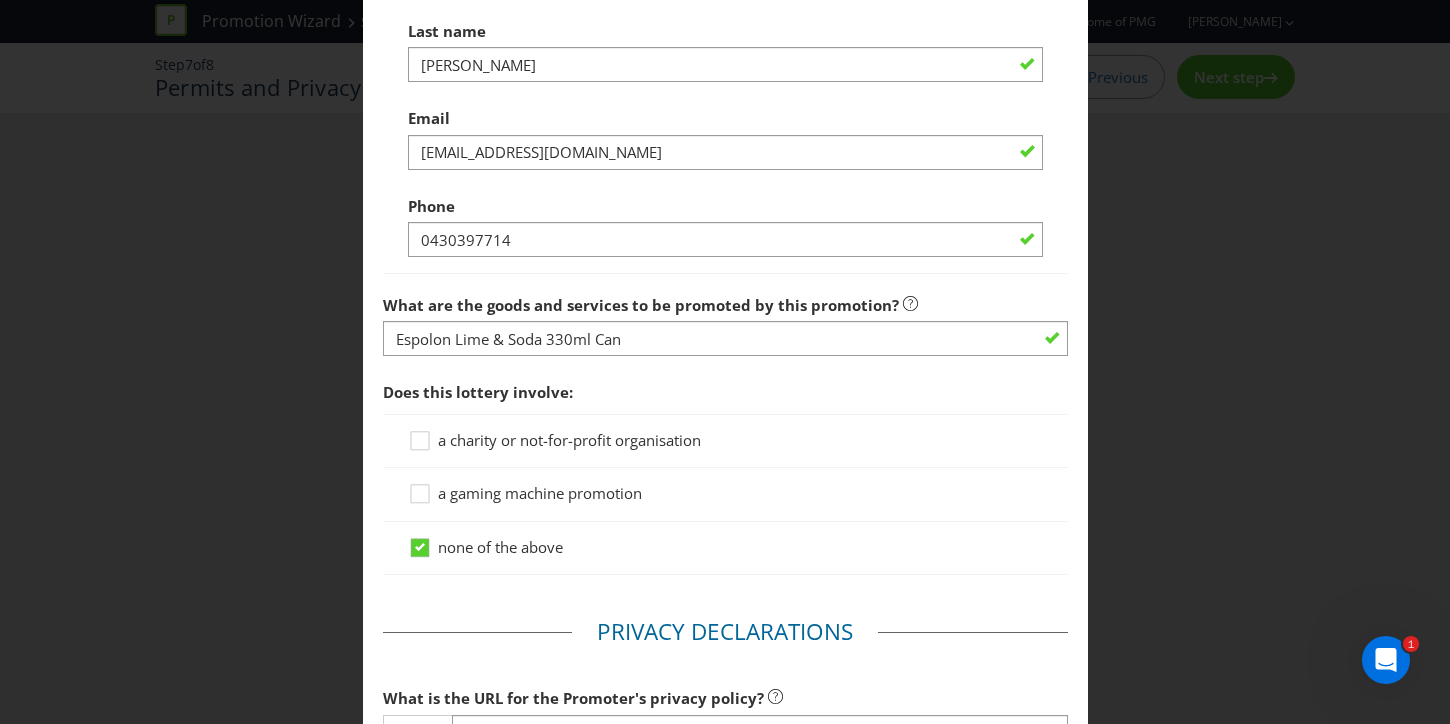 scroll, scrollTop: 1243, scrollLeft: 0, axis: vertical 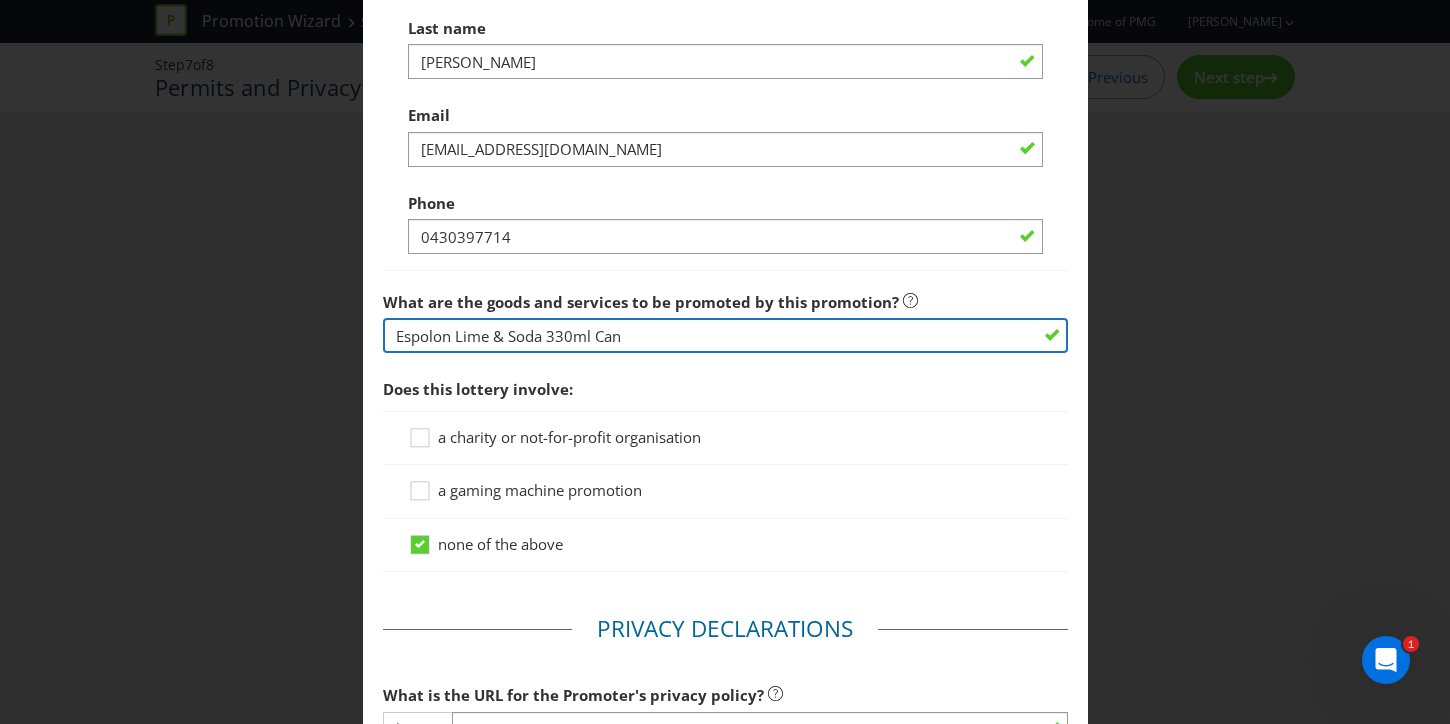 drag, startPoint x: 544, startPoint y: 358, endPoint x: 314, endPoint y: 323, distance: 232.6478 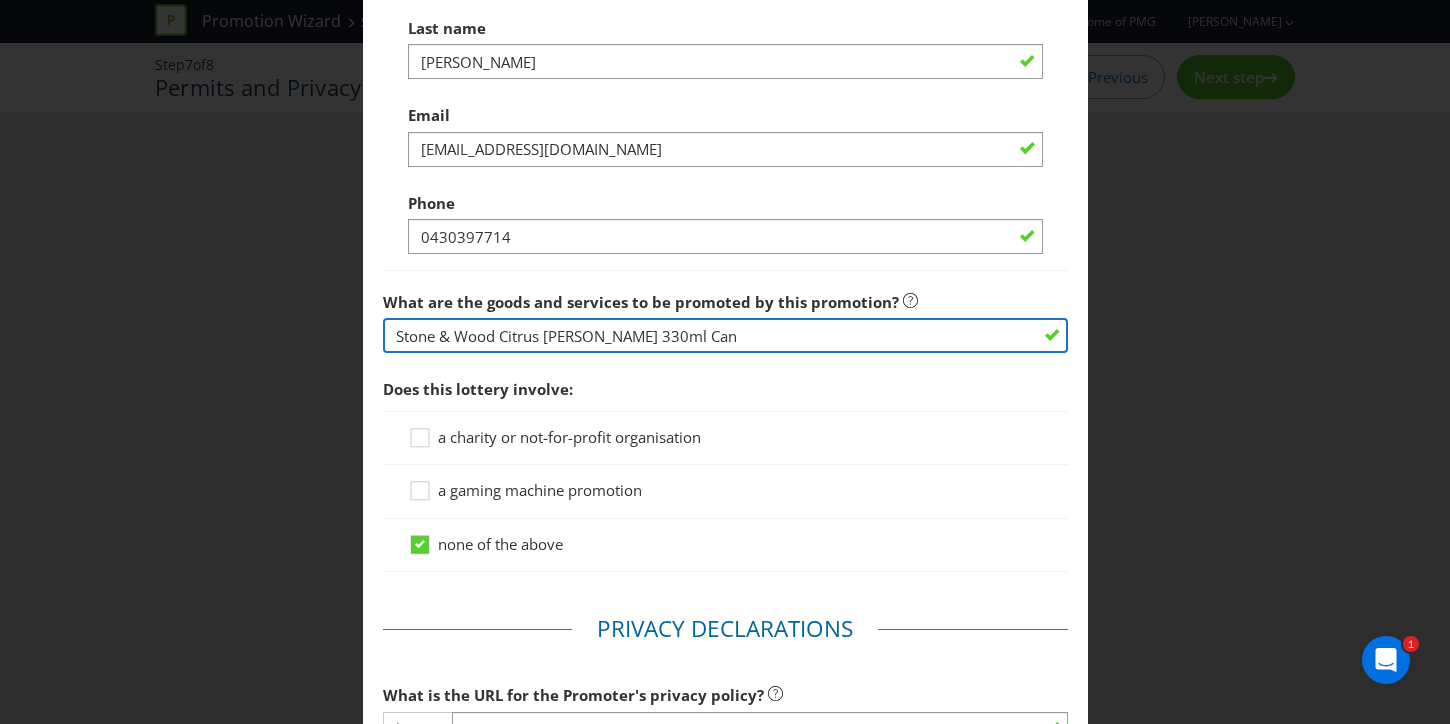 type on "Stone & Wood Citrus [PERSON_NAME] 330ml Can" 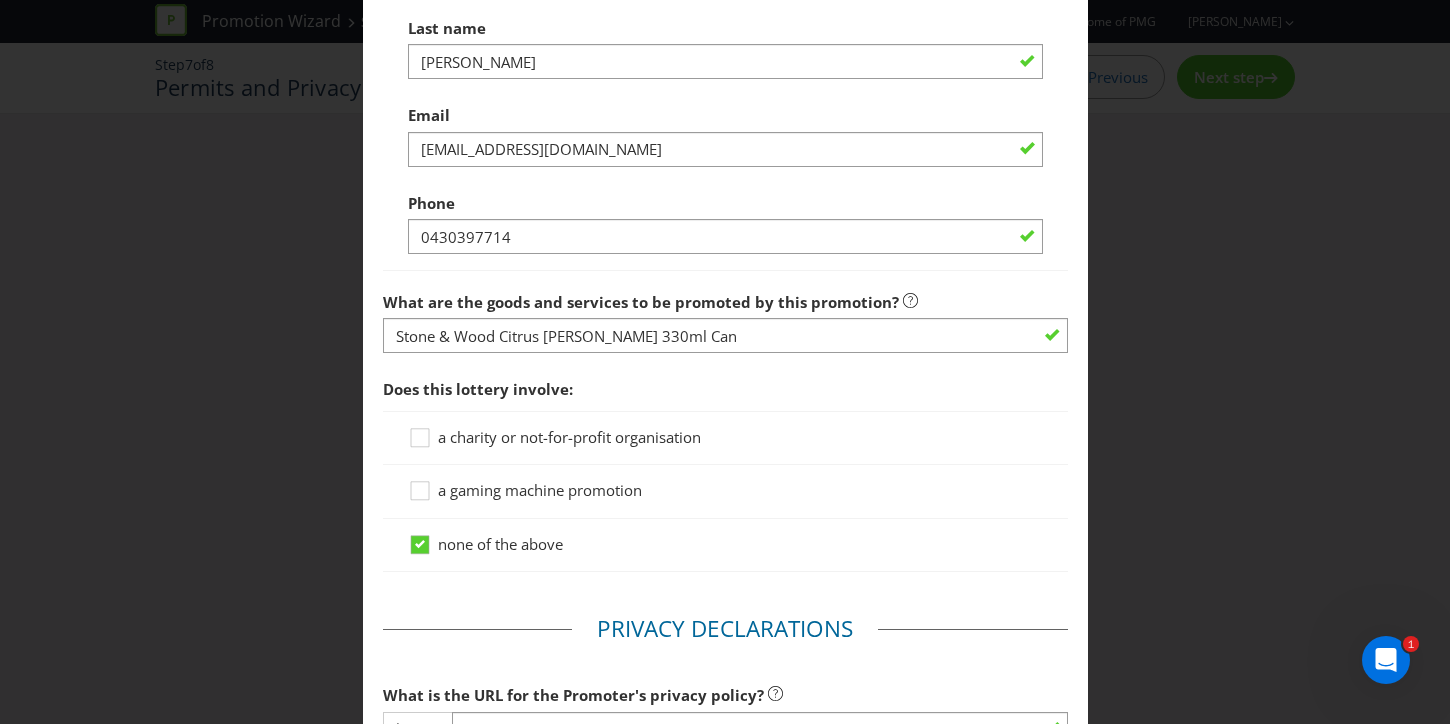 click on "Does this lottery involve:" at bounding box center (725, 389) 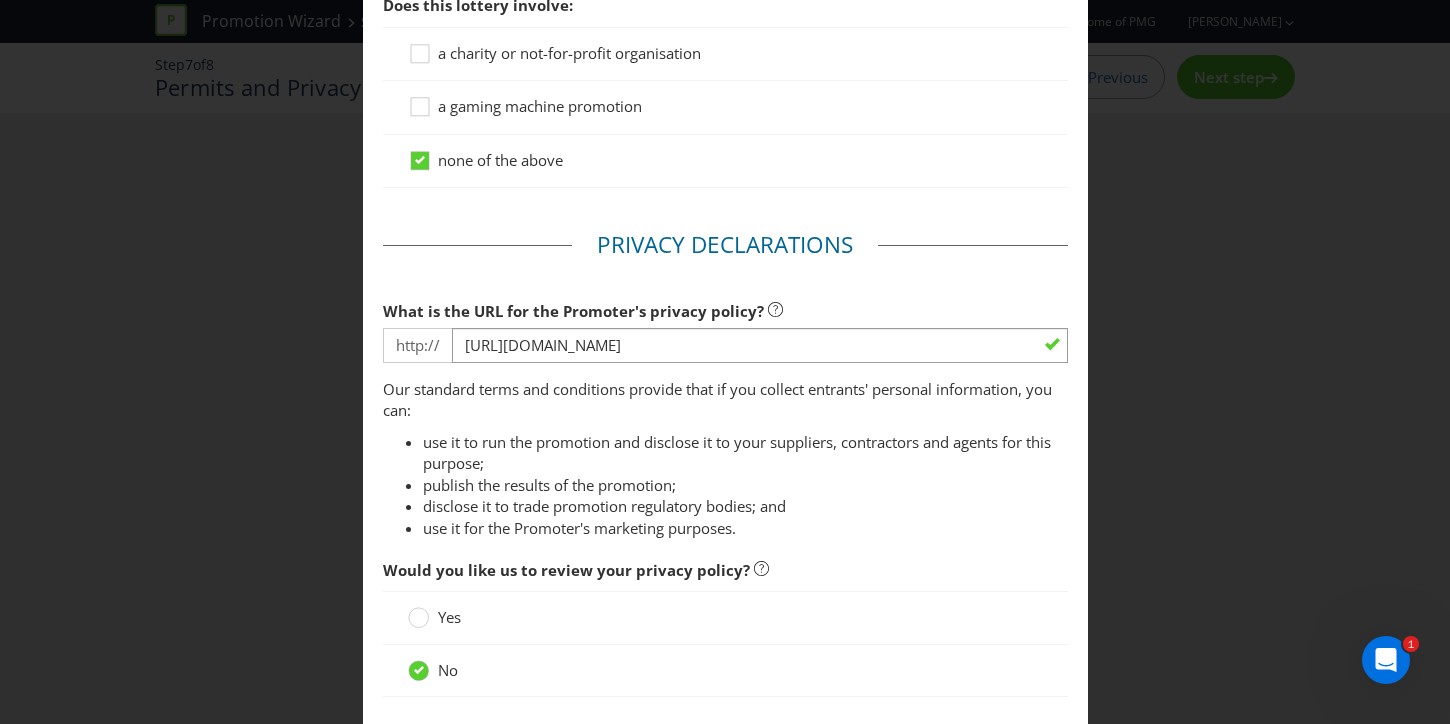 scroll, scrollTop: 1629, scrollLeft: 0, axis: vertical 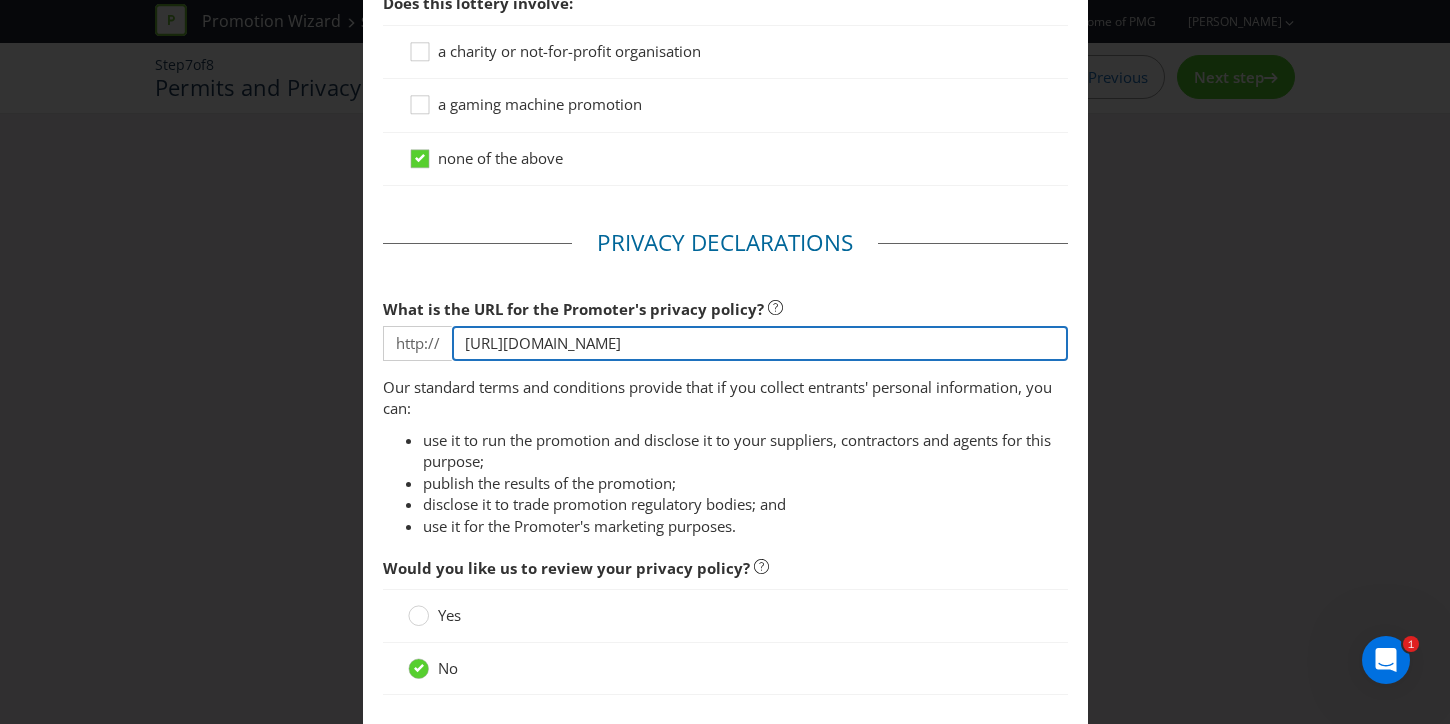 drag, startPoint x: 807, startPoint y: 368, endPoint x: 339, endPoint y: 337, distance: 469.02557 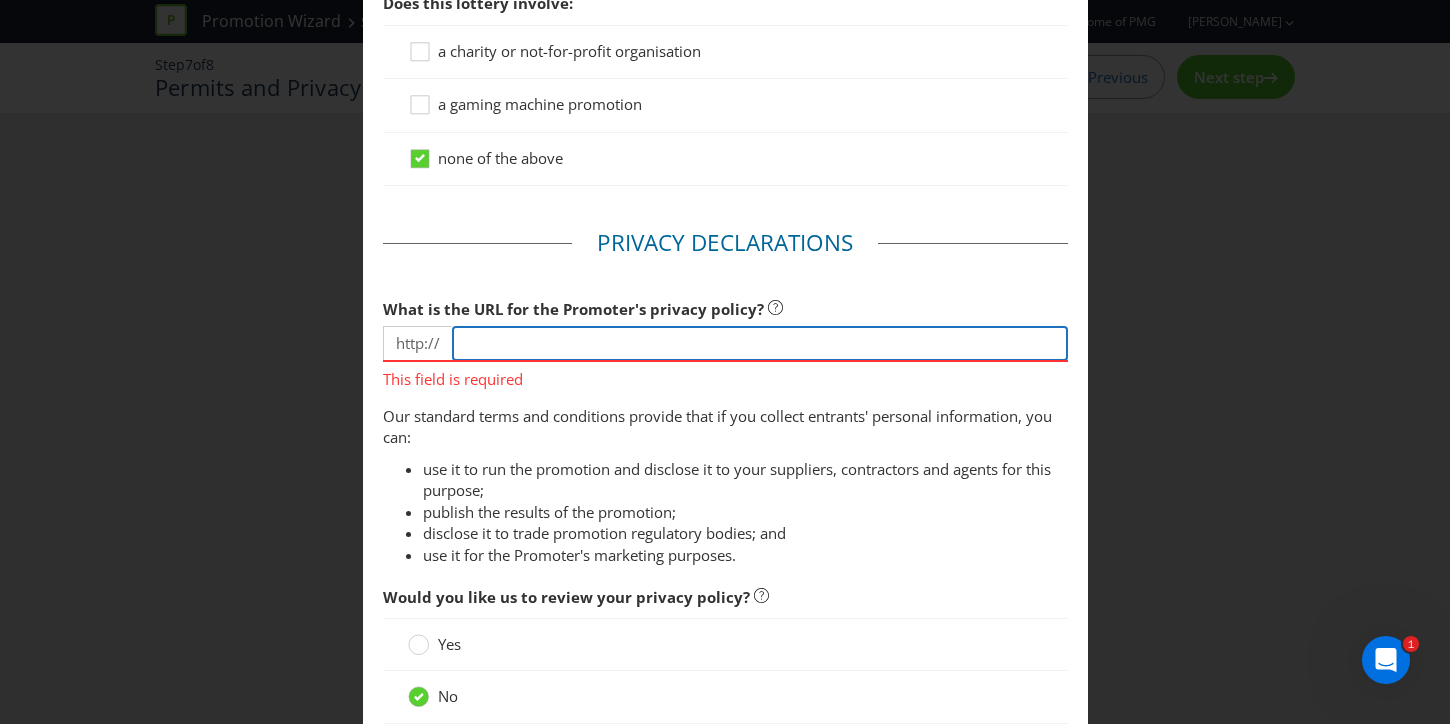 scroll, scrollTop: 1822, scrollLeft: 0, axis: vertical 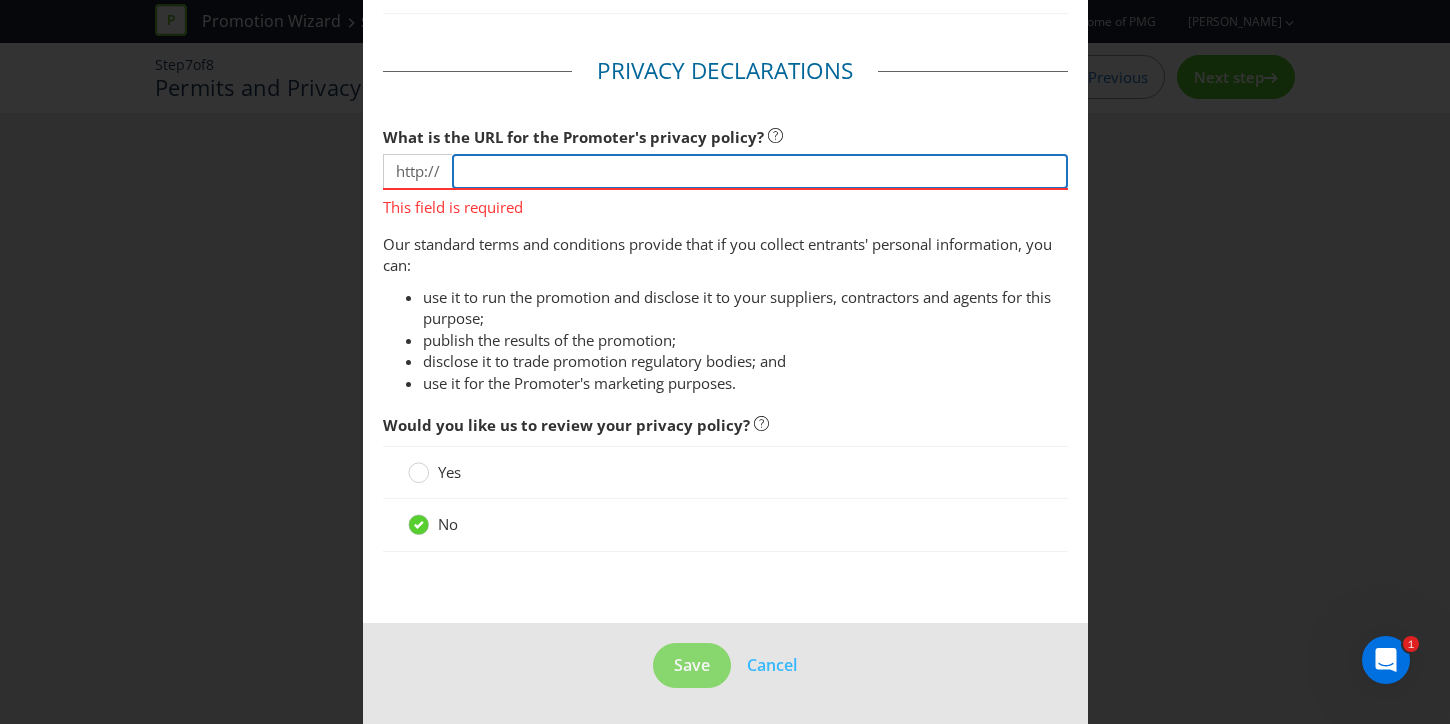 click at bounding box center [760, 171] 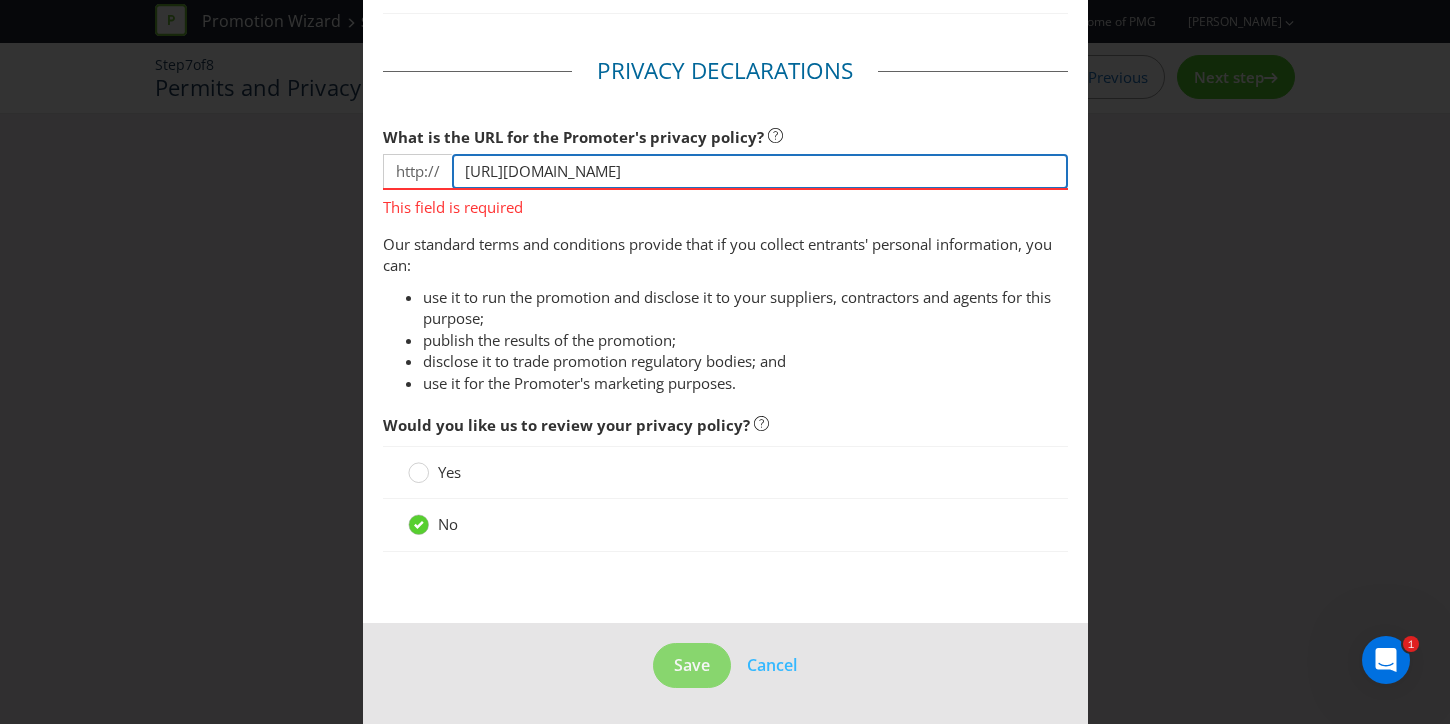 drag, startPoint x: 514, startPoint y: 174, endPoint x: 395, endPoint y: 157, distance: 120.20815 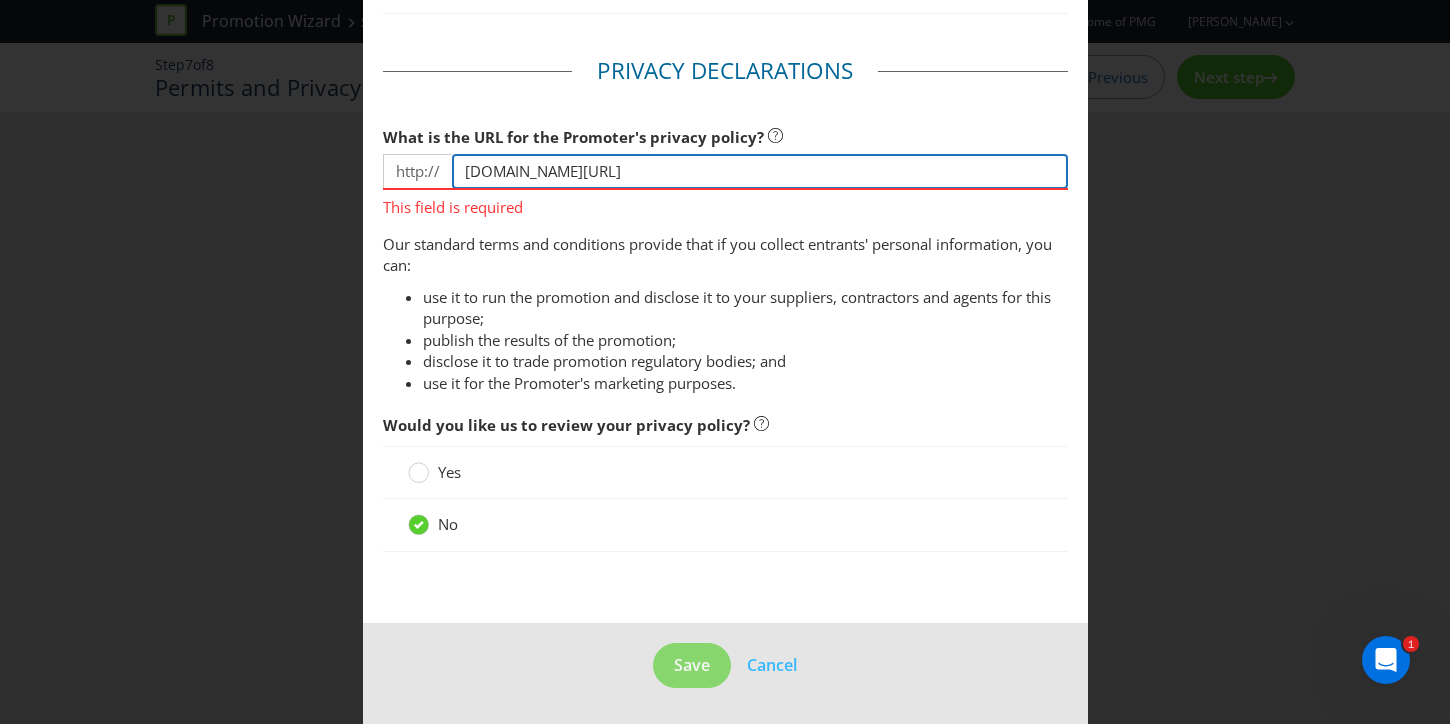type on "[DOMAIN_NAME][URL]" 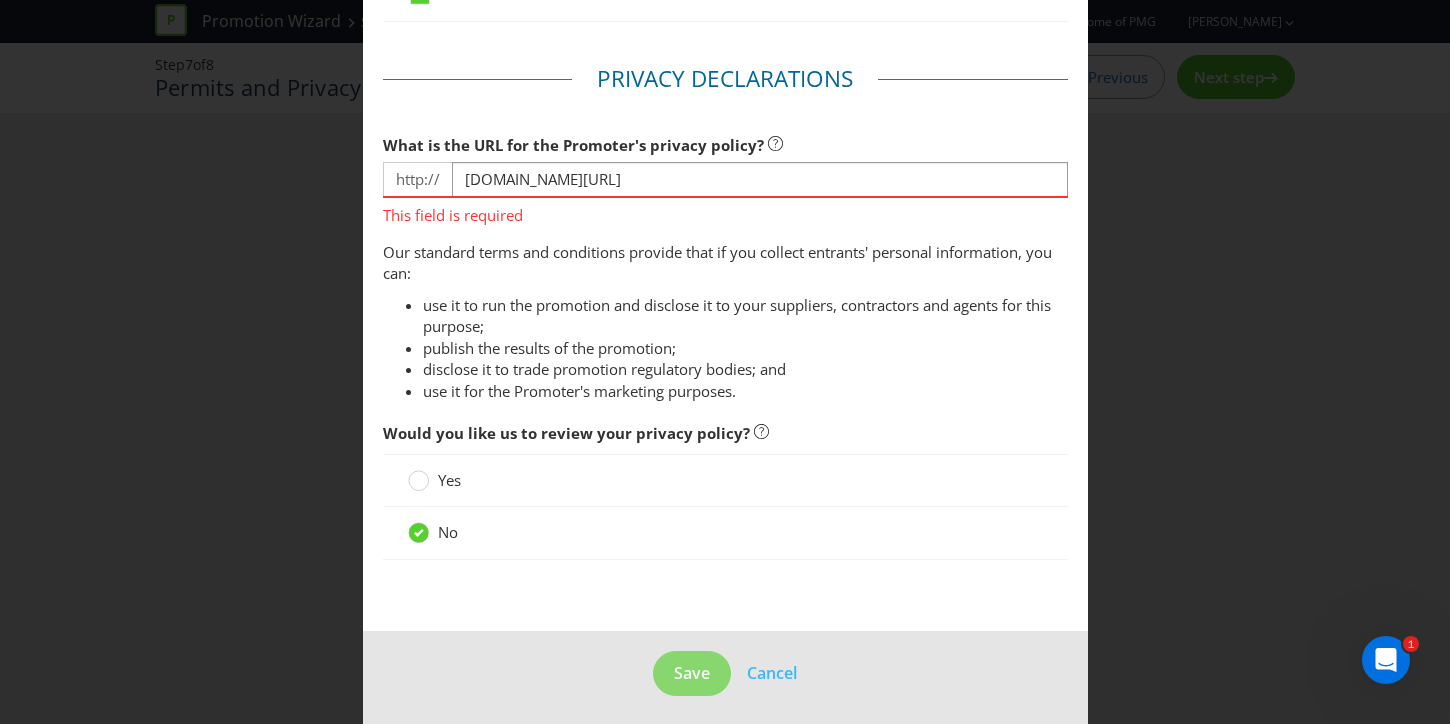click on "use it for the Promoter's marketing purposes." at bounding box center (745, 391) 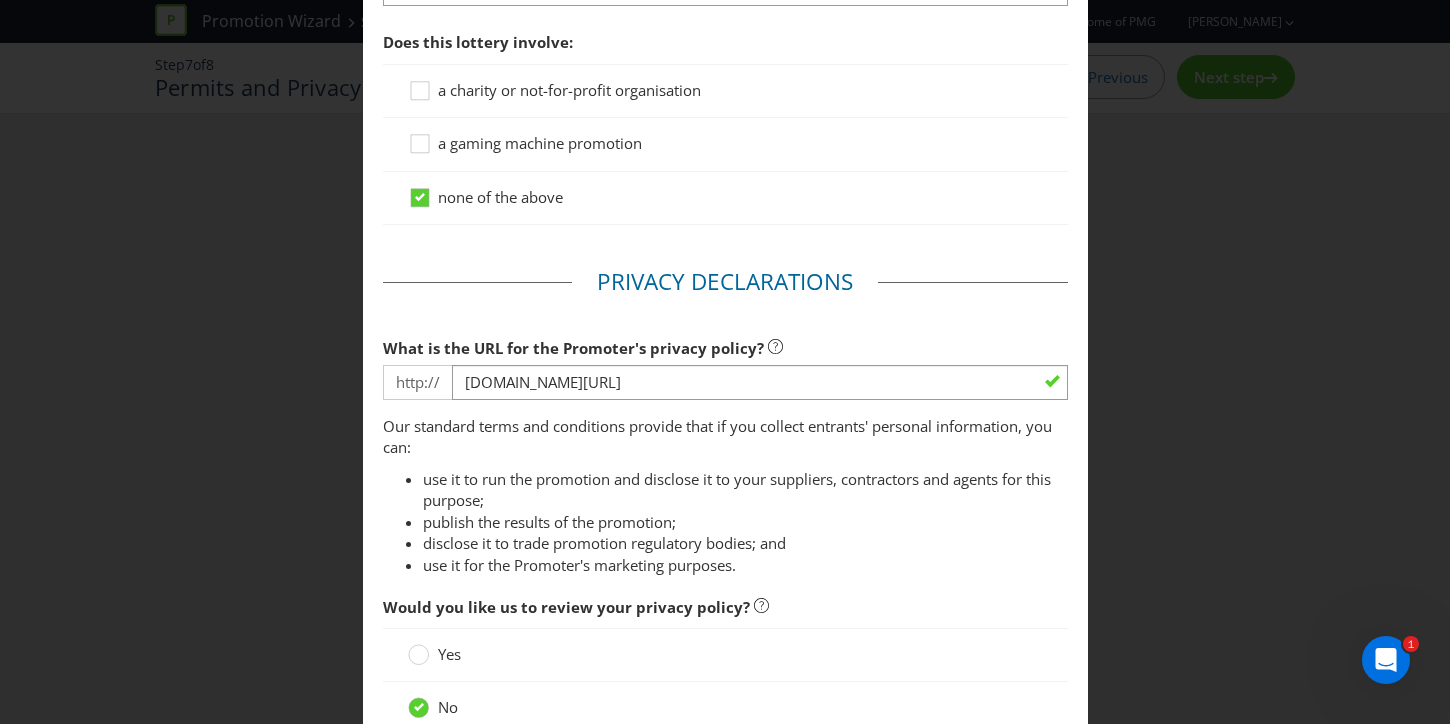 scroll, scrollTop: 1793, scrollLeft: 0, axis: vertical 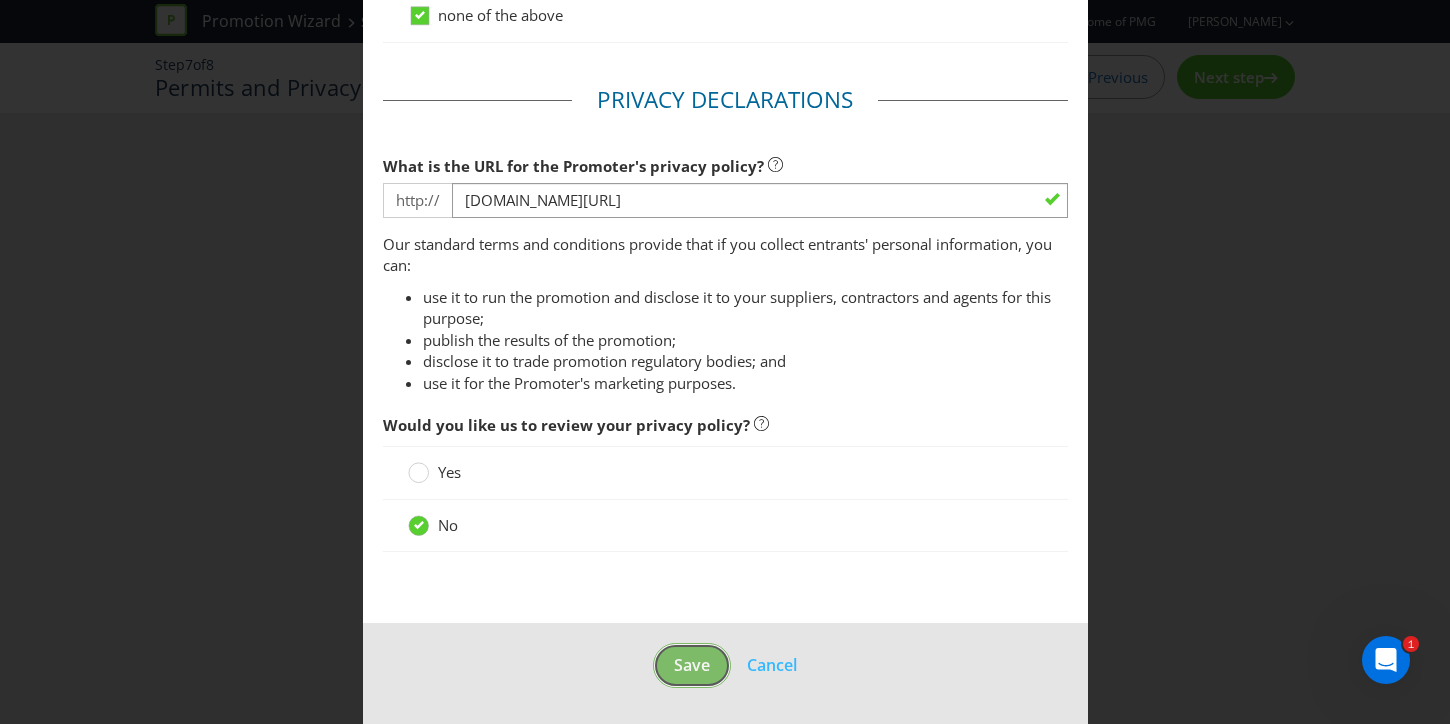 click on "Save" at bounding box center (692, 665) 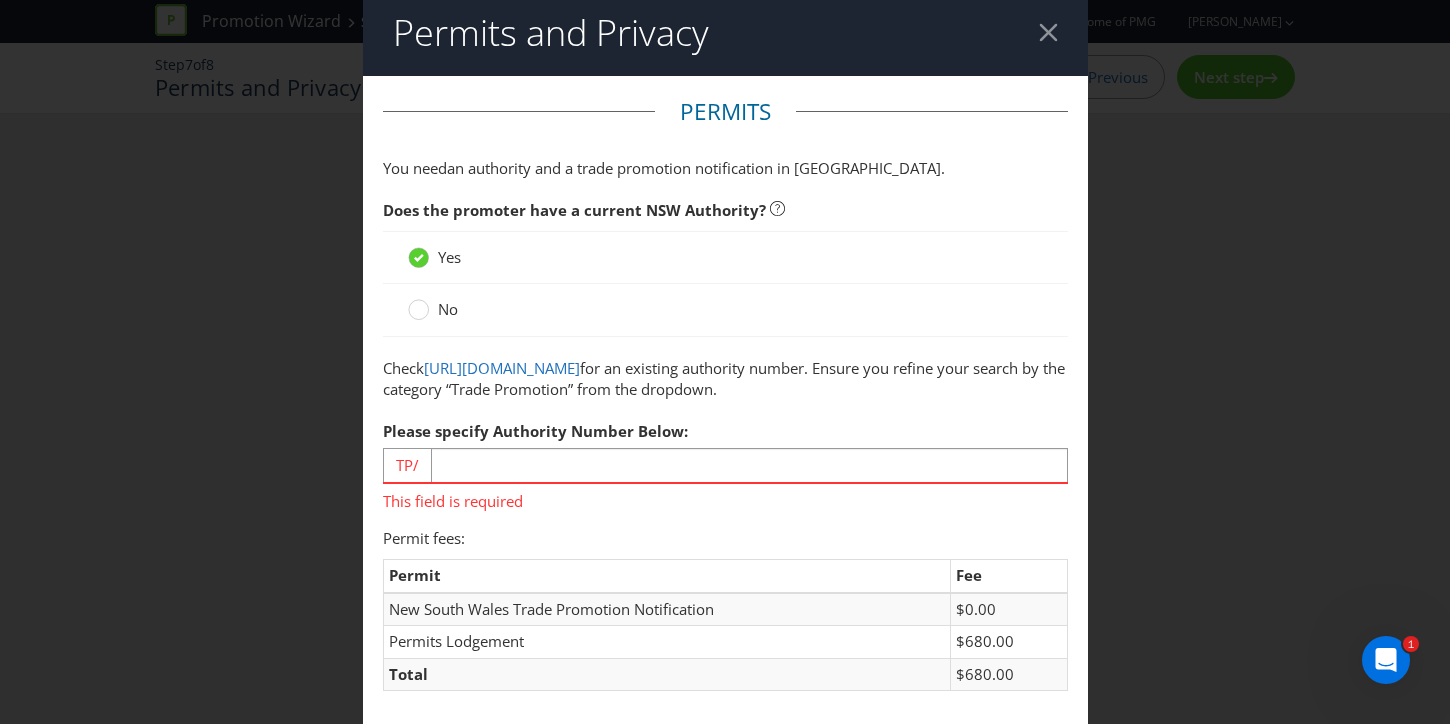 scroll, scrollTop: 0, scrollLeft: 0, axis: both 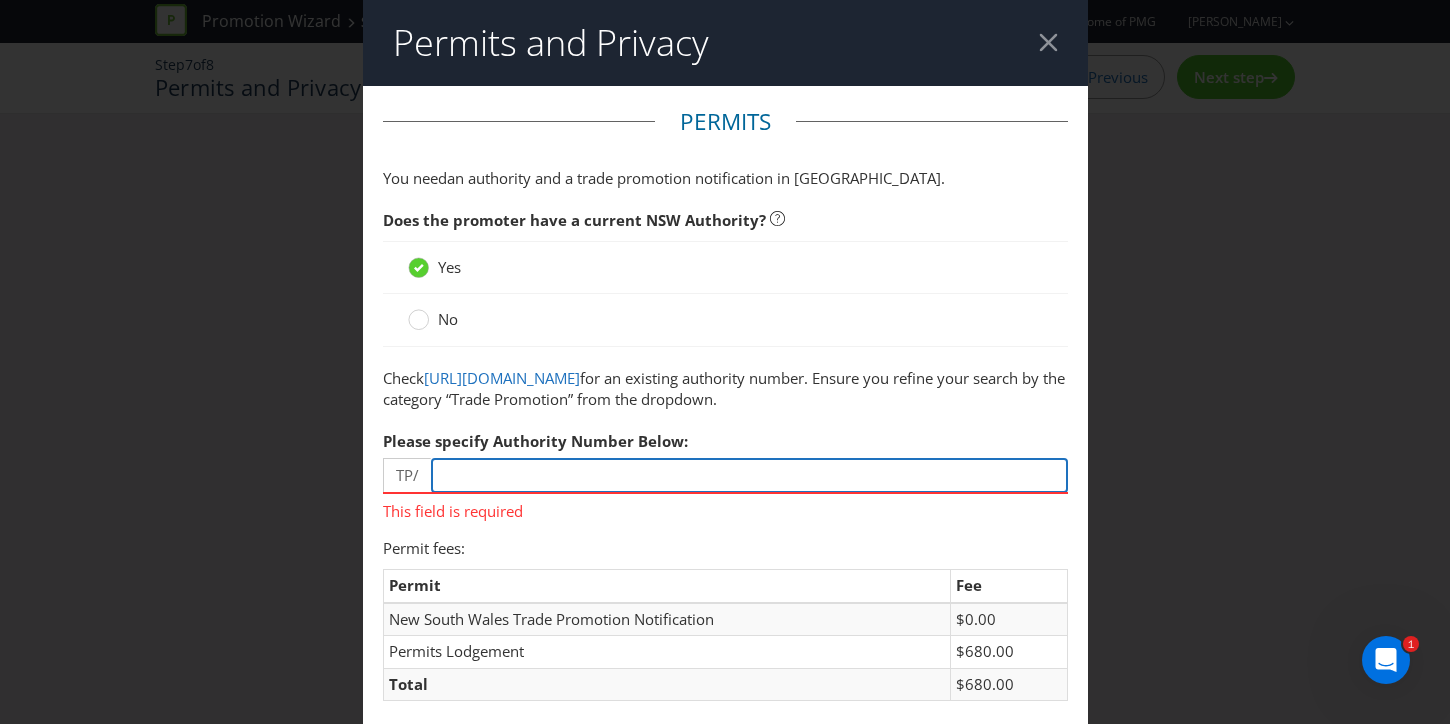 click at bounding box center [749, 475] 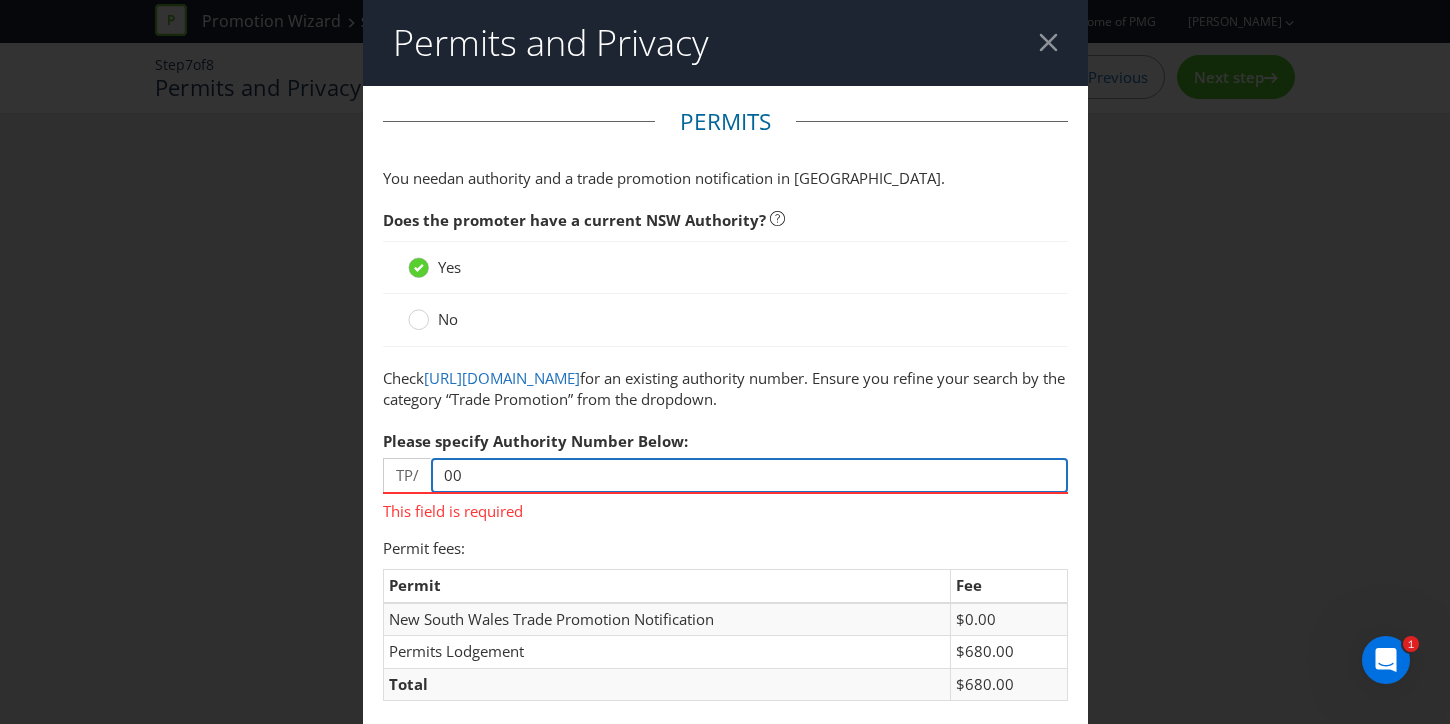 type on "00" 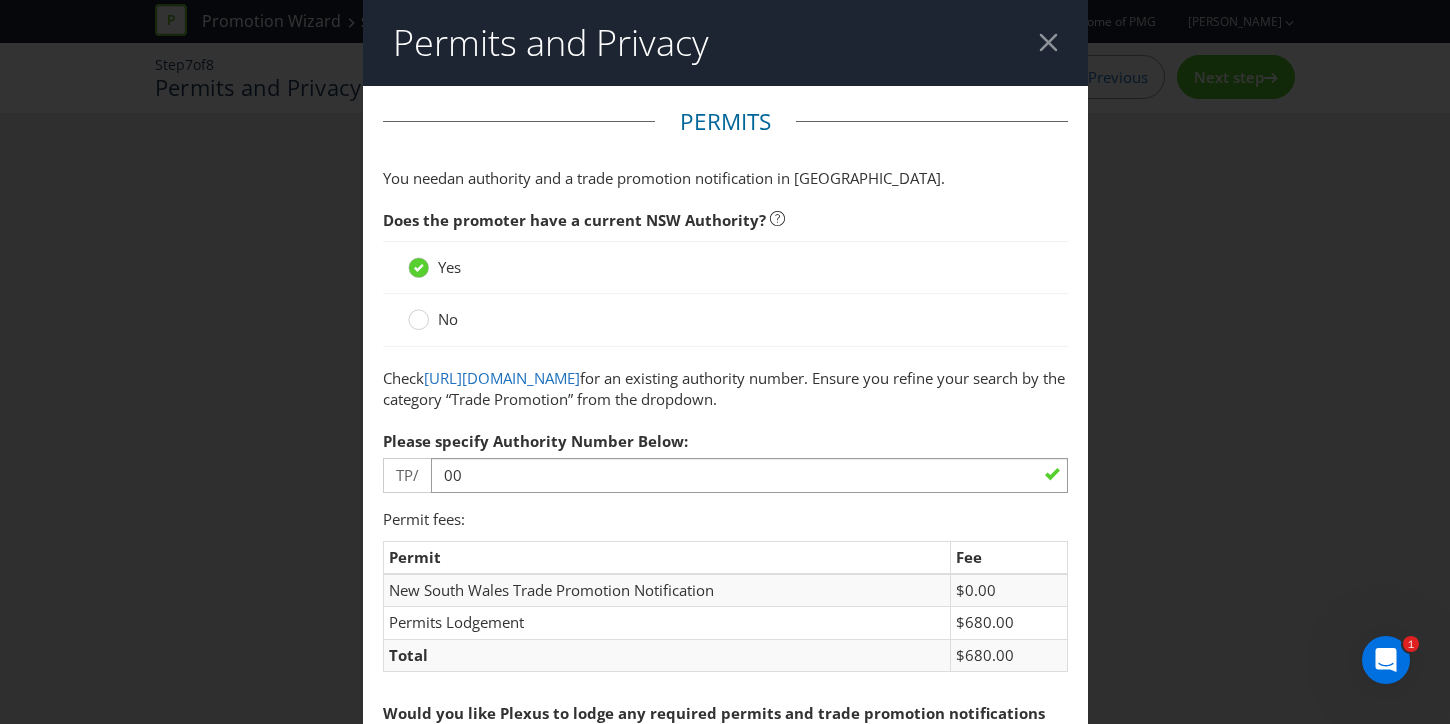 click on "Check  [URL][DOMAIN_NAME]  for an existing authority number. Ensure you refine your search by the category “Trade Promotion” from the dropdown." at bounding box center [725, 389] 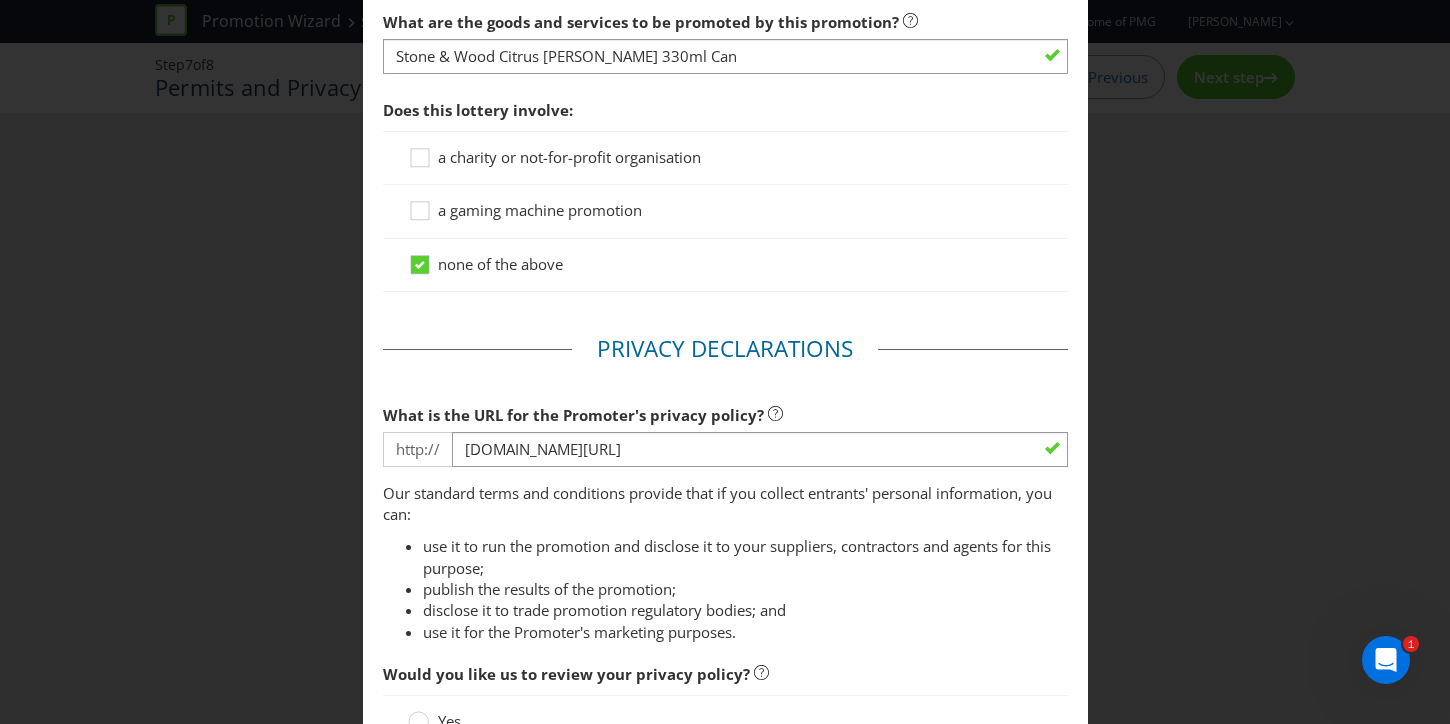 scroll, scrollTop: 1764, scrollLeft: 0, axis: vertical 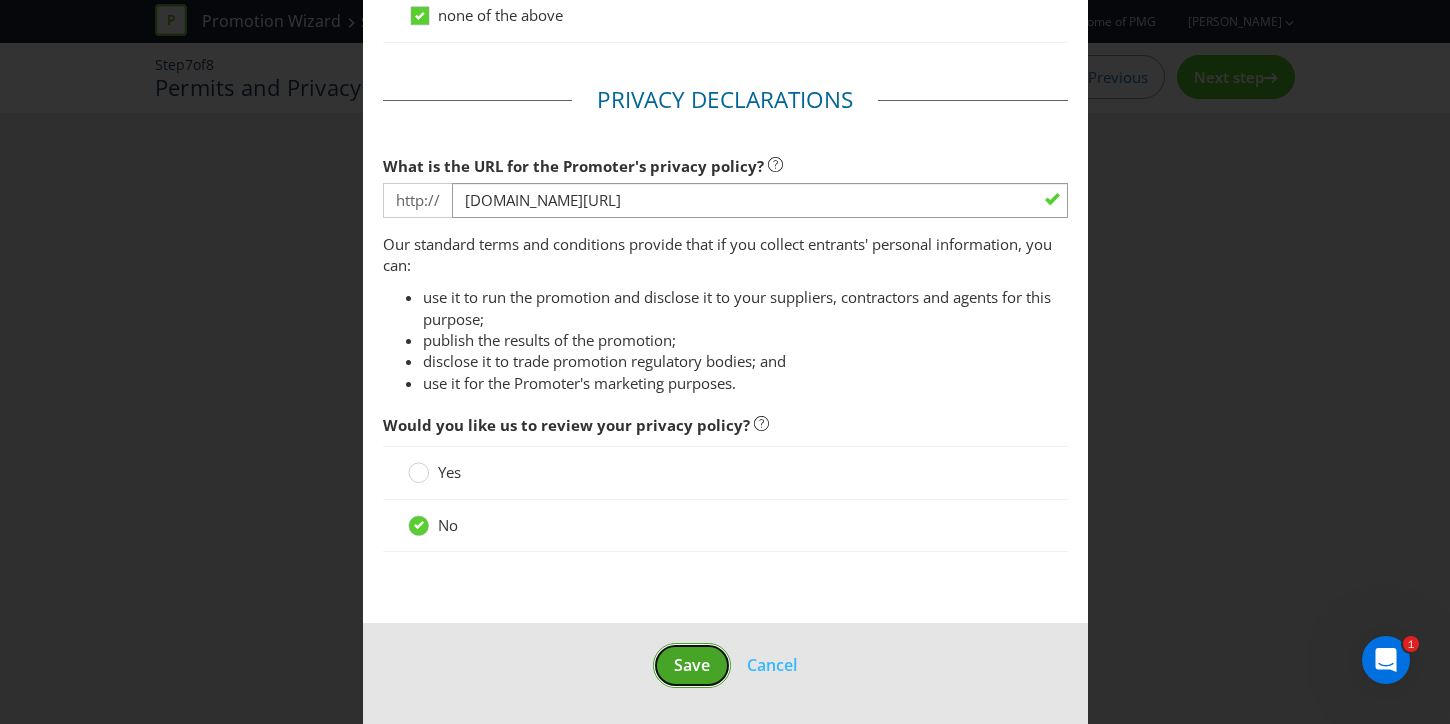 click on "Save" at bounding box center [692, 665] 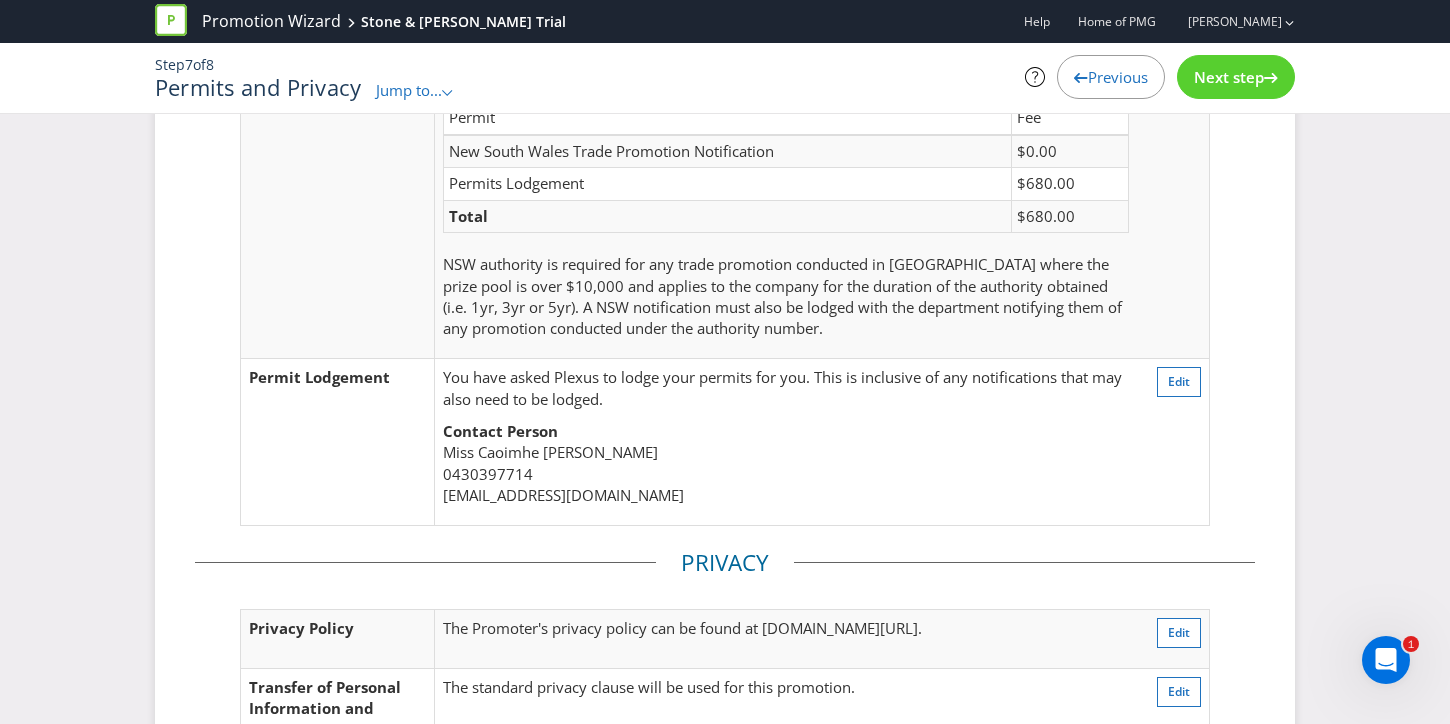 scroll, scrollTop: 435, scrollLeft: 0, axis: vertical 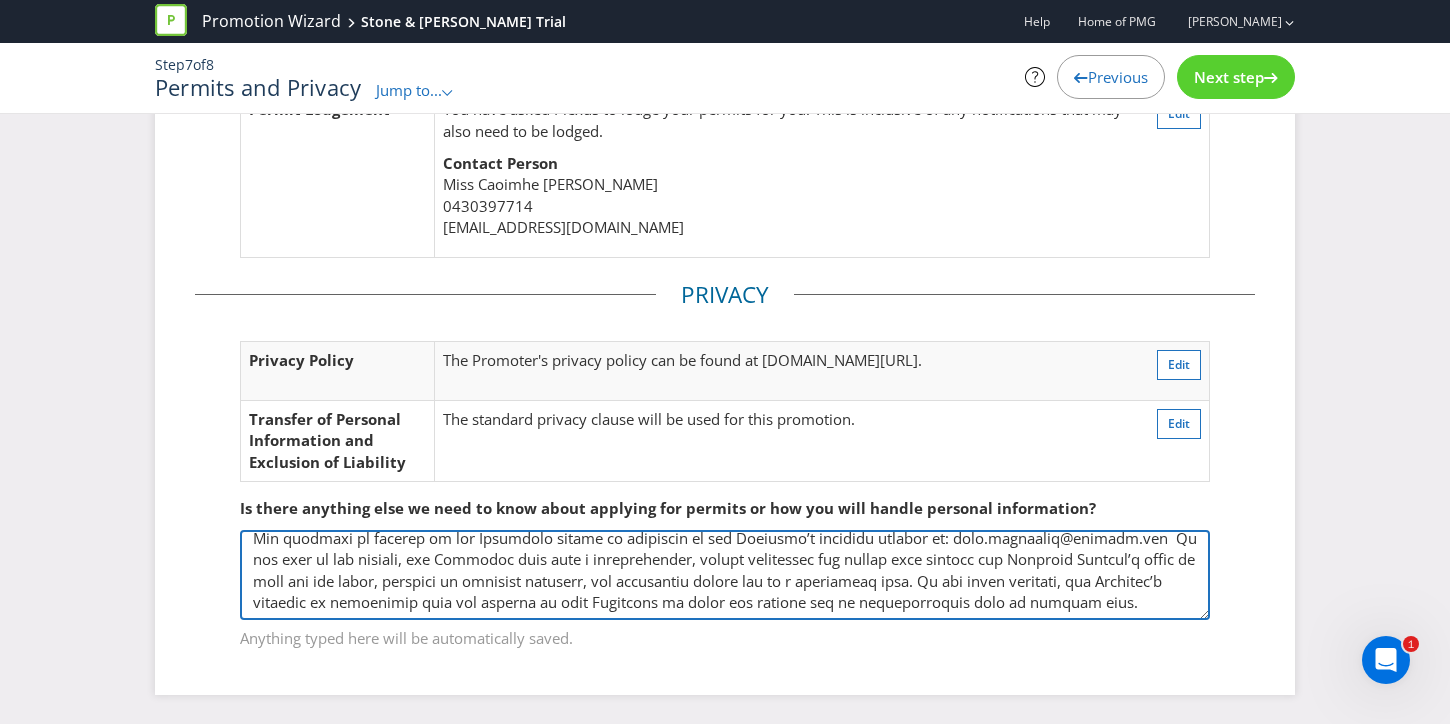 drag, startPoint x: 253, startPoint y: 547, endPoint x: 1225, endPoint y: 618, distance: 974.58966 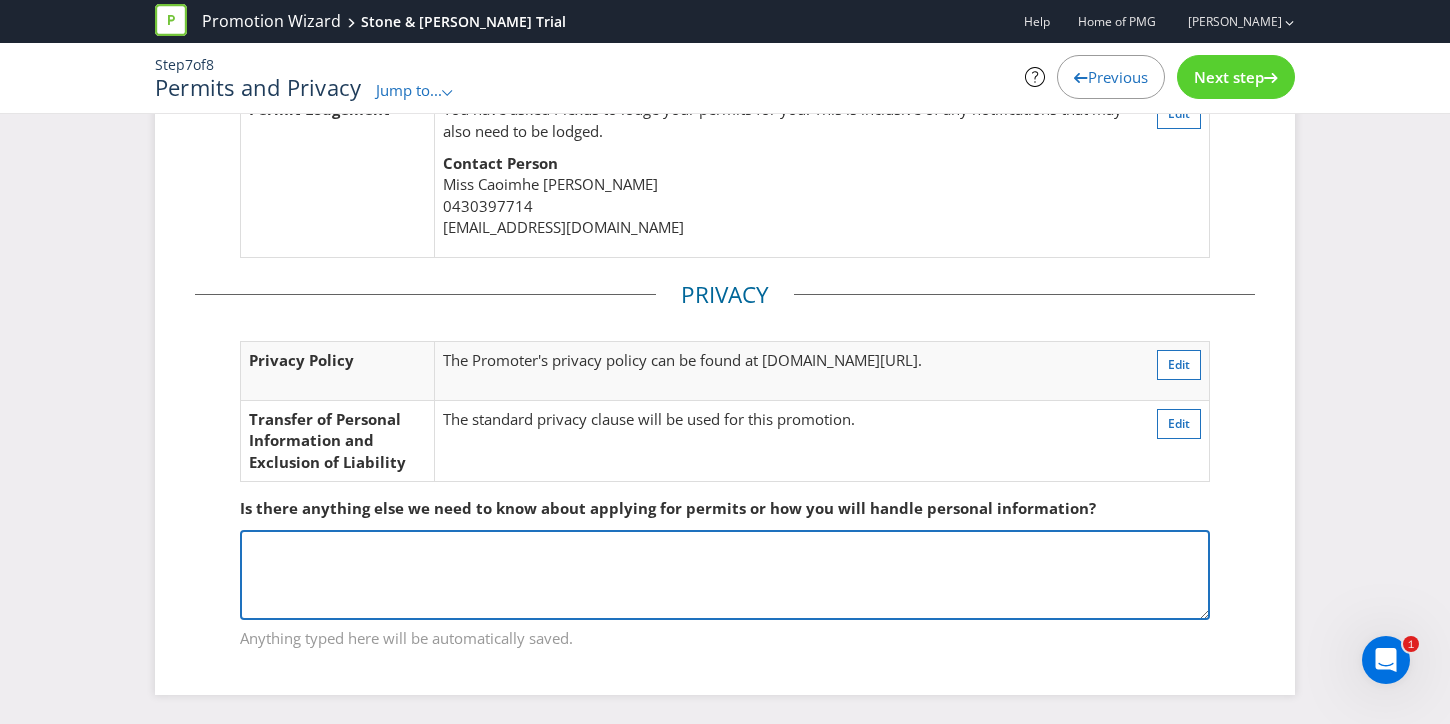 scroll, scrollTop: 0, scrollLeft: 0, axis: both 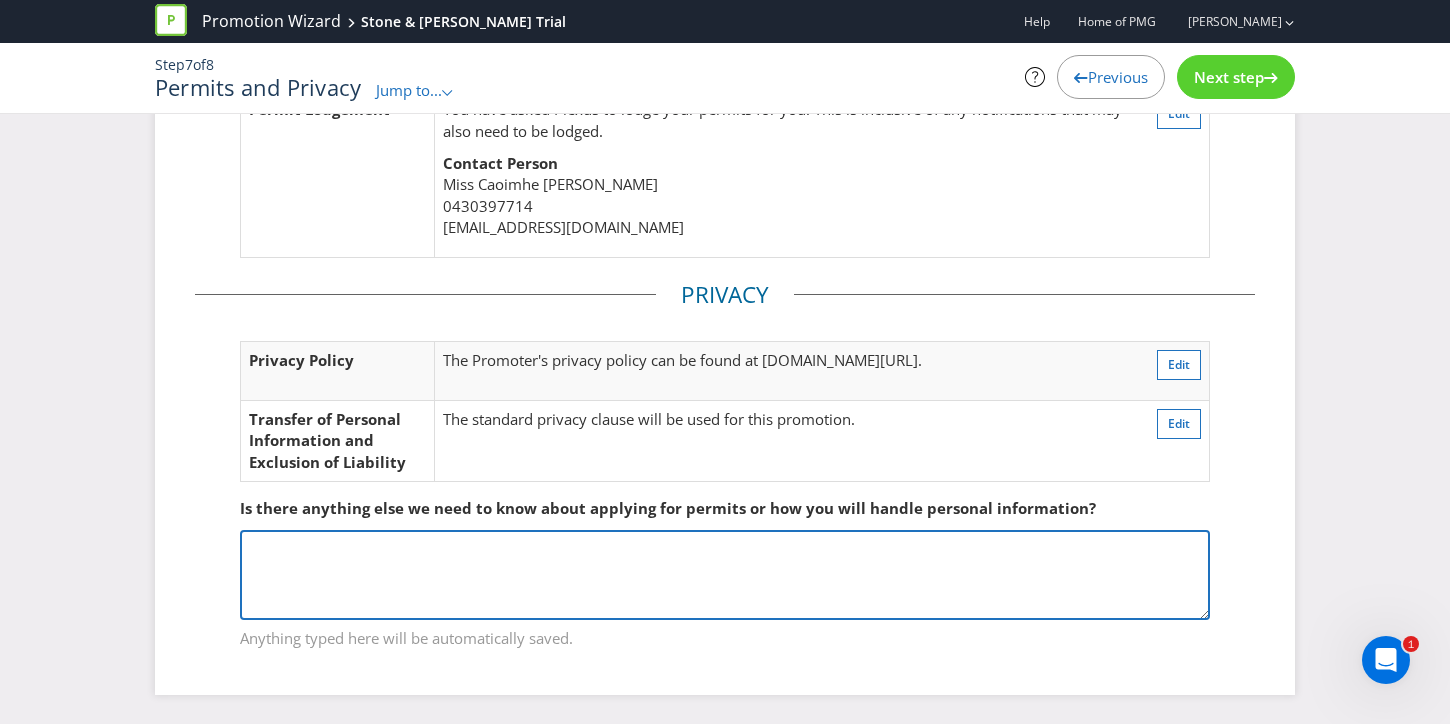 type 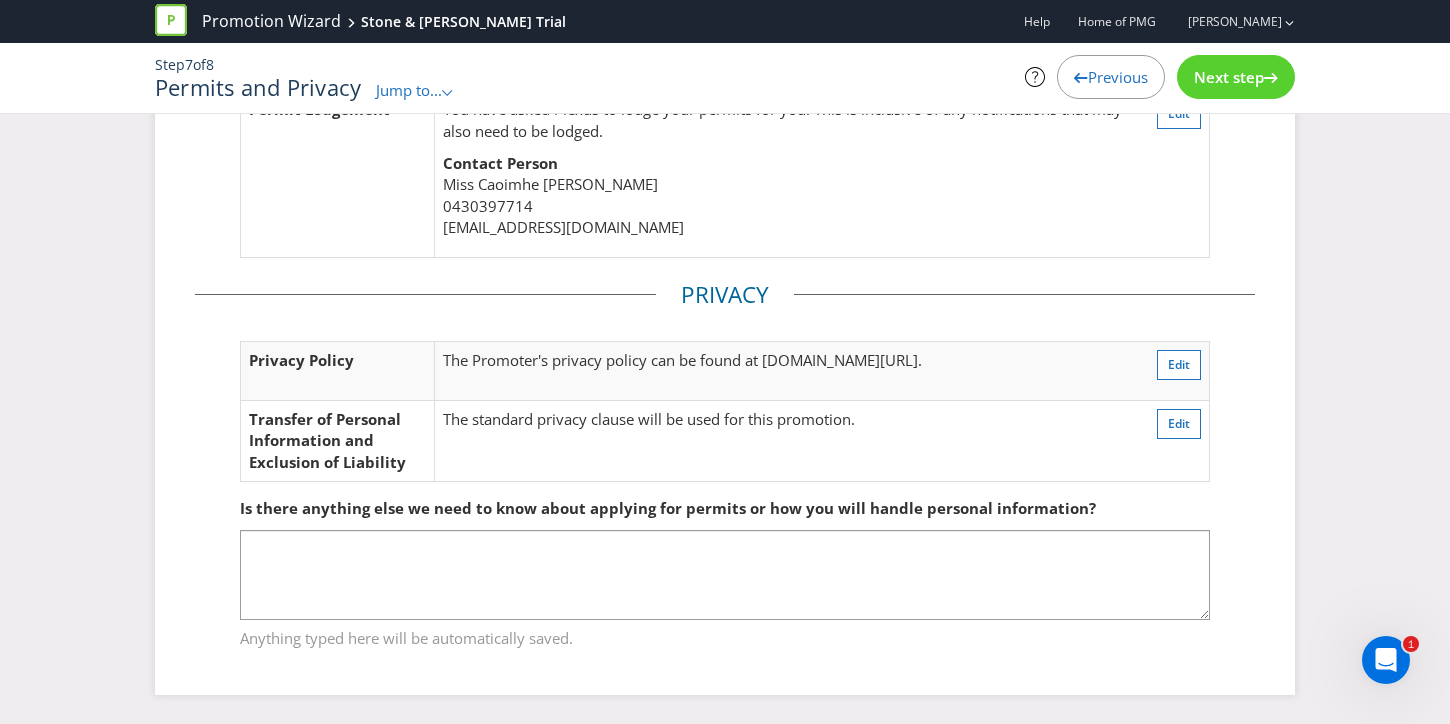 click on "Is there anything else we need to know about applying for permits or how you will handle personal information?" at bounding box center (725, 508) 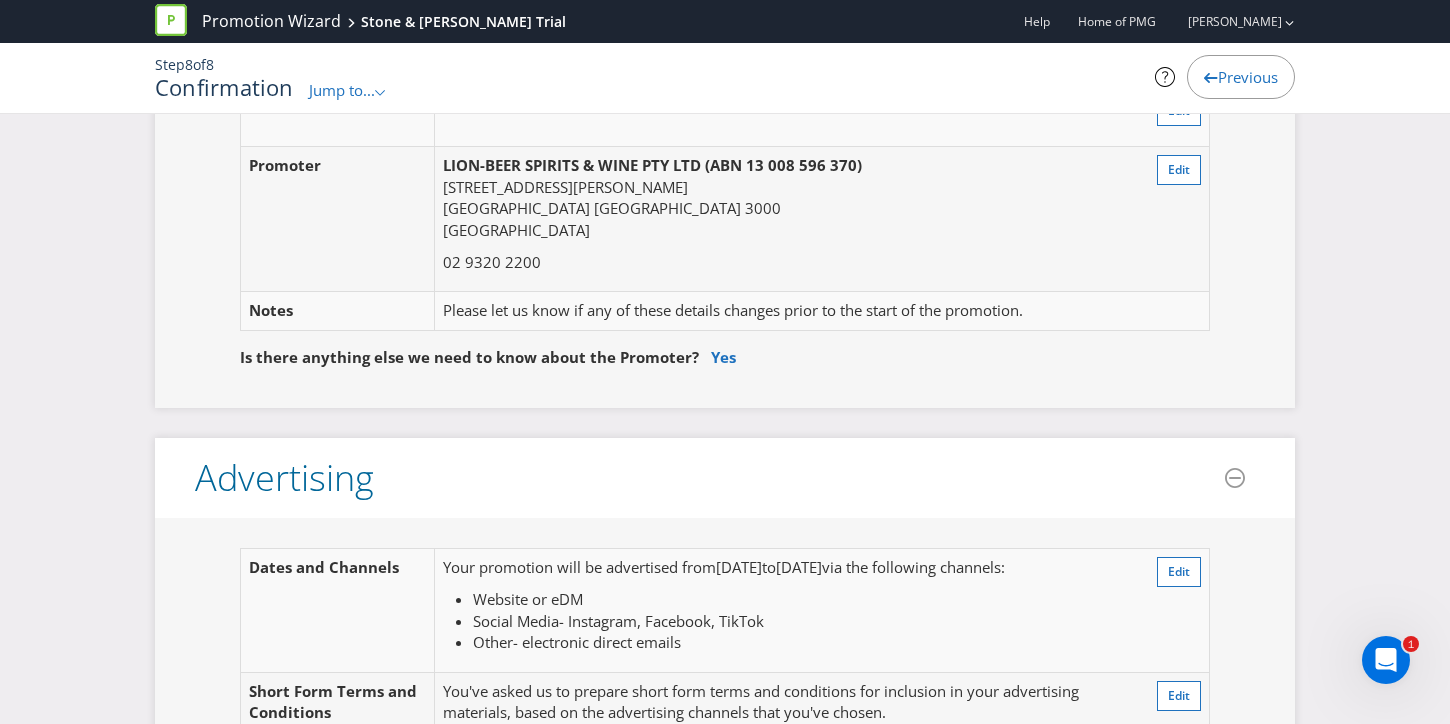 scroll, scrollTop: 0, scrollLeft: 0, axis: both 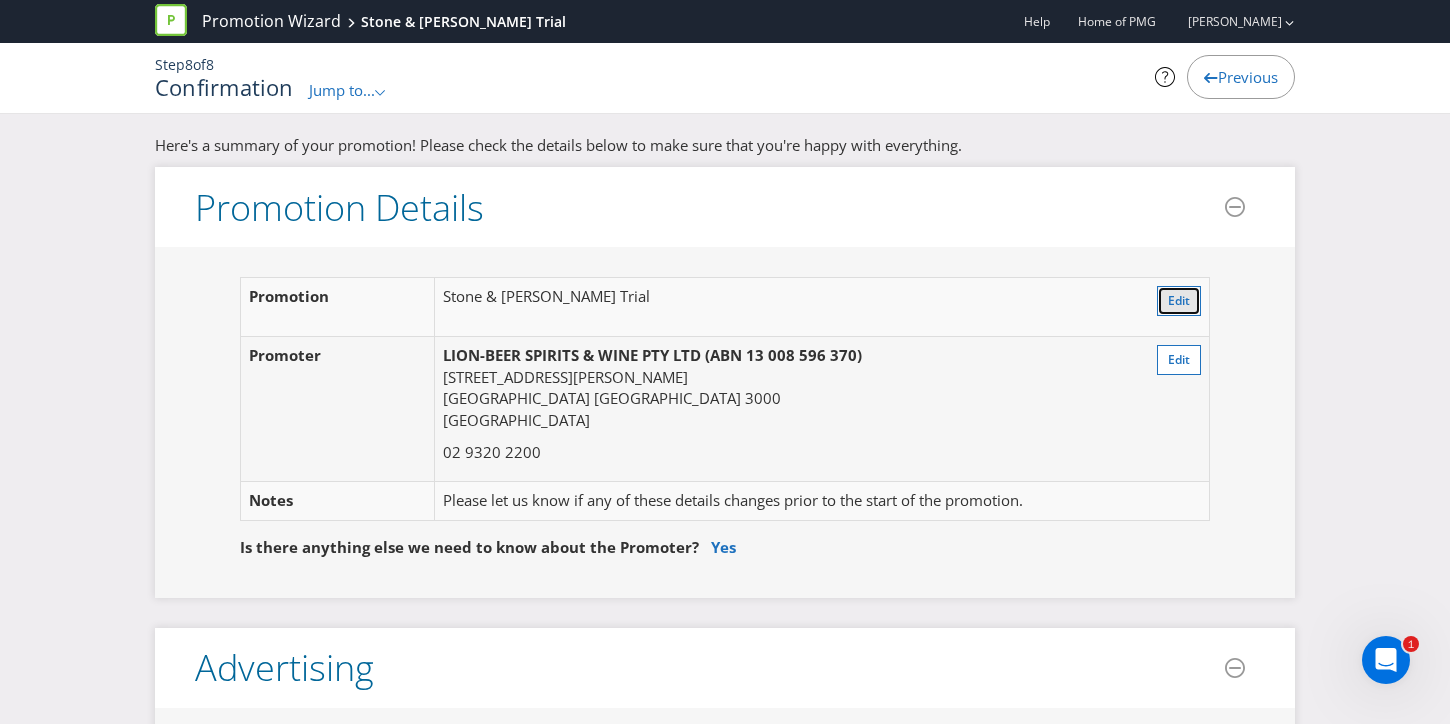 click on "Edit" at bounding box center (1179, 300) 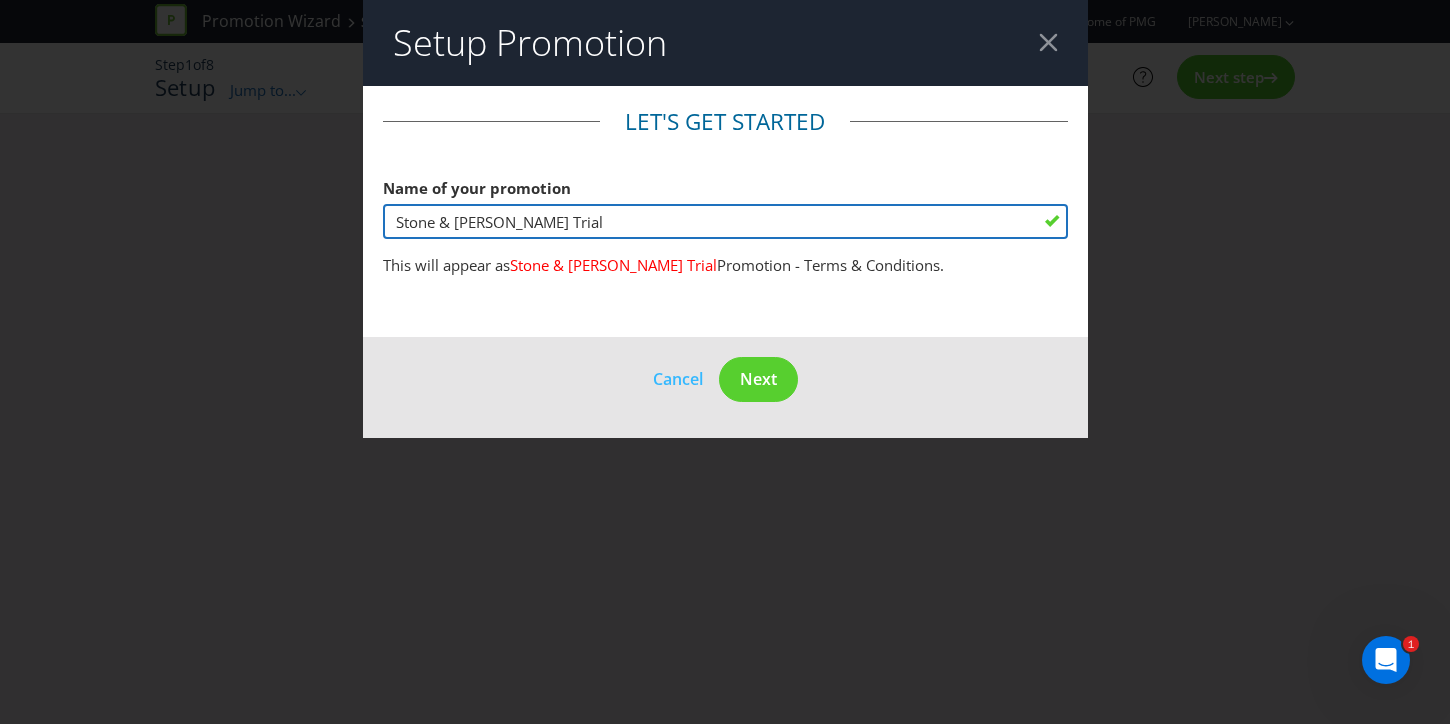 click on "Stone & [PERSON_NAME] Trial" at bounding box center [725, 221] 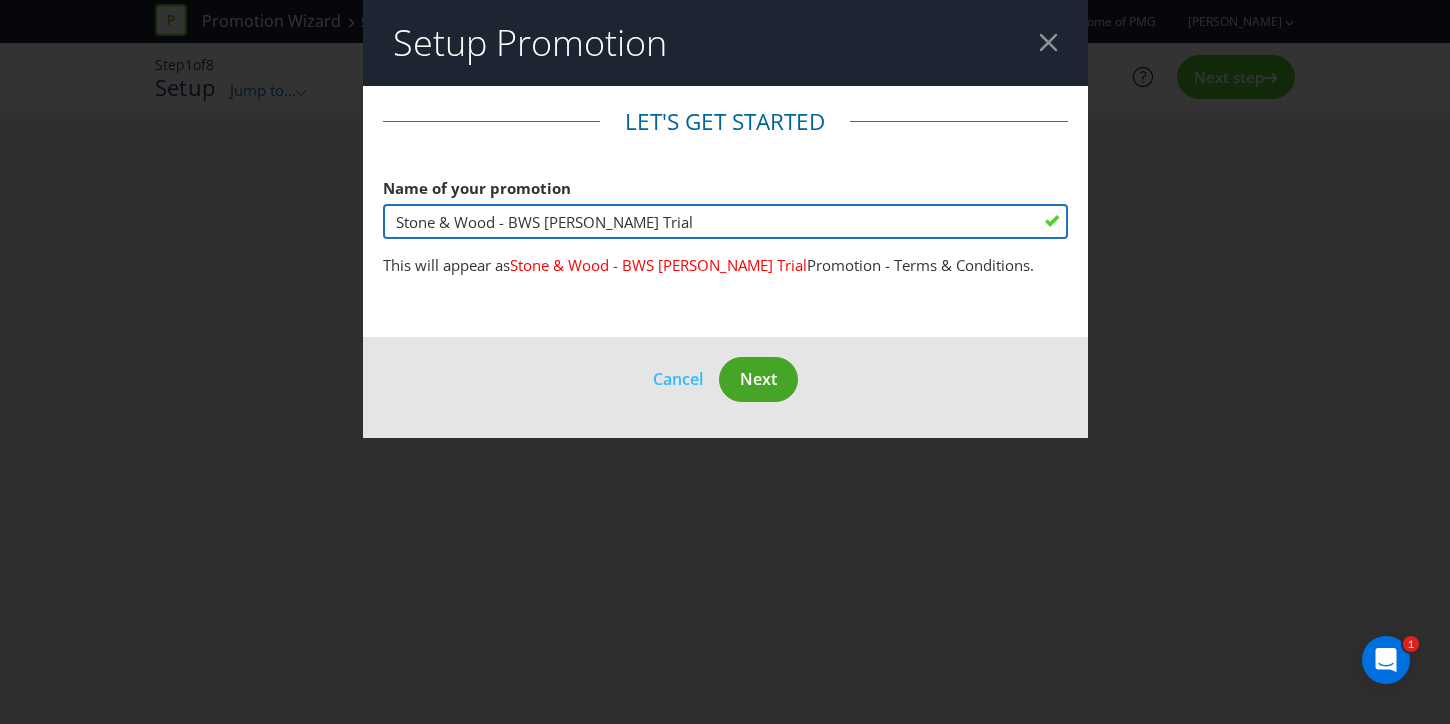 type on "Stone & Wood - BWS [PERSON_NAME] Trial" 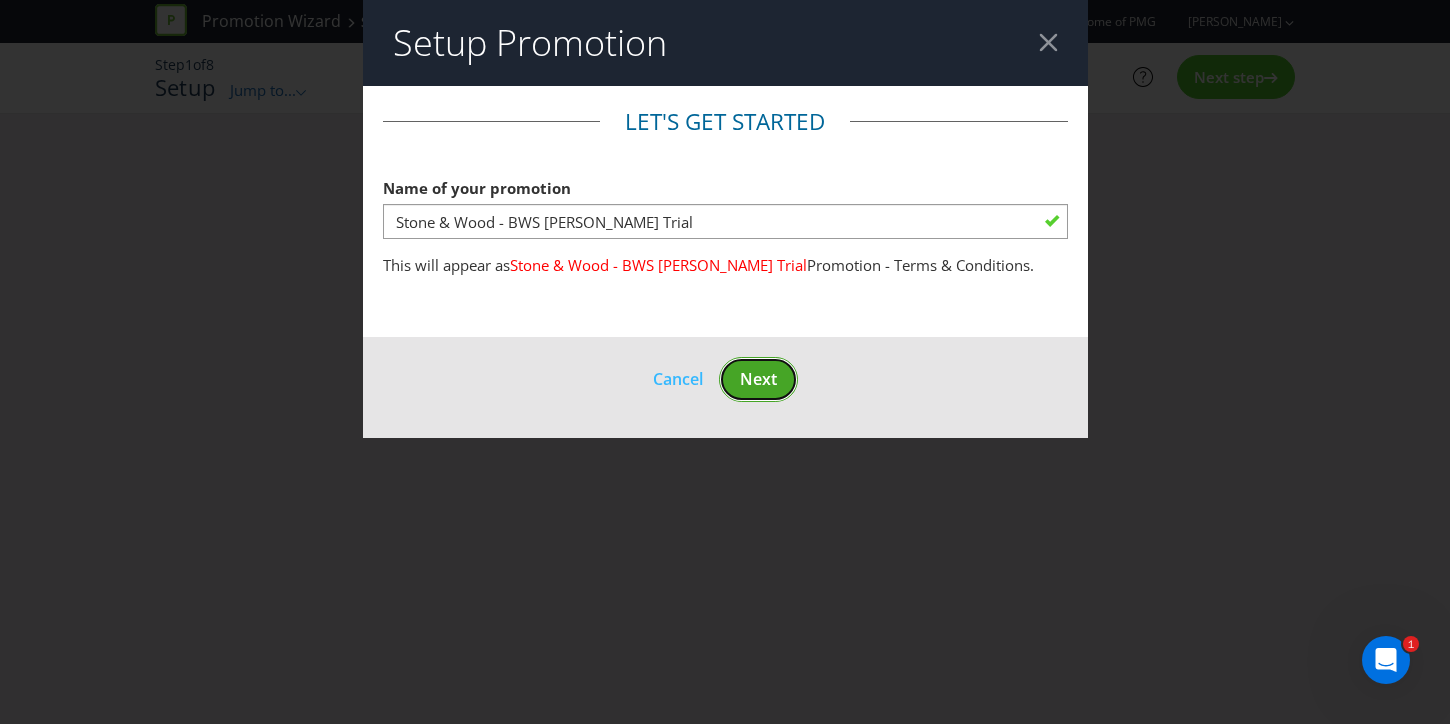 click on "Next" at bounding box center (758, 379) 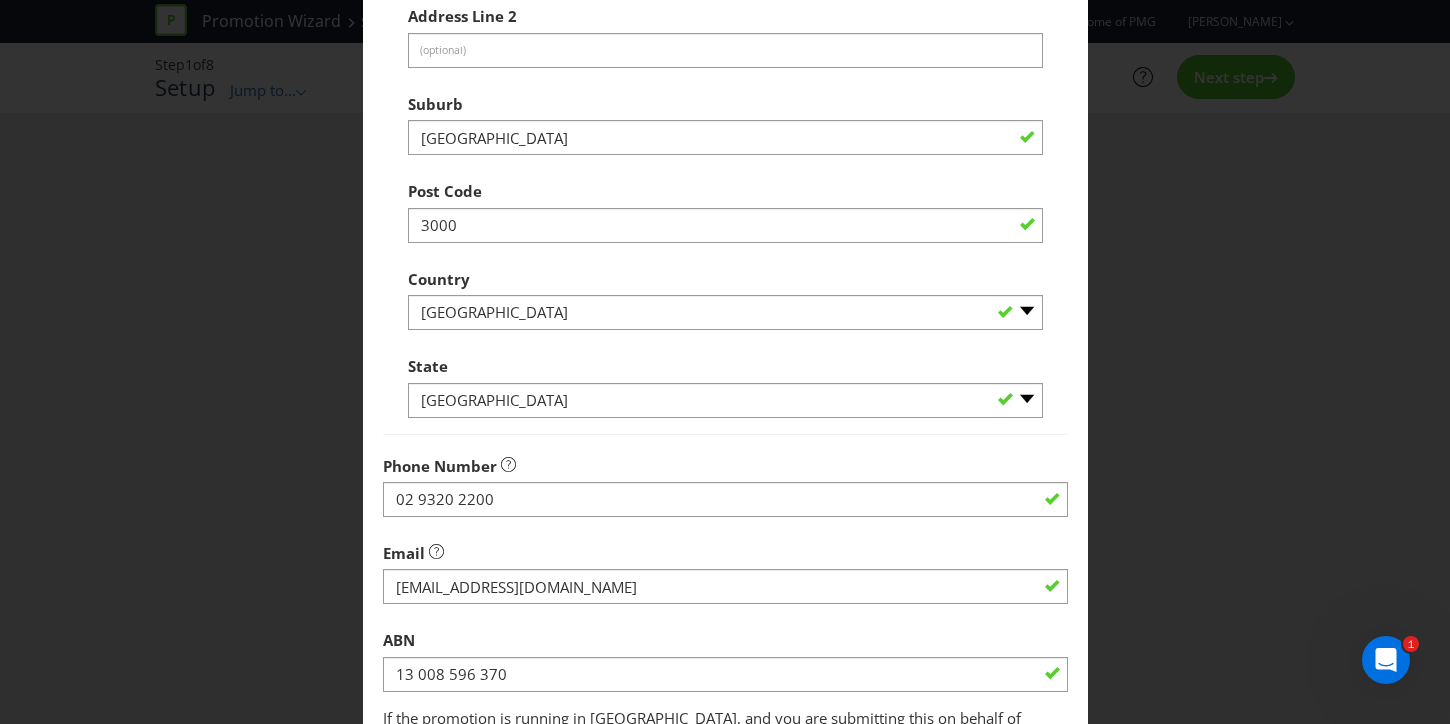 scroll, scrollTop: 730, scrollLeft: 0, axis: vertical 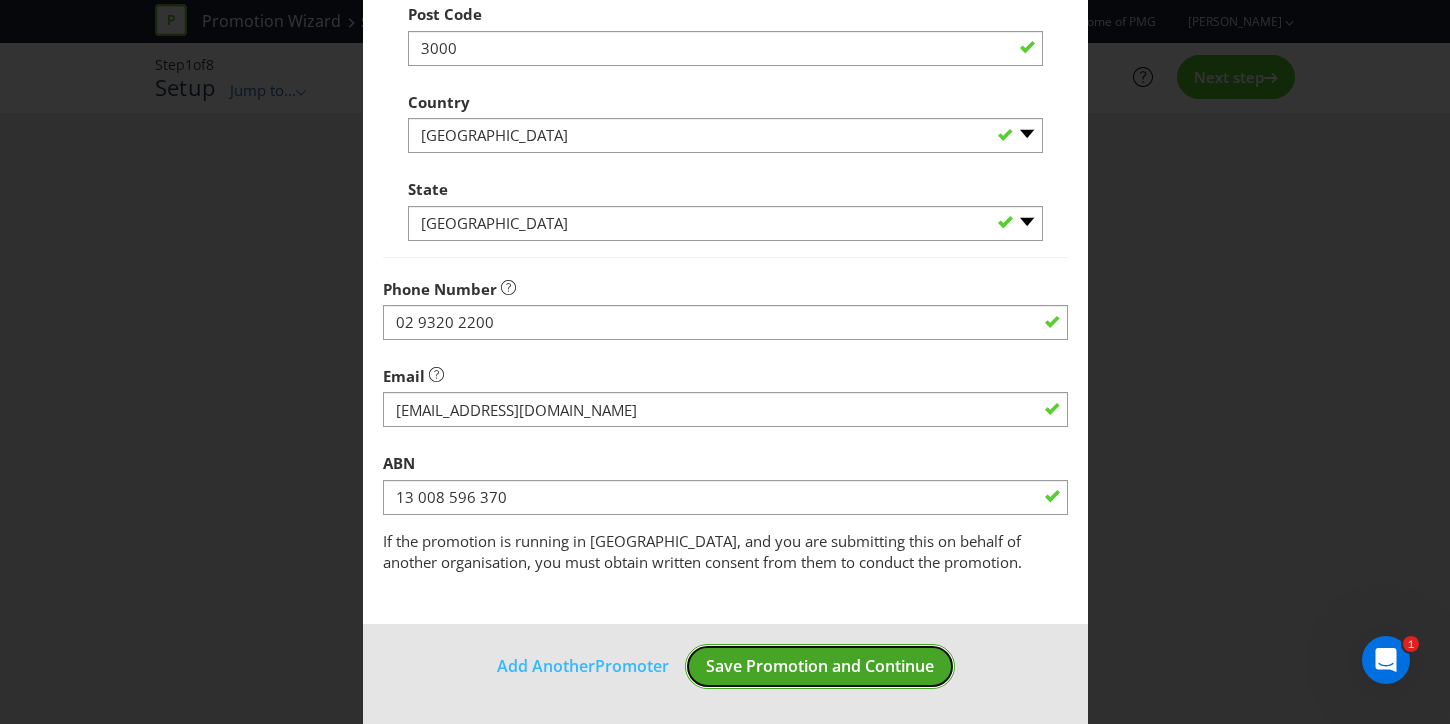 click on "Save Promotion and Continue" at bounding box center [820, 666] 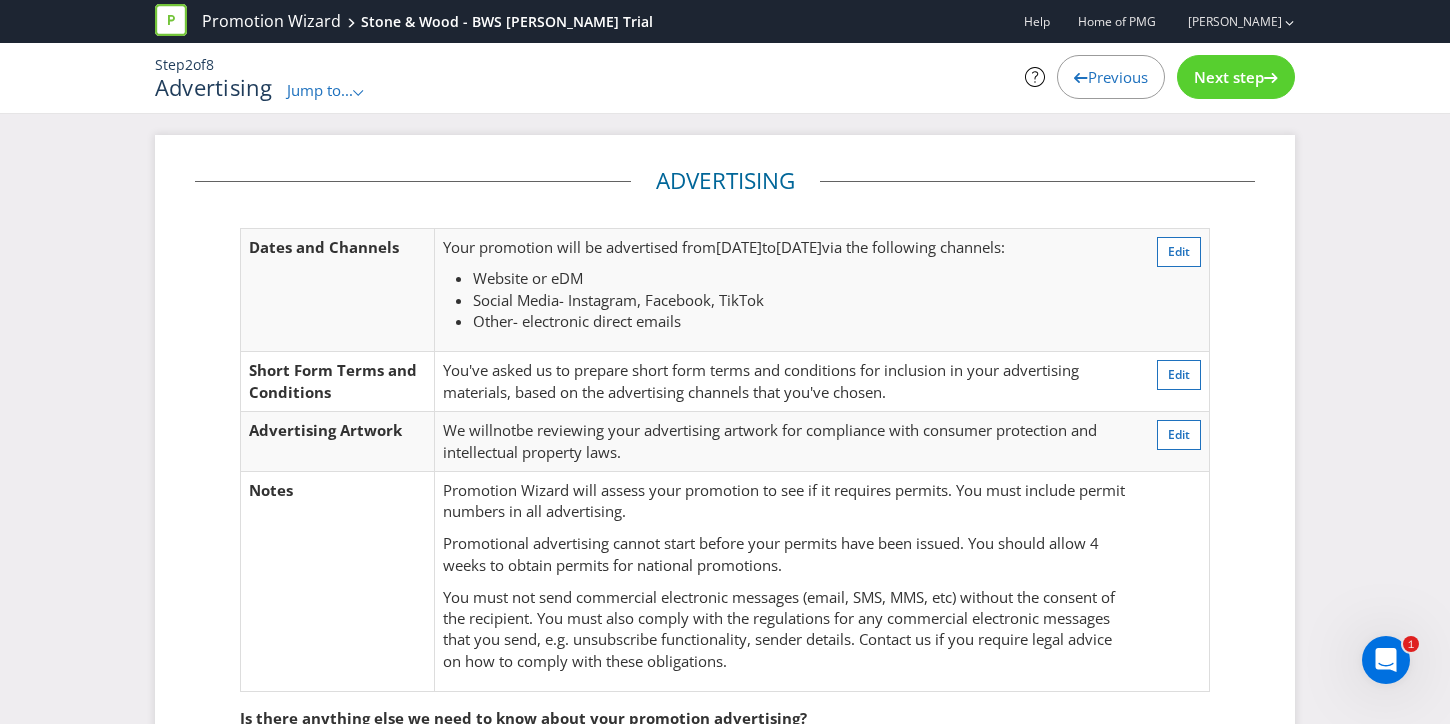 click on "Next step" at bounding box center [1236, 77] 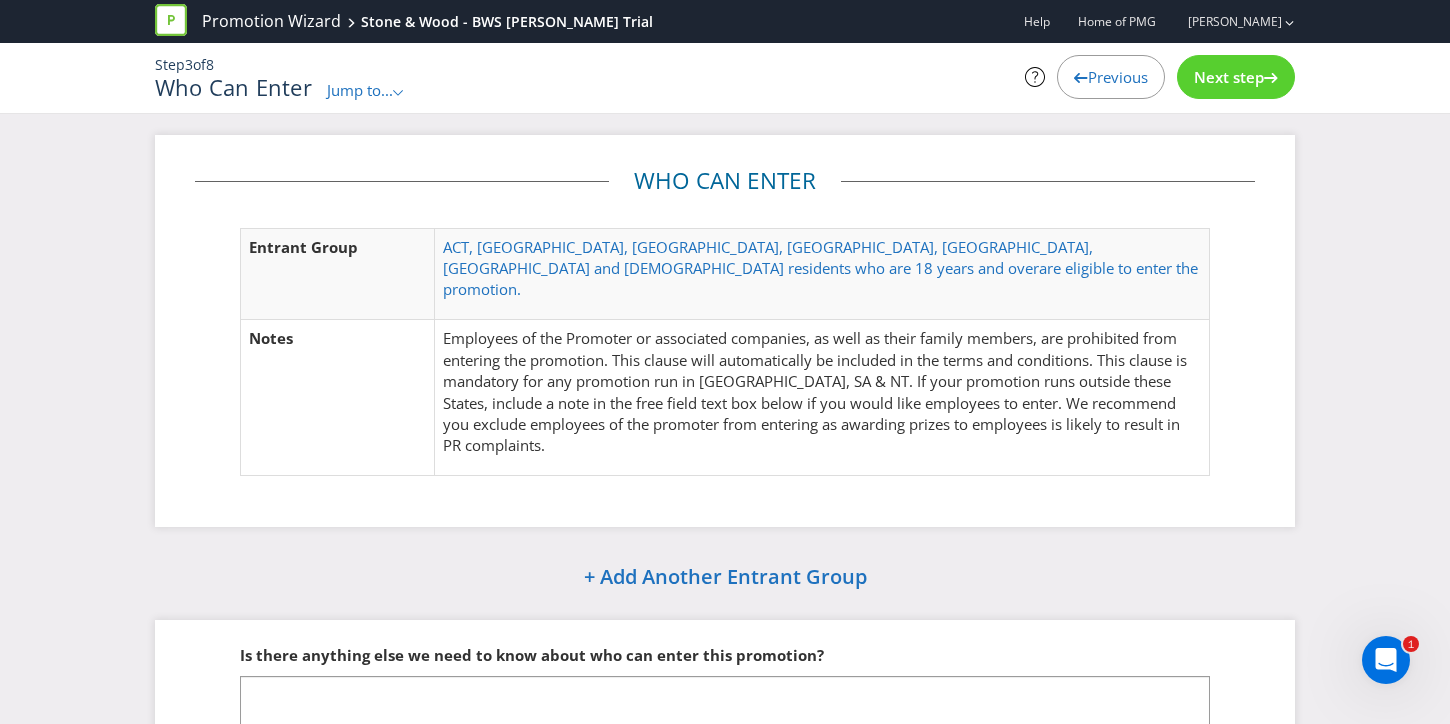 click on "Next step" at bounding box center (1236, 77) 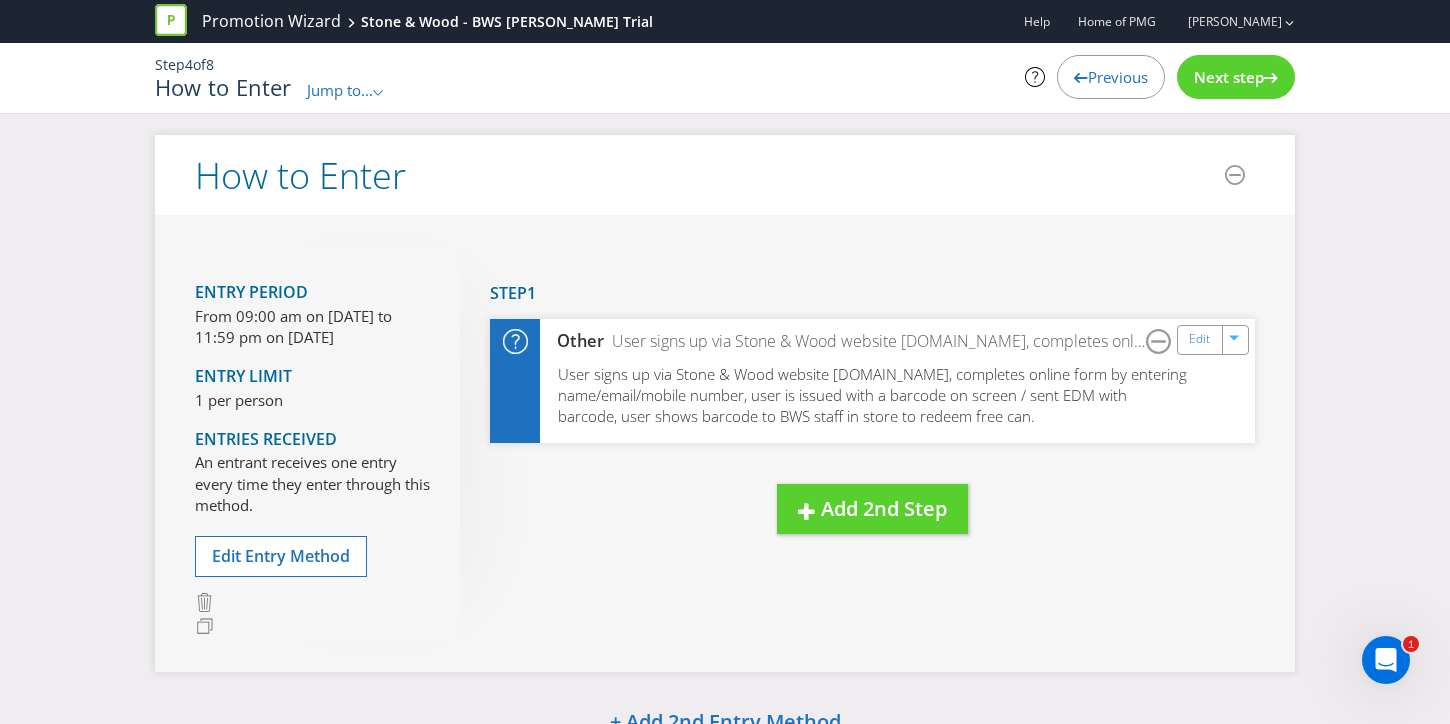 click on "Next step" at bounding box center [1236, 77] 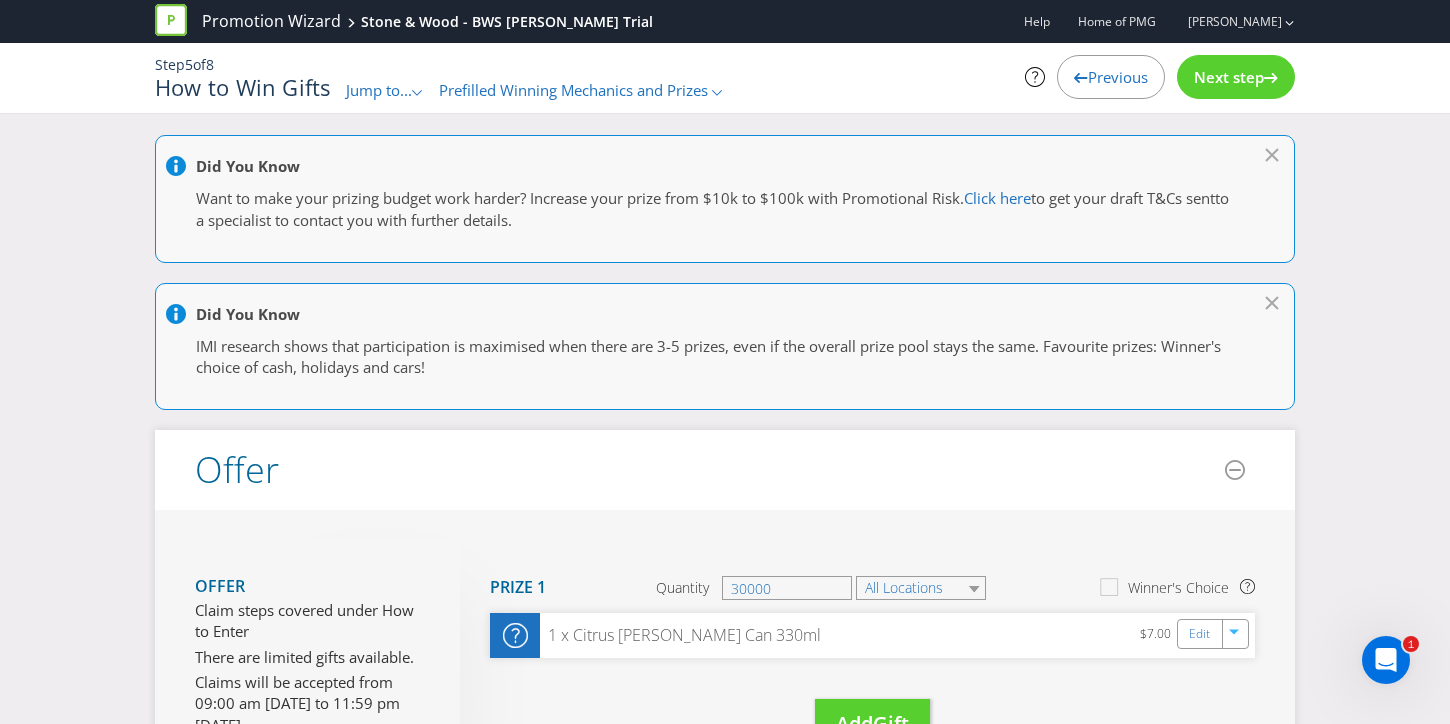 click on "Next step" at bounding box center (1236, 77) 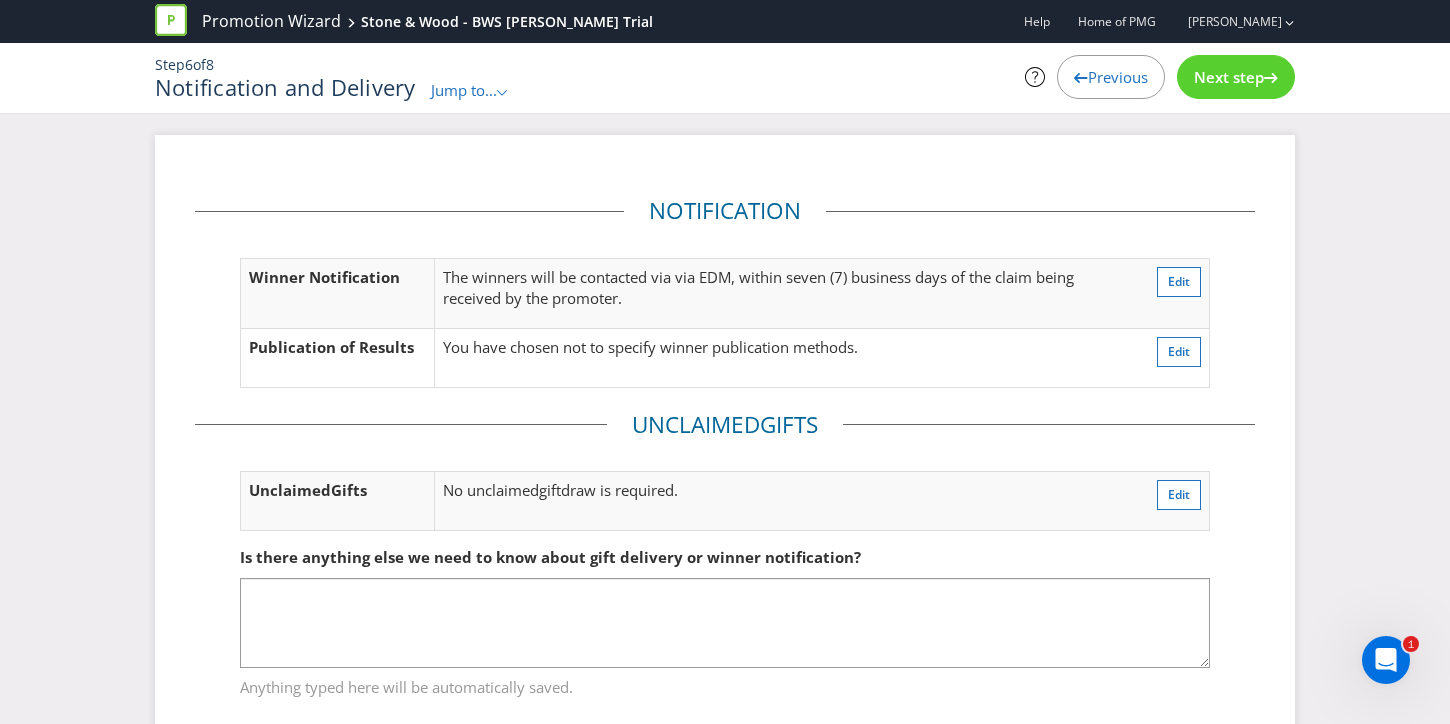 click on "Next step" at bounding box center (1236, 77) 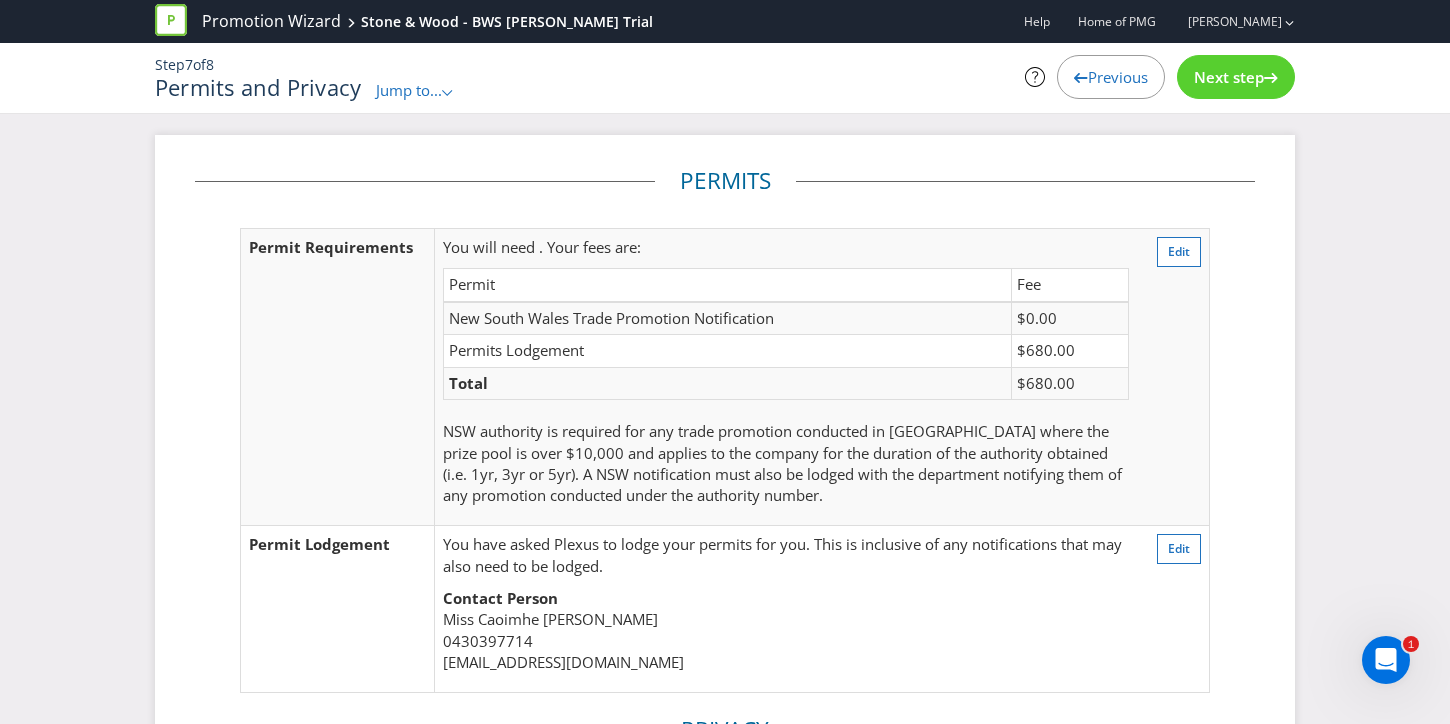 click on "Next step" at bounding box center (1236, 77) 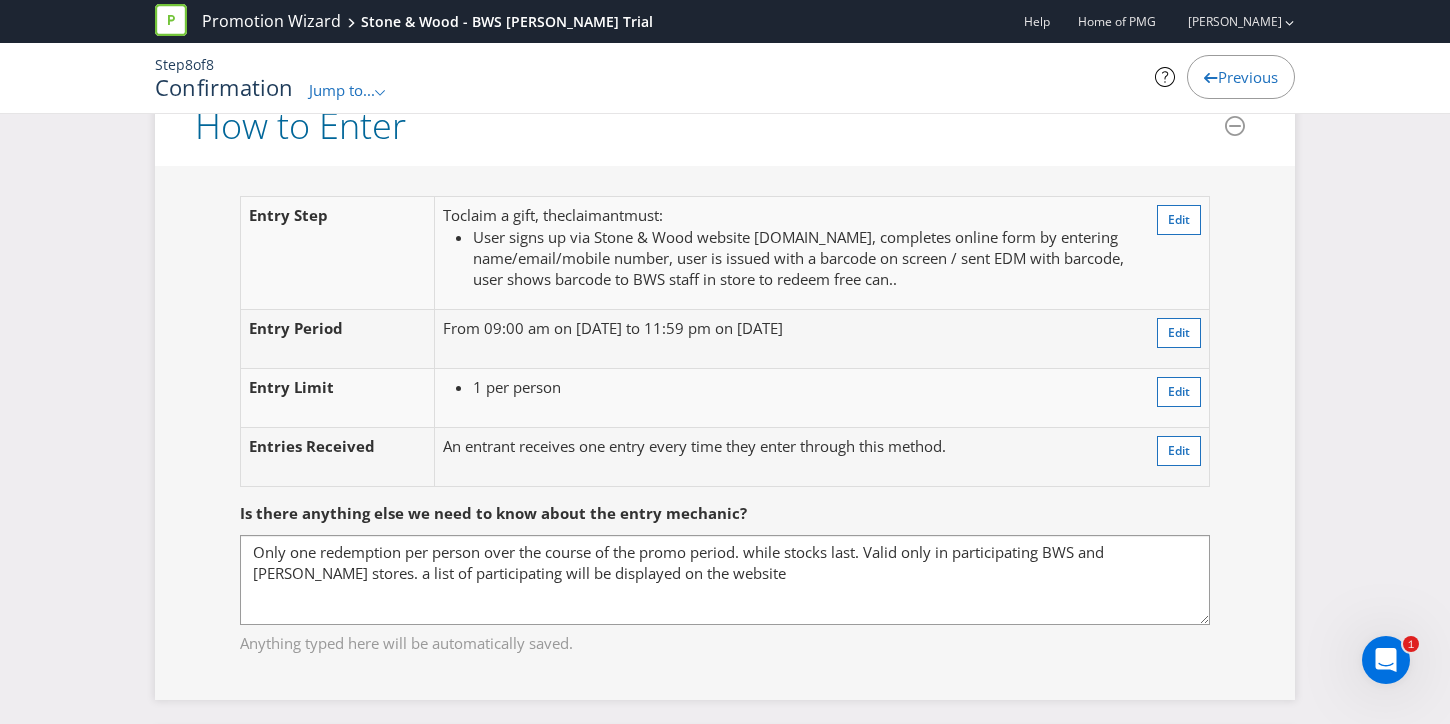scroll, scrollTop: 1693, scrollLeft: 0, axis: vertical 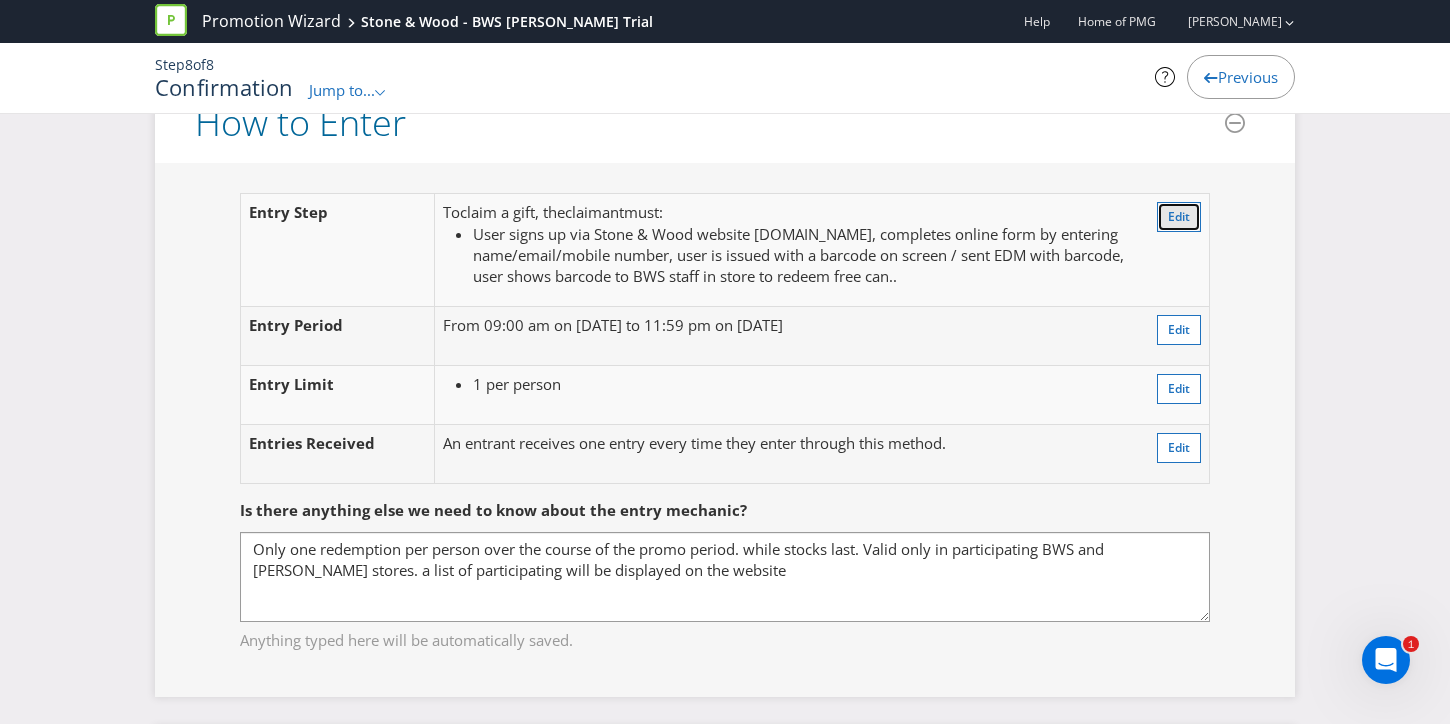 click on "Edit" at bounding box center [1179, 216] 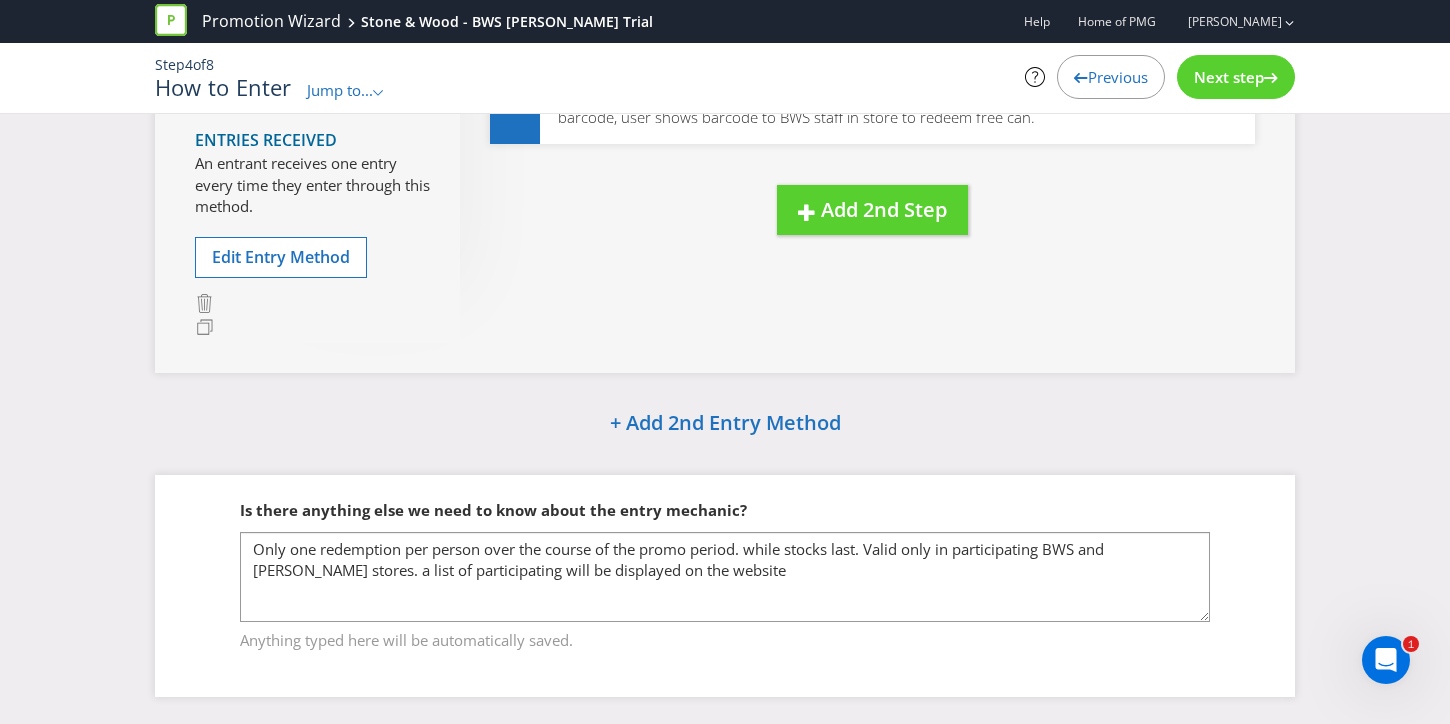 scroll, scrollTop: 296, scrollLeft: 0, axis: vertical 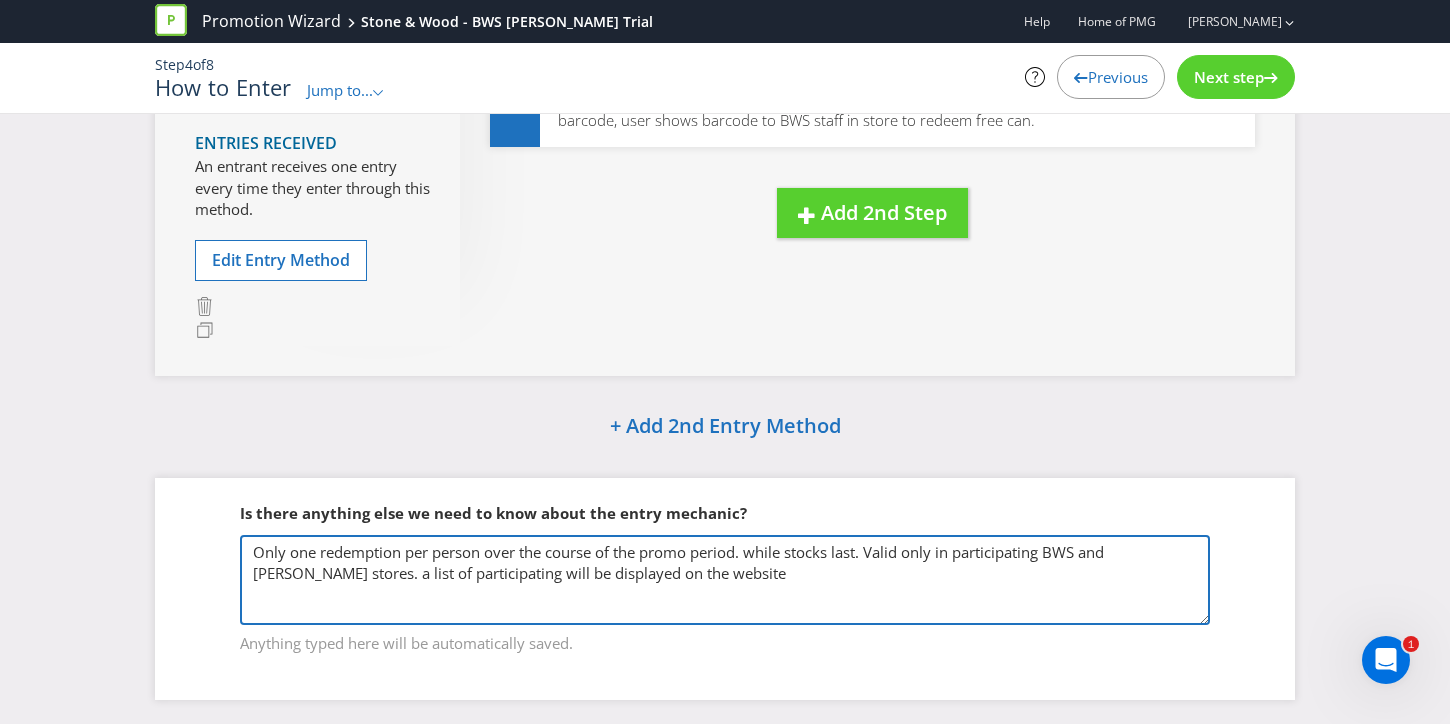 click on "Only one redemption per person over the course of the promo period. while stocks last. Valid only in participating BWS and [PERSON_NAME] stores. a list of participating will be displayed on the website" at bounding box center (725, 580) 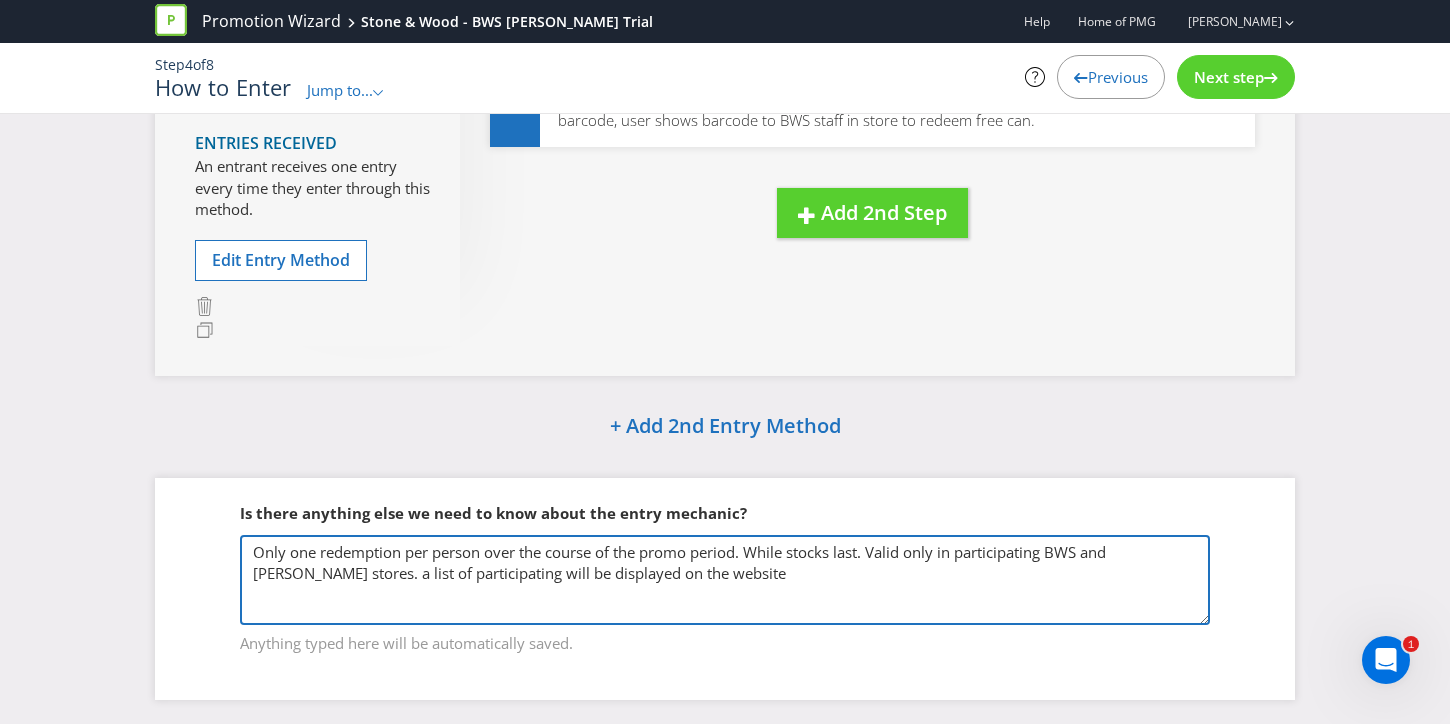 click on "Only one redemption per person over the course of the promo period. while stocks last. Valid only in participating BWS and [PERSON_NAME] stores. a list of participating will be displayed on the website" at bounding box center [725, 580] 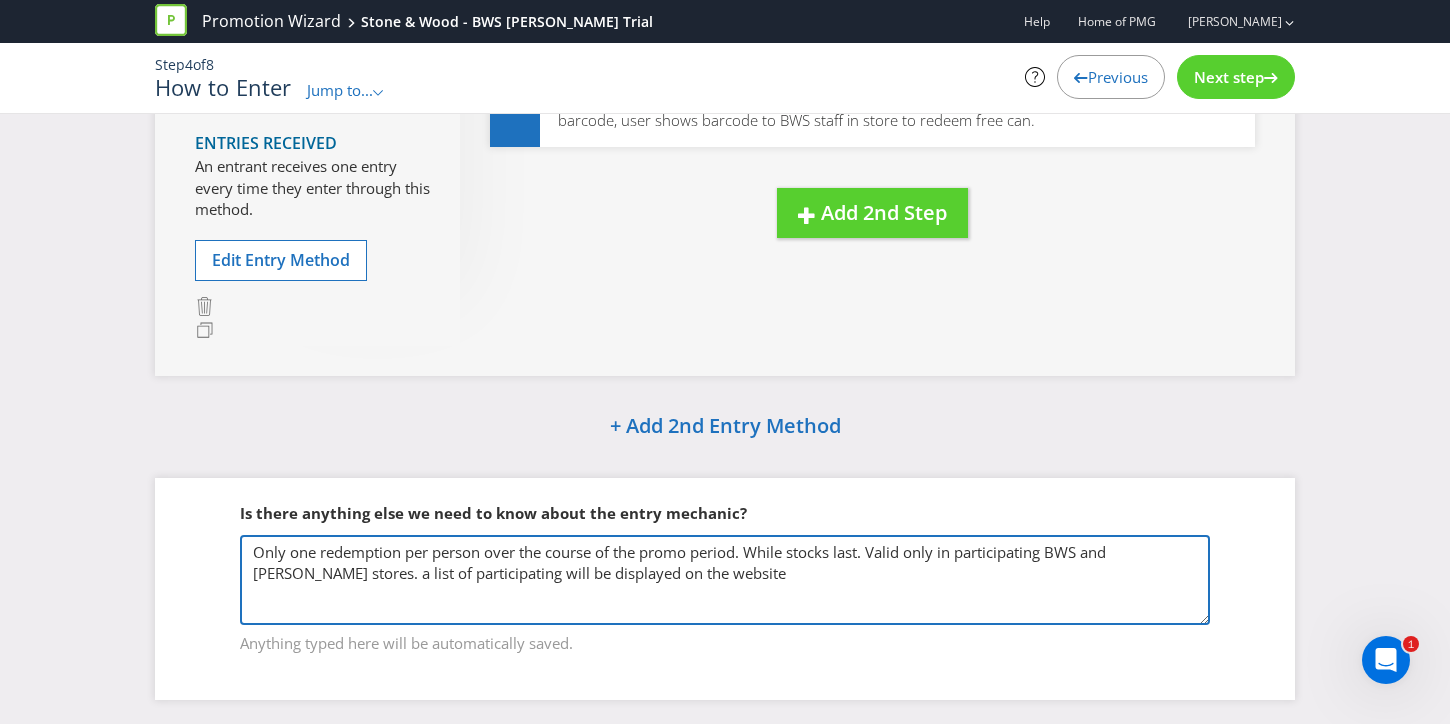 drag, startPoint x: 1089, startPoint y: 553, endPoint x: 364, endPoint y: 569, distance: 725.1765 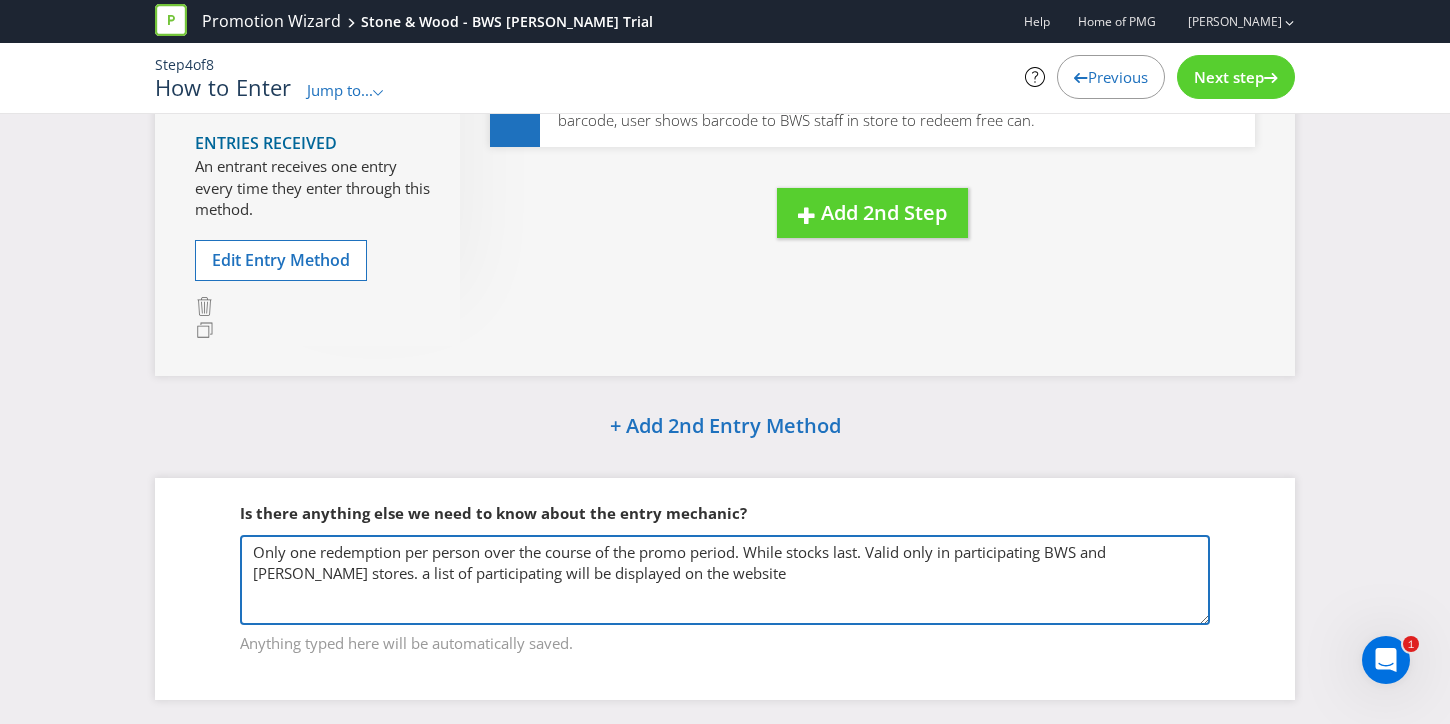 click on "Only one redemption per person over the course of the promo period. while stocks last. Valid only in participating BWS and [PERSON_NAME] stores. a list of participating will be displayed on the website" at bounding box center [725, 580] 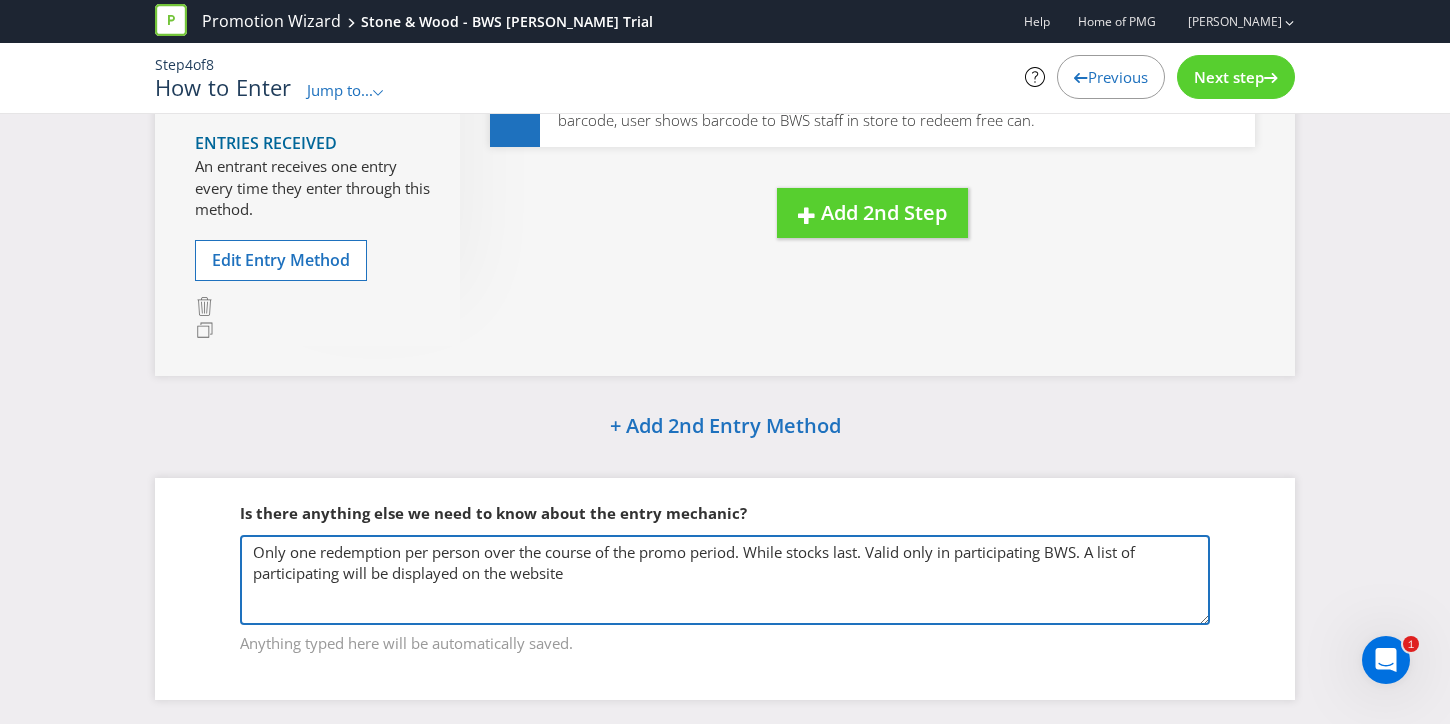 click on "Only one redemption per person over the course of the promo period. while stocks last. Valid only in participating BWS and [PERSON_NAME] stores. a list of participating will be displayed on the website" at bounding box center (725, 580) 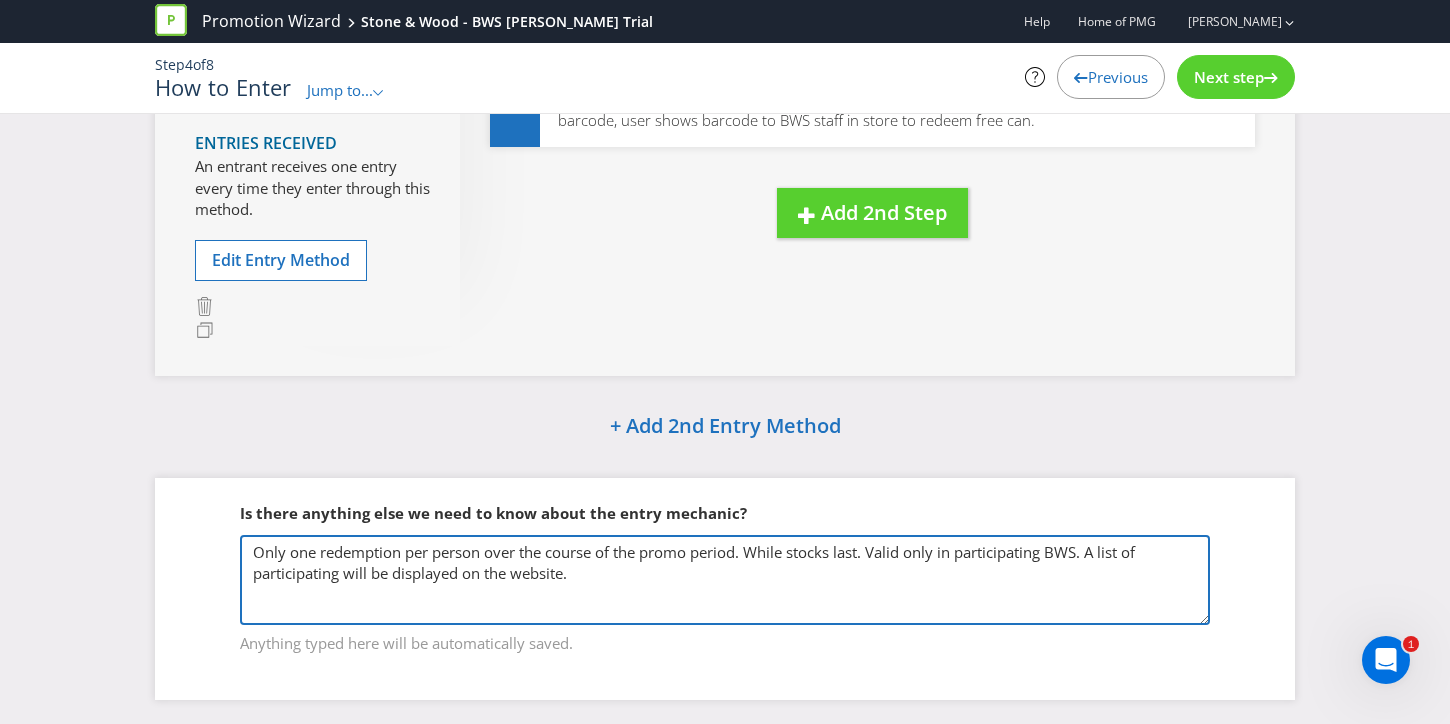 type on "Only one redemption per person over the course of the promo period. While stocks last. Valid only in participating BWS. A list of participating will be displayed on the website." 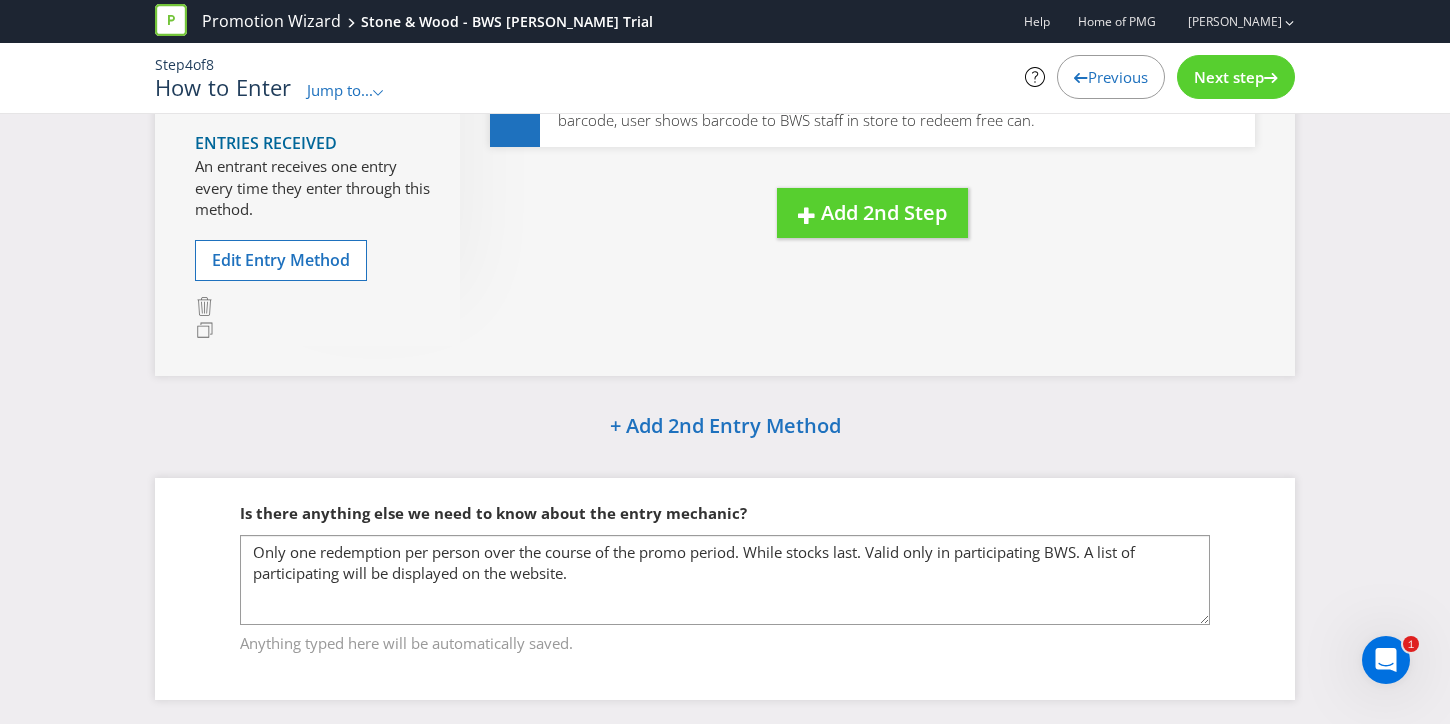click on "+ Add 2nd Entry Method" at bounding box center (725, 427) 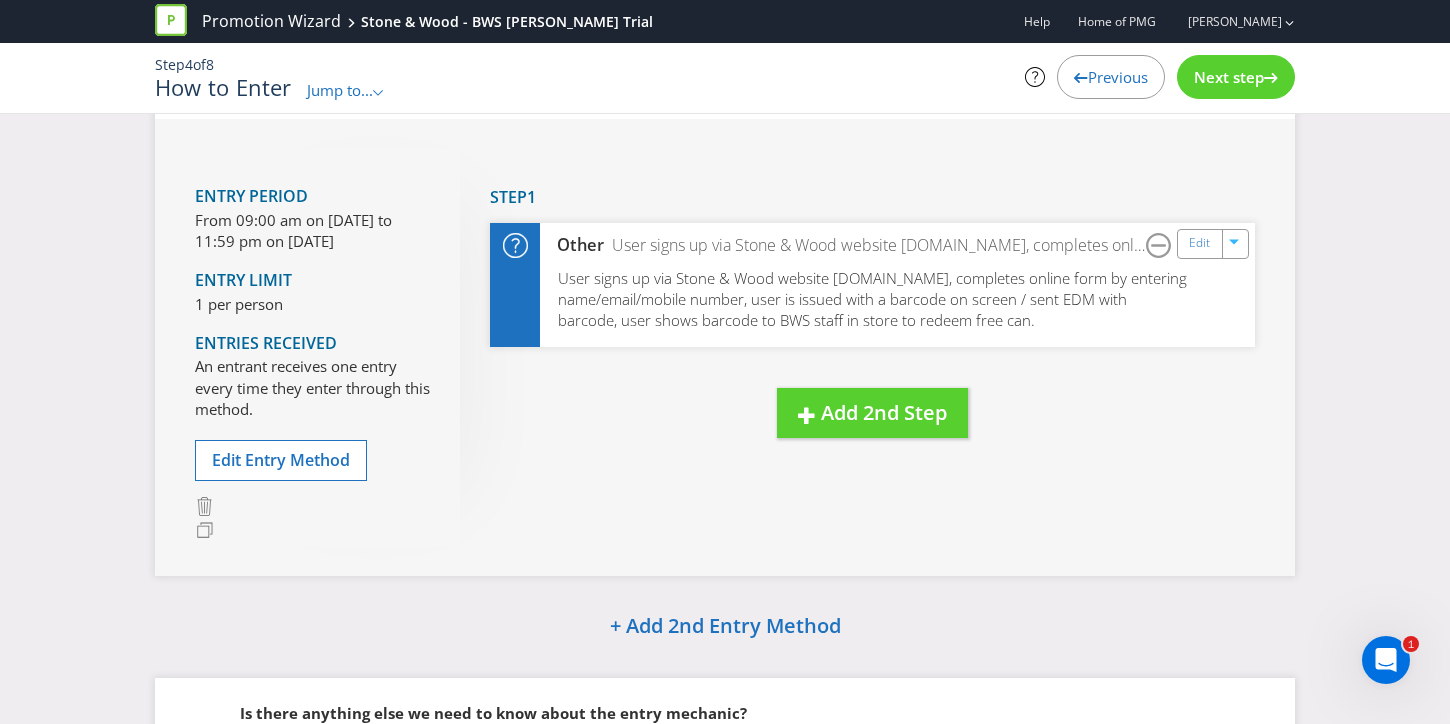 scroll, scrollTop: 56, scrollLeft: 0, axis: vertical 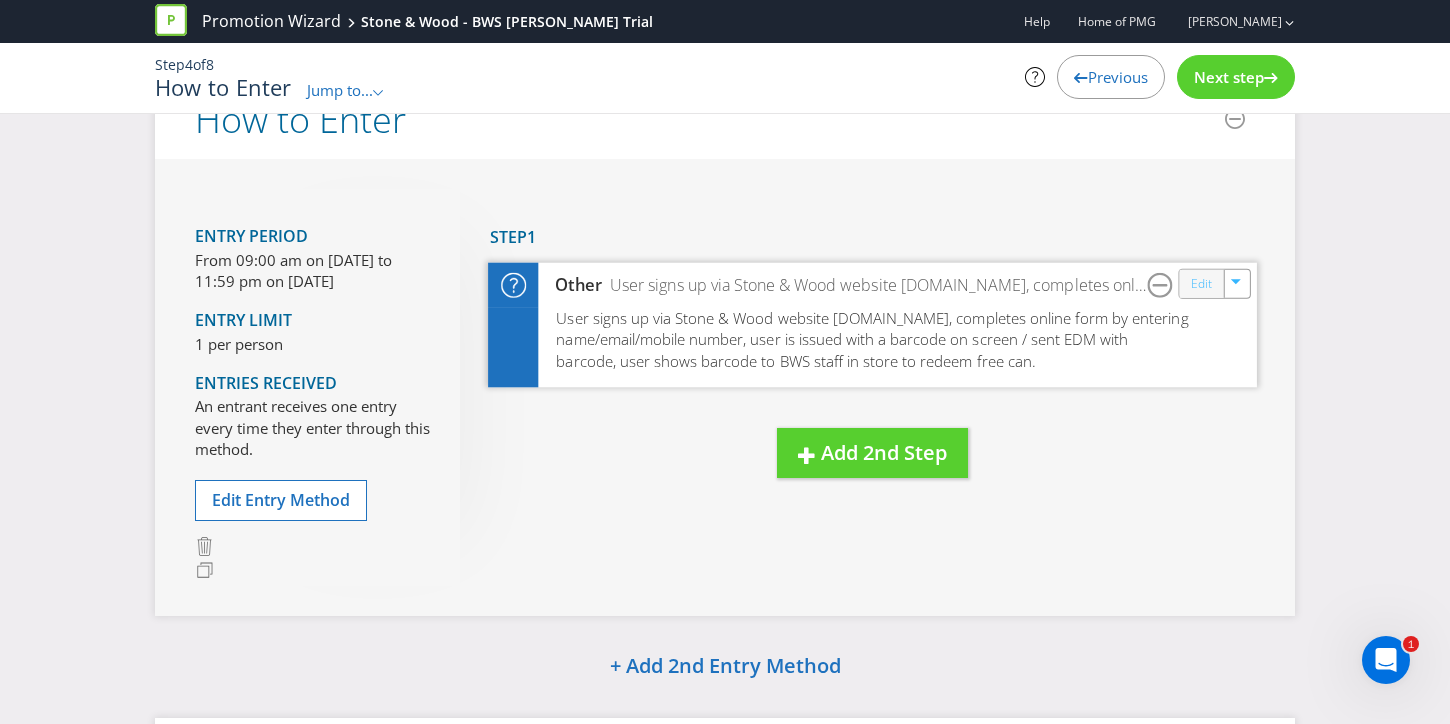 click on "Edit" at bounding box center [1201, 283] 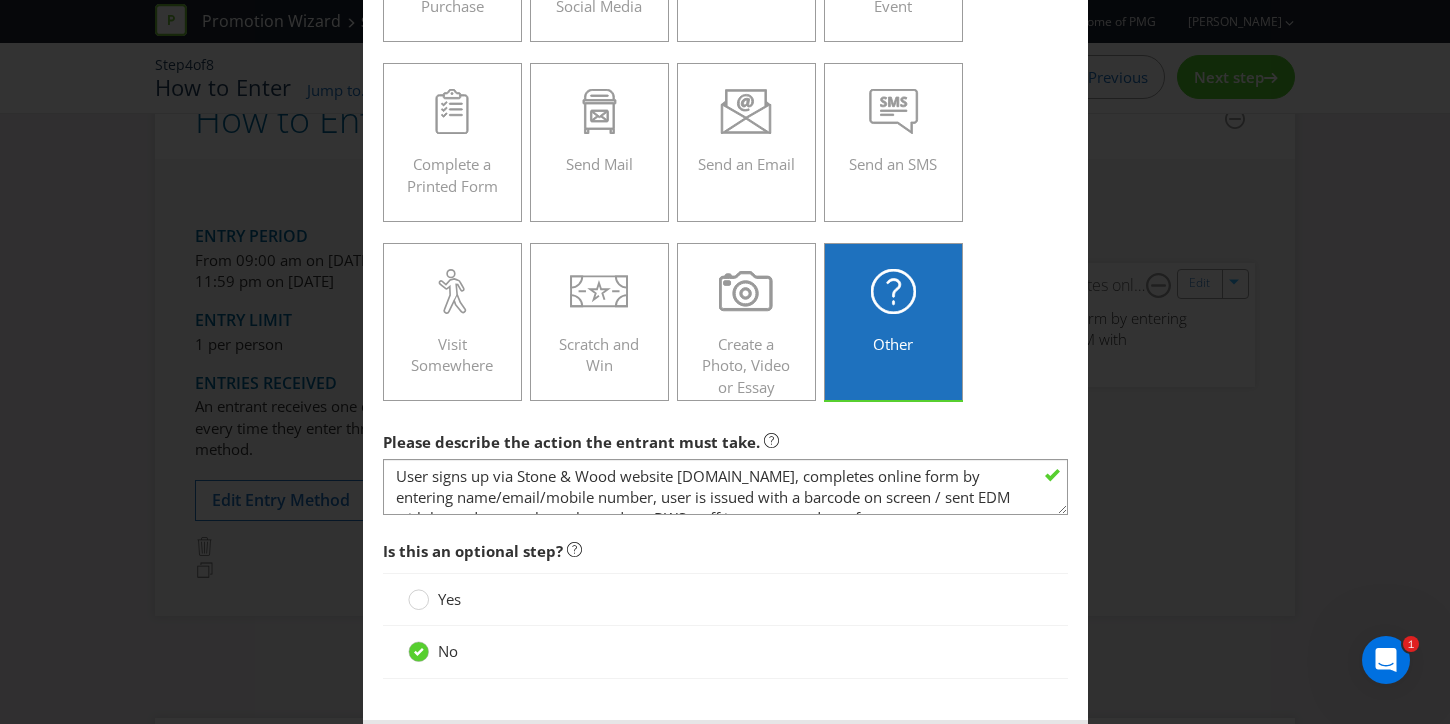 scroll, scrollTop: 266, scrollLeft: 0, axis: vertical 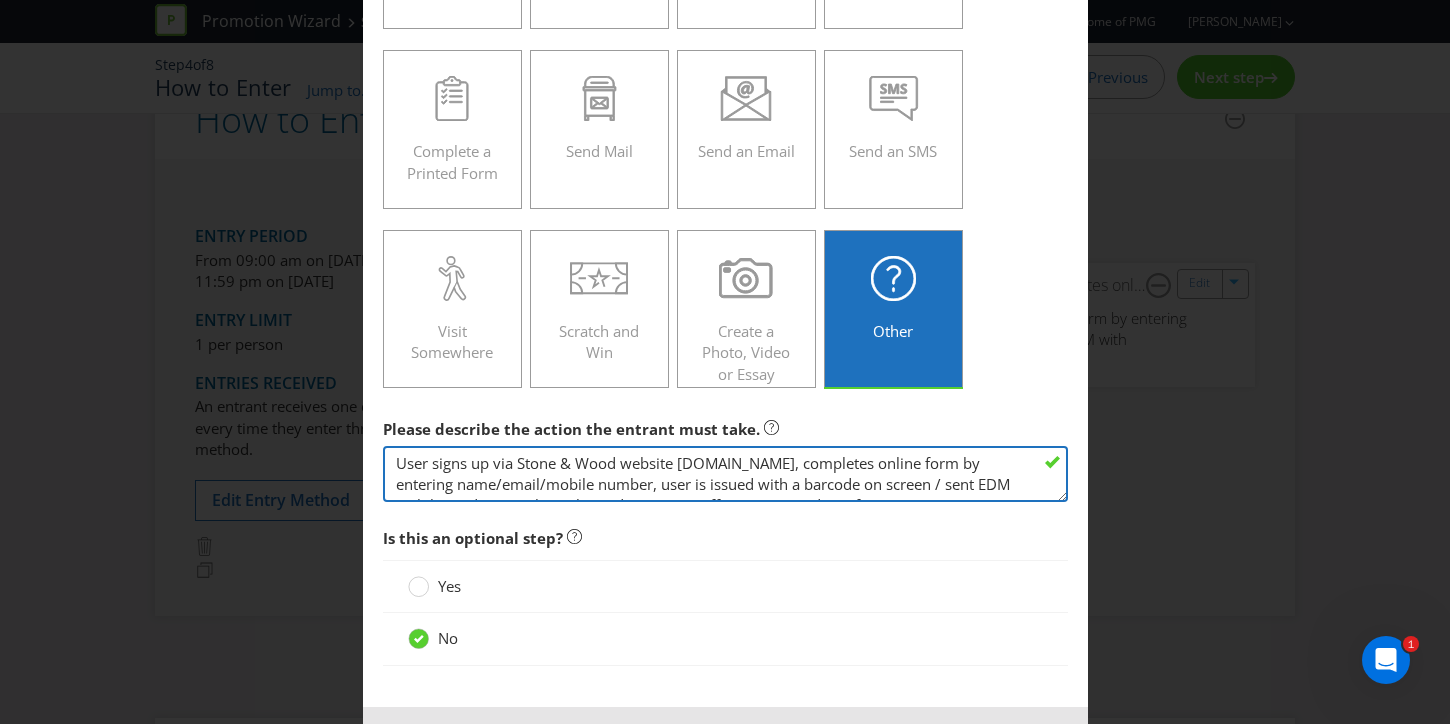 drag, startPoint x: 903, startPoint y: 466, endPoint x: 679, endPoint y: 465, distance: 224.00223 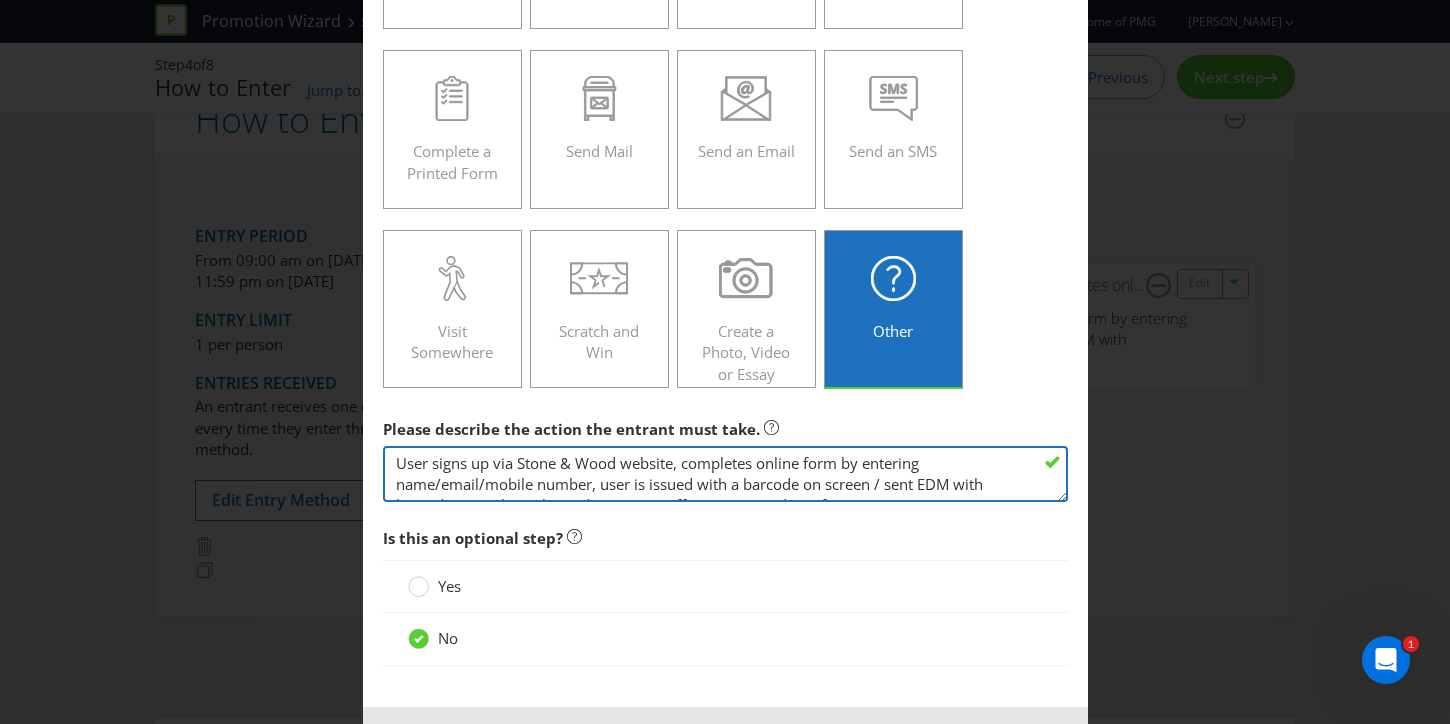 scroll, scrollTop: 21, scrollLeft: 0, axis: vertical 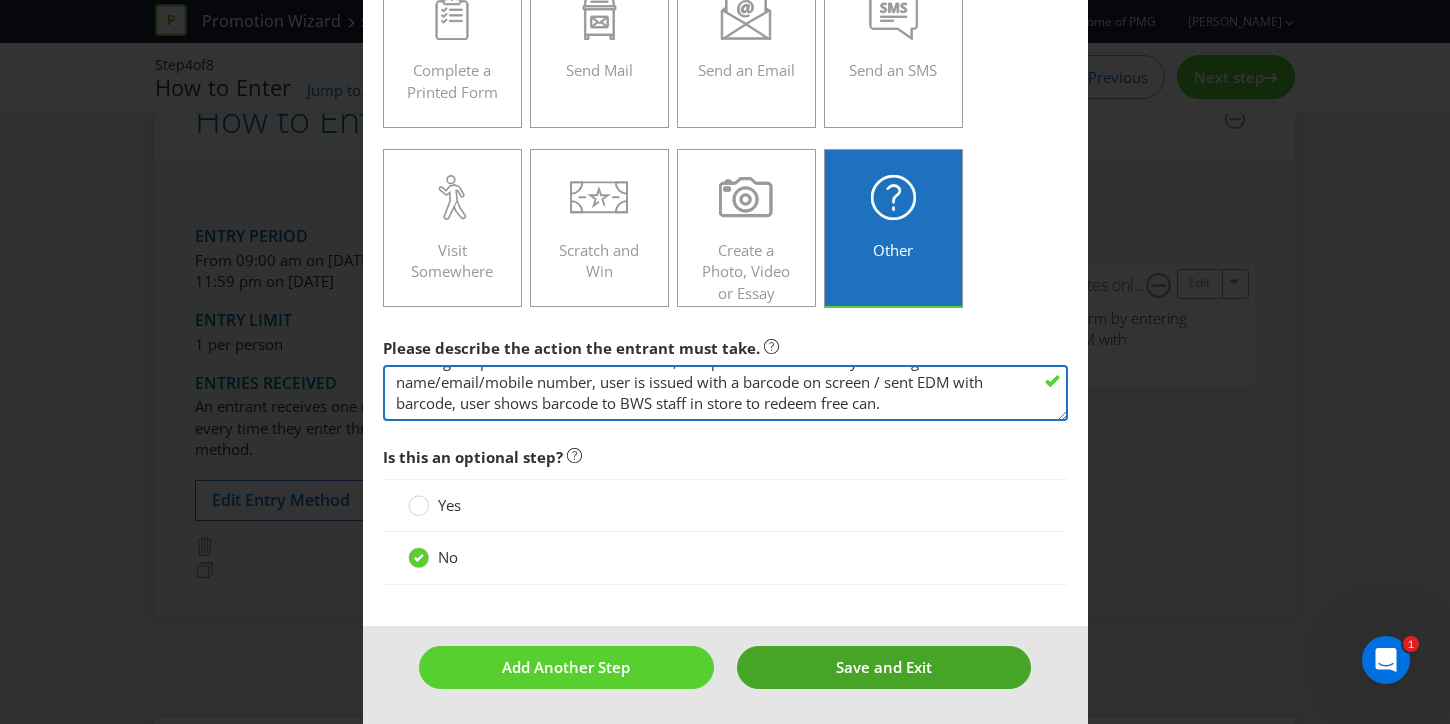 type on "User signs up via Stone & Wood website, completes online form by entering name/email/mobile number, user is issued with a barcode on screen / sent EDM with barcode, user shows barcode to BWS staff in store to redeem free can." 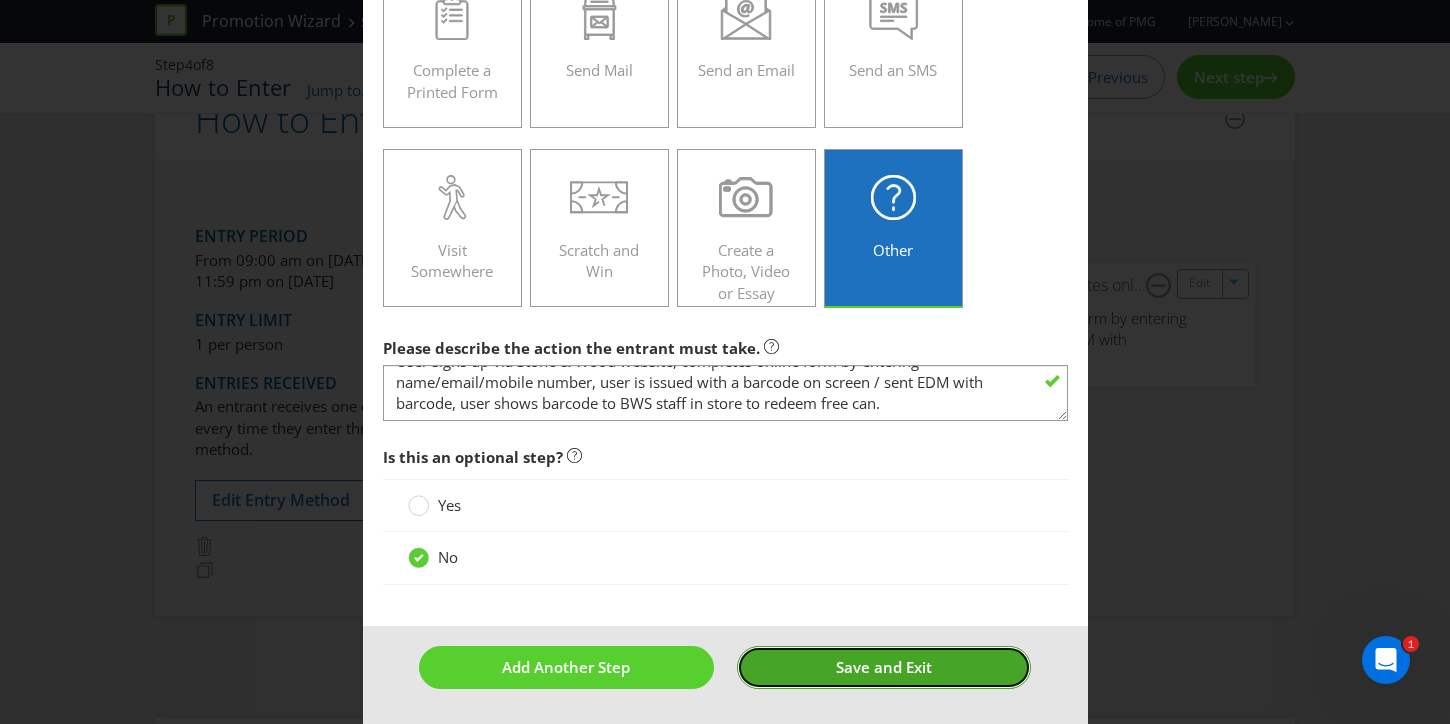 click on "Save and Exit" at bounding box center (884, 667) 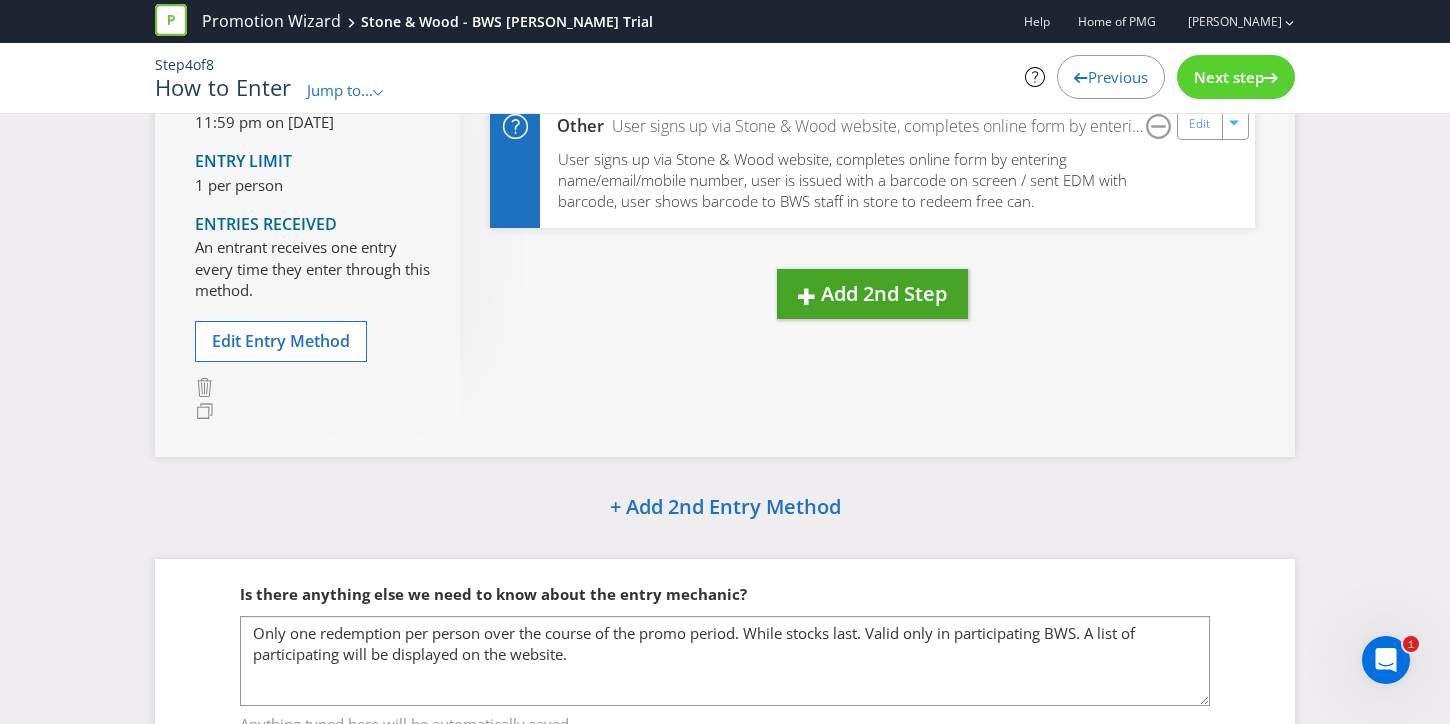 scroll, scrollTop: 0, scrollLeft: 0, axis: both 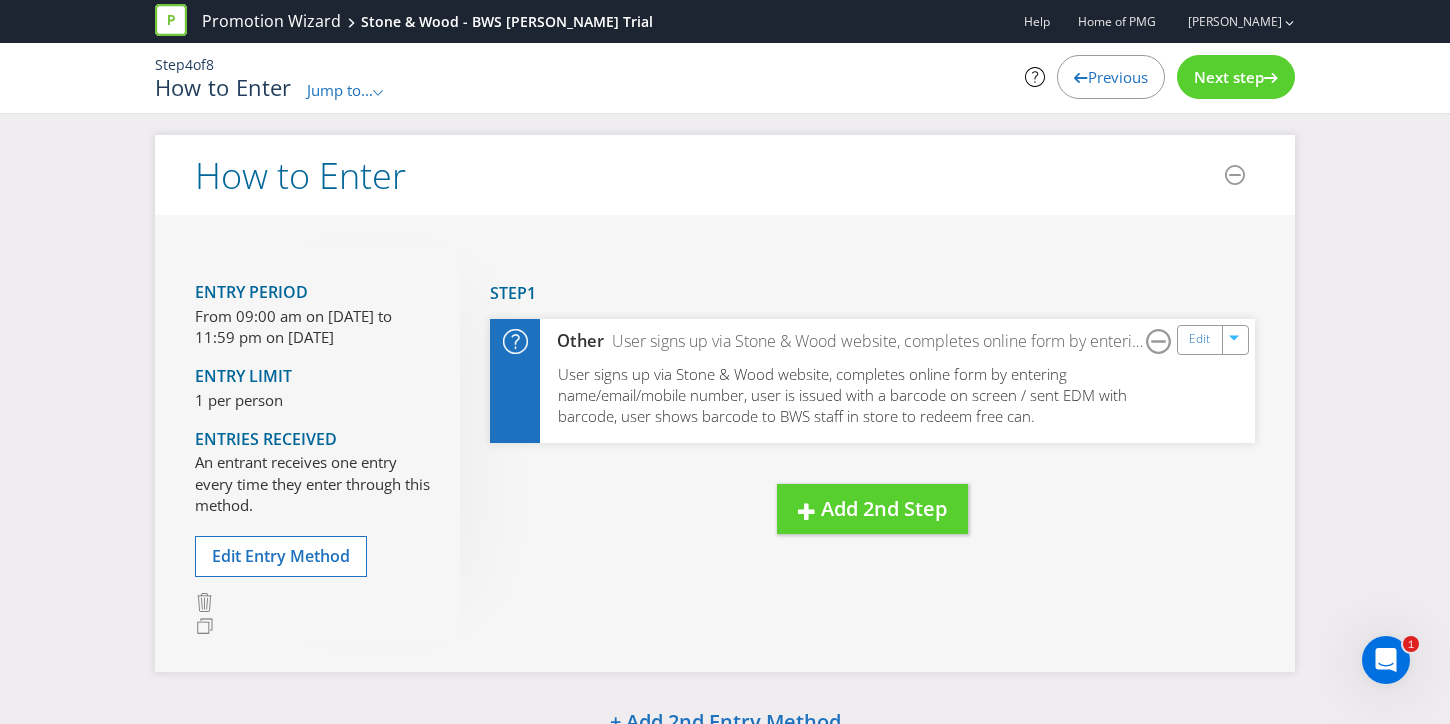 click on "Next step" at bounding box center (1229, 77) 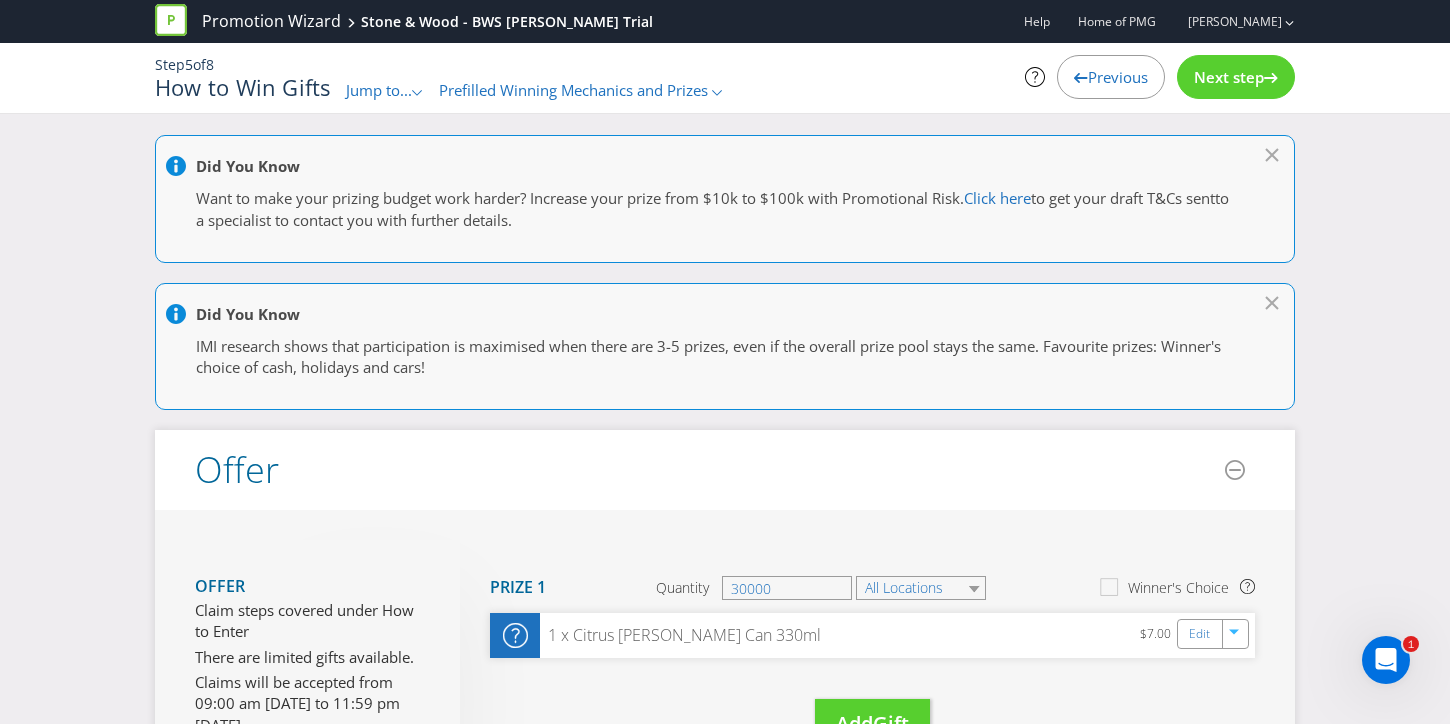 click on "Next step" at bounding box center [1229, 77] 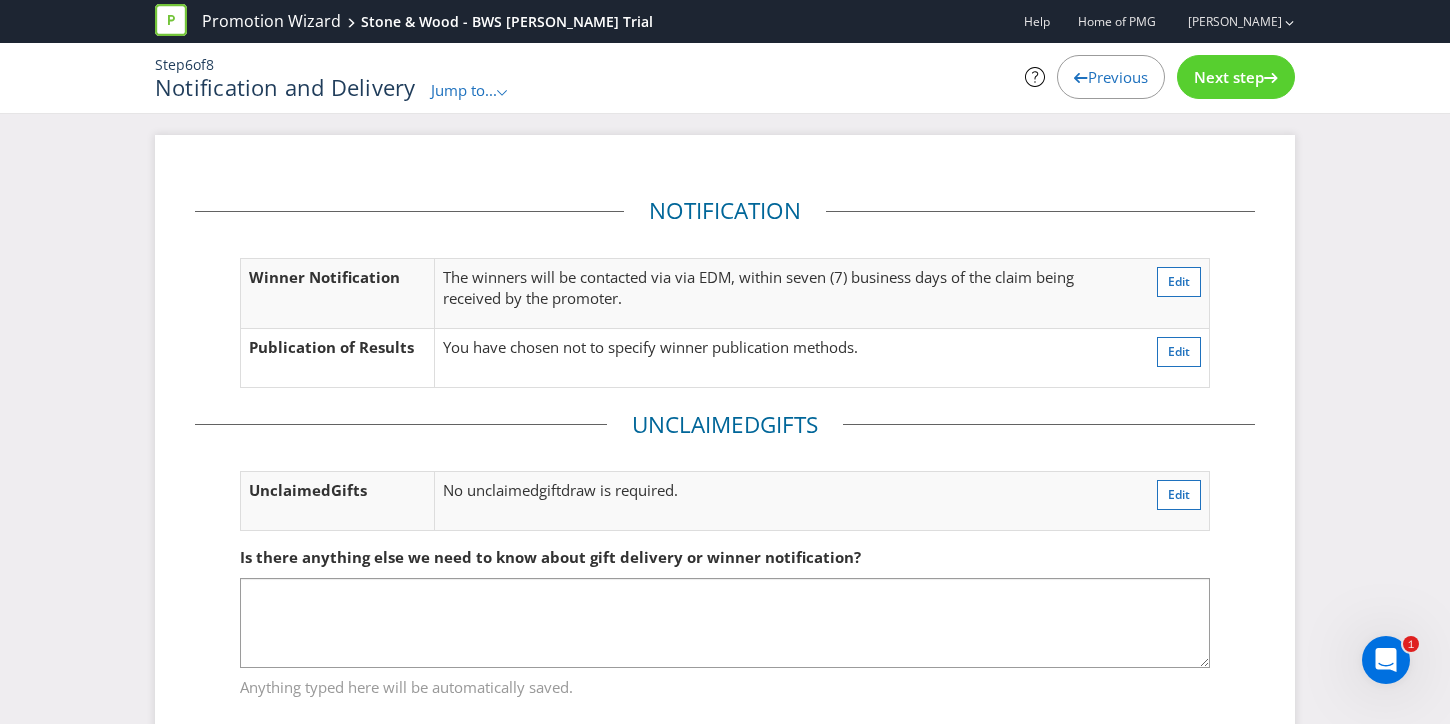 click on "Next step" at bounding box center [1229, 77] 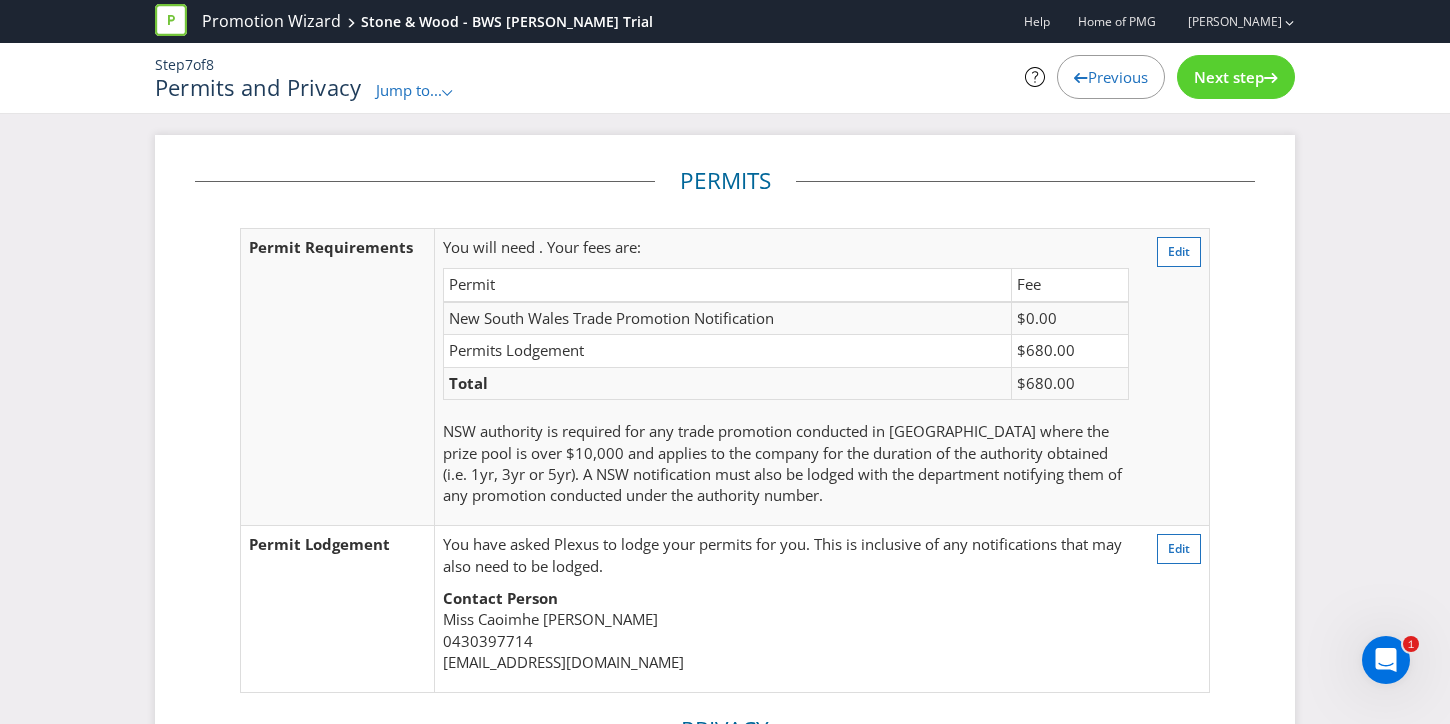 click on "Next step" at bounding box center [1229, 77] 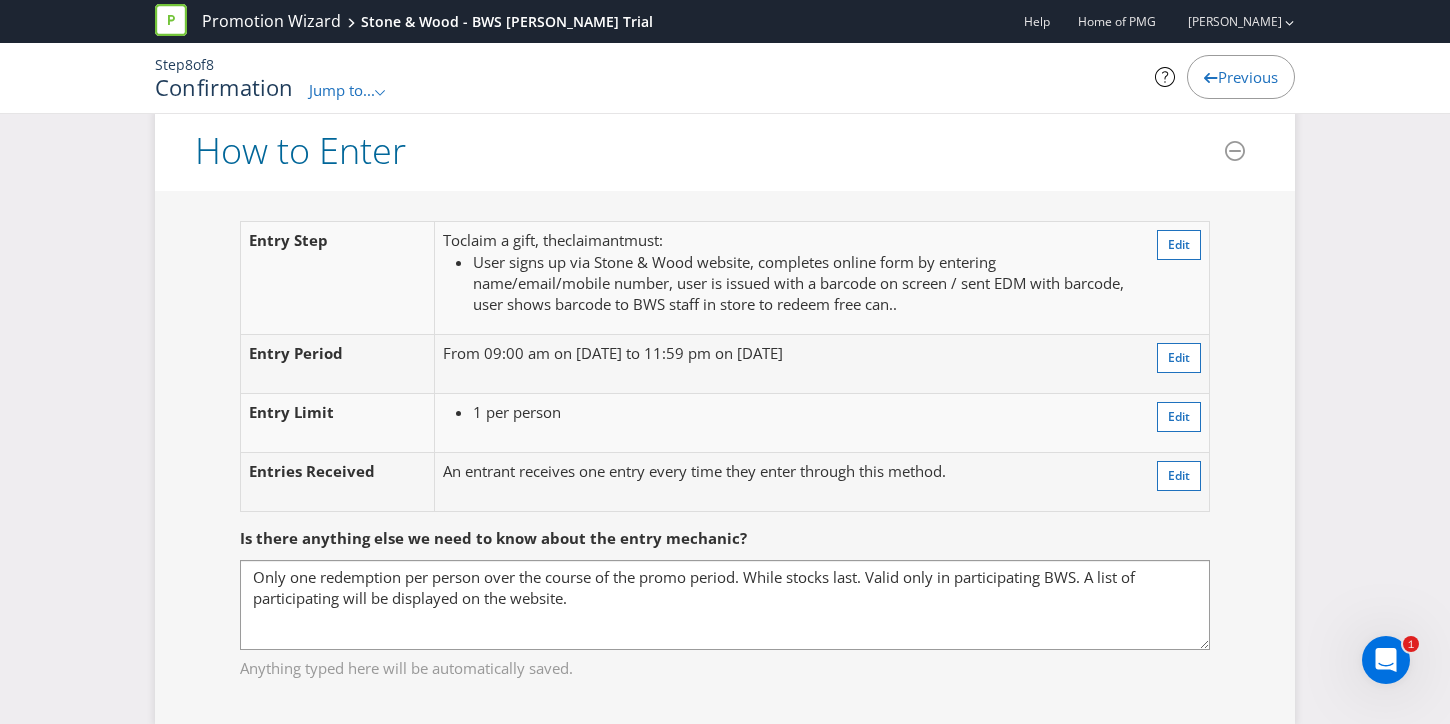 scroll, scrollTop: 1675, scrollLeft: 0, axis: vertical 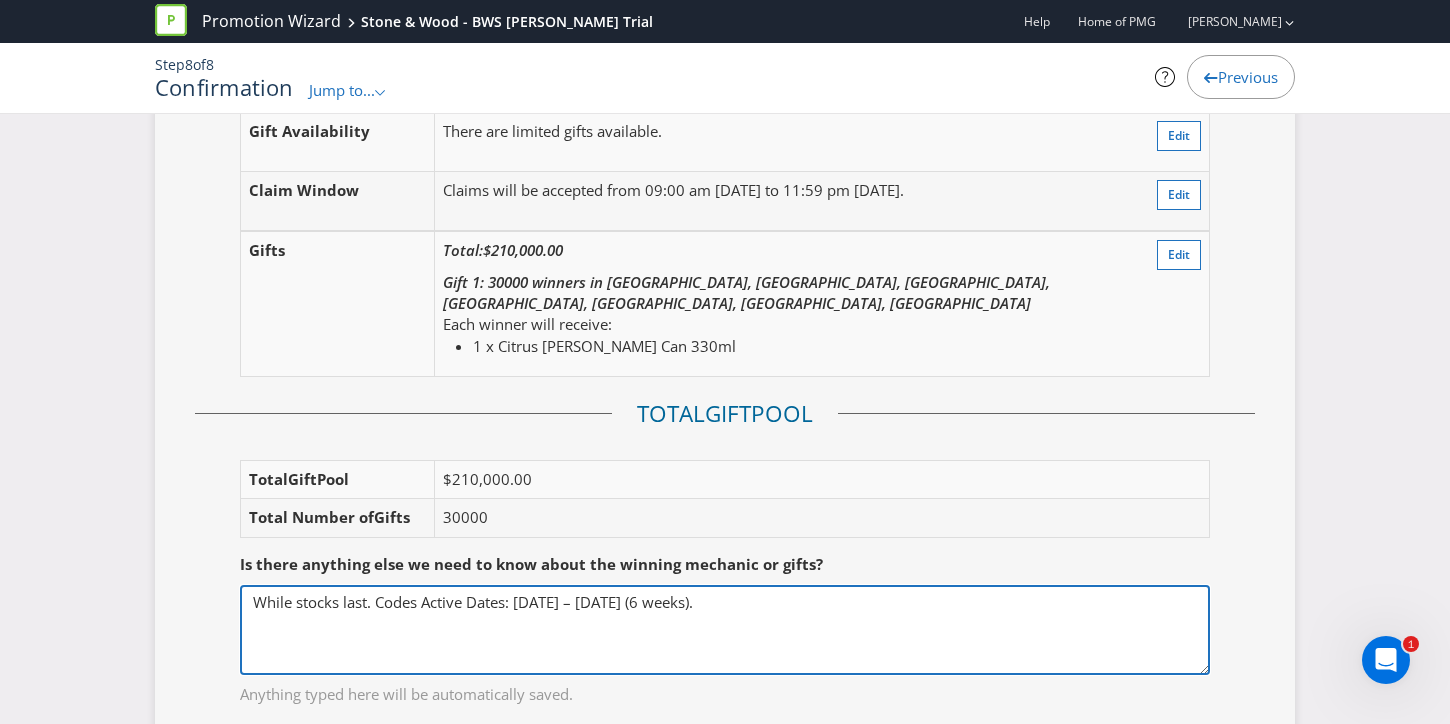 drag, startPoint x: 395, startPoint y: 560, endPoint x: 745, endPoint y: 566, distance: 350.05142 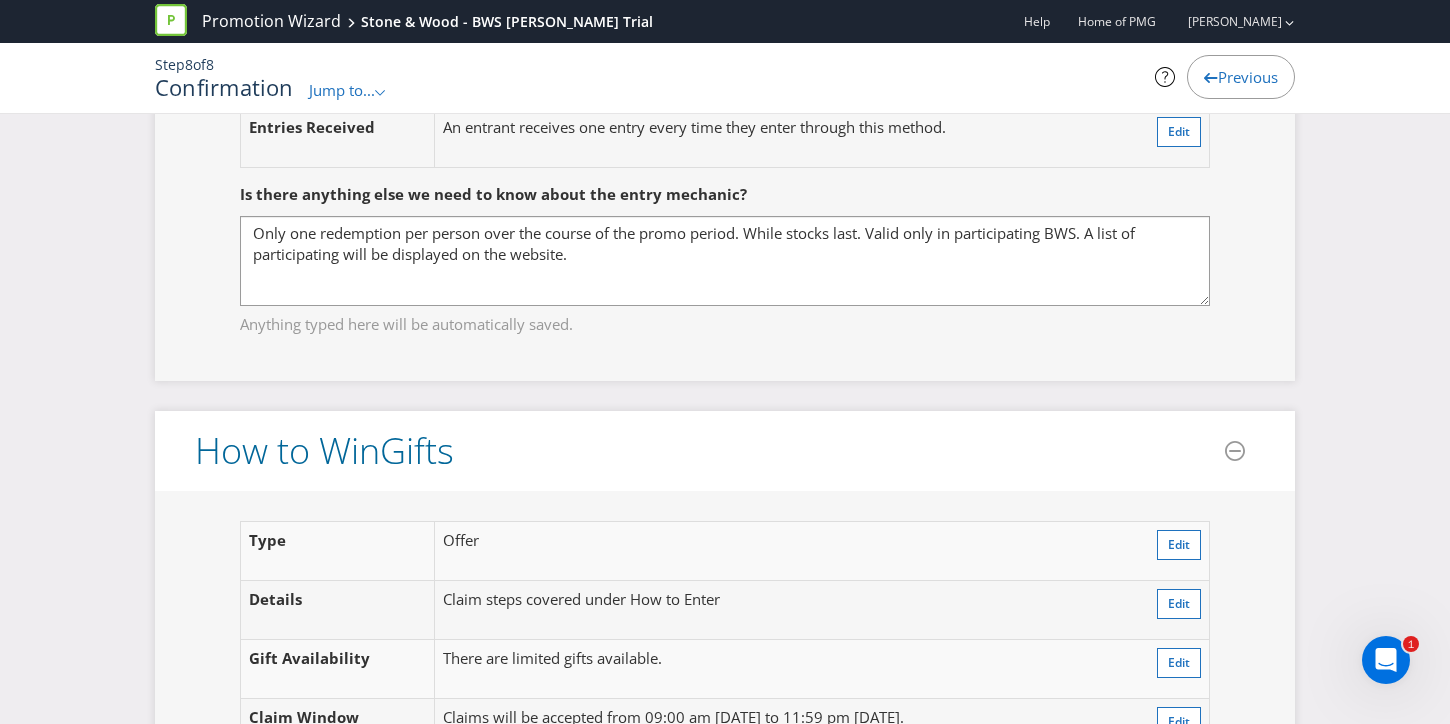scroll, scrollTop: 2003, scrollLeft: 0, axis: vertical 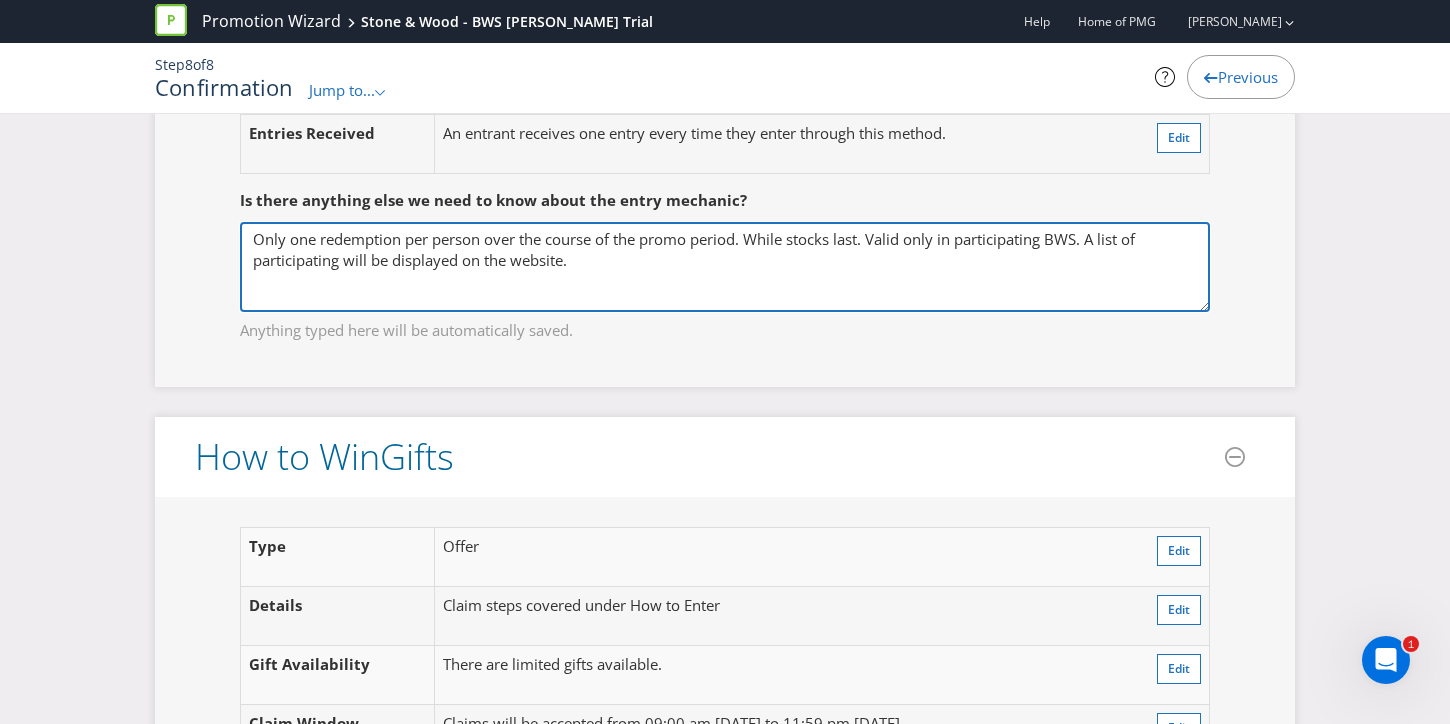 click on "Only one redemption per person over the course of the promo period. While stocks last. Valid only in participating BWS. A list of participating will be displayed on the website." at bounding box center [725, 267] 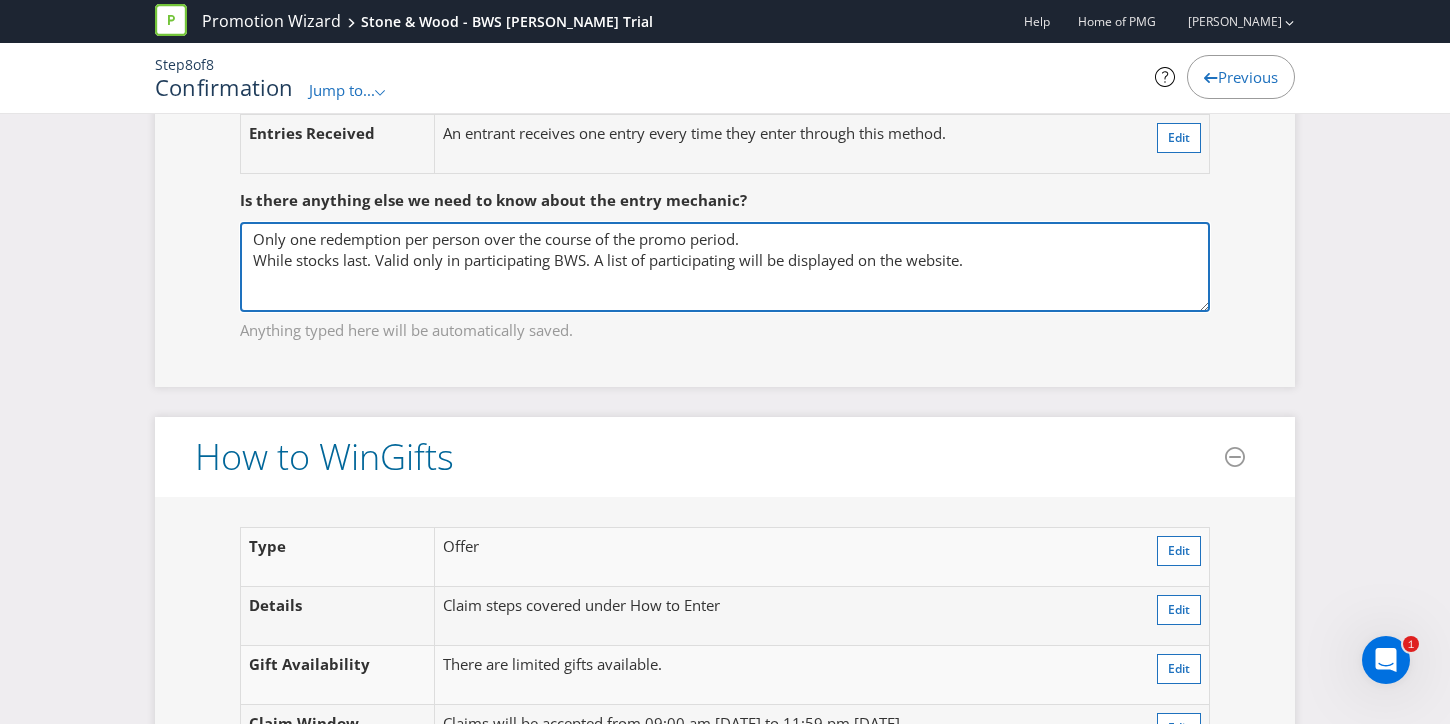 click on "Only one redemption per person over the course of the promo period. While stocks last. Valid only in participating BWS. A list of participating will be displayed on the website." at bounding box center (725, 267) 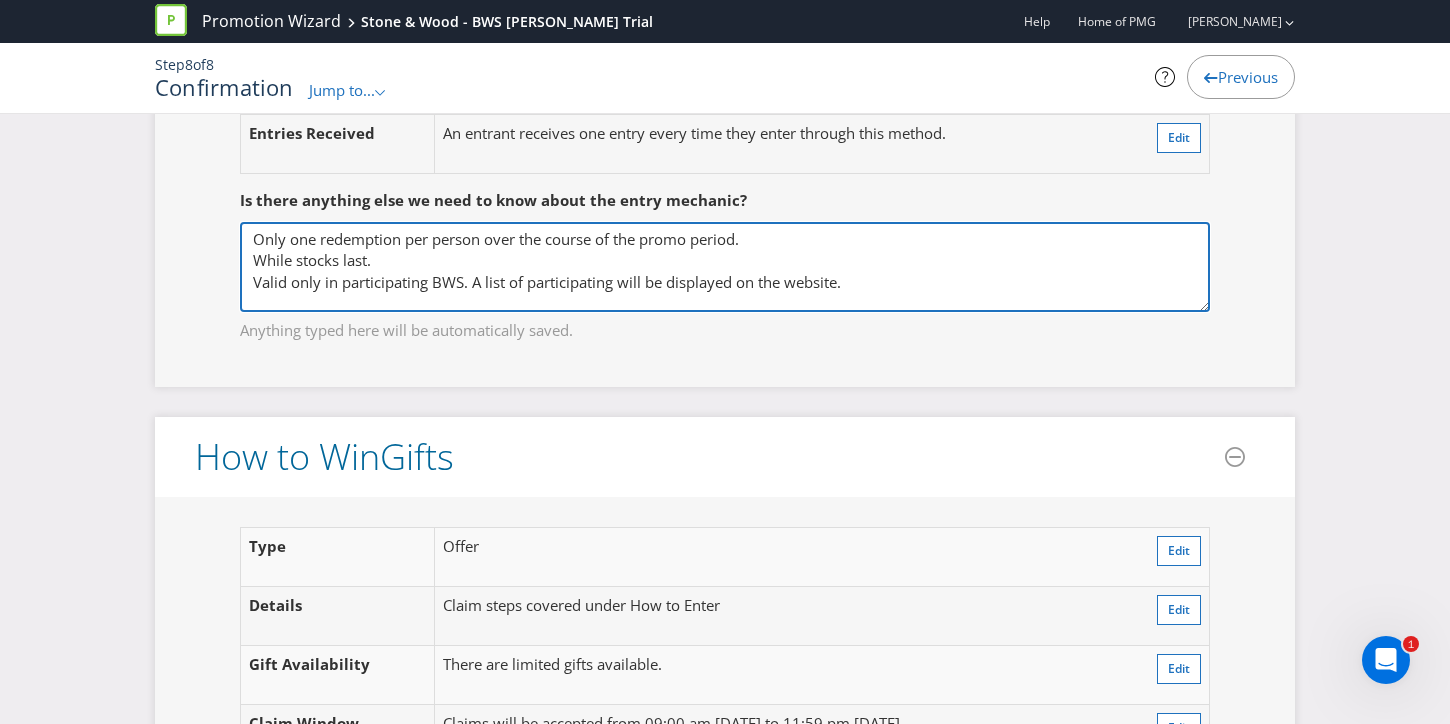 scroll, scrollTop: 31, scrollLeft: 0, axis: vertical 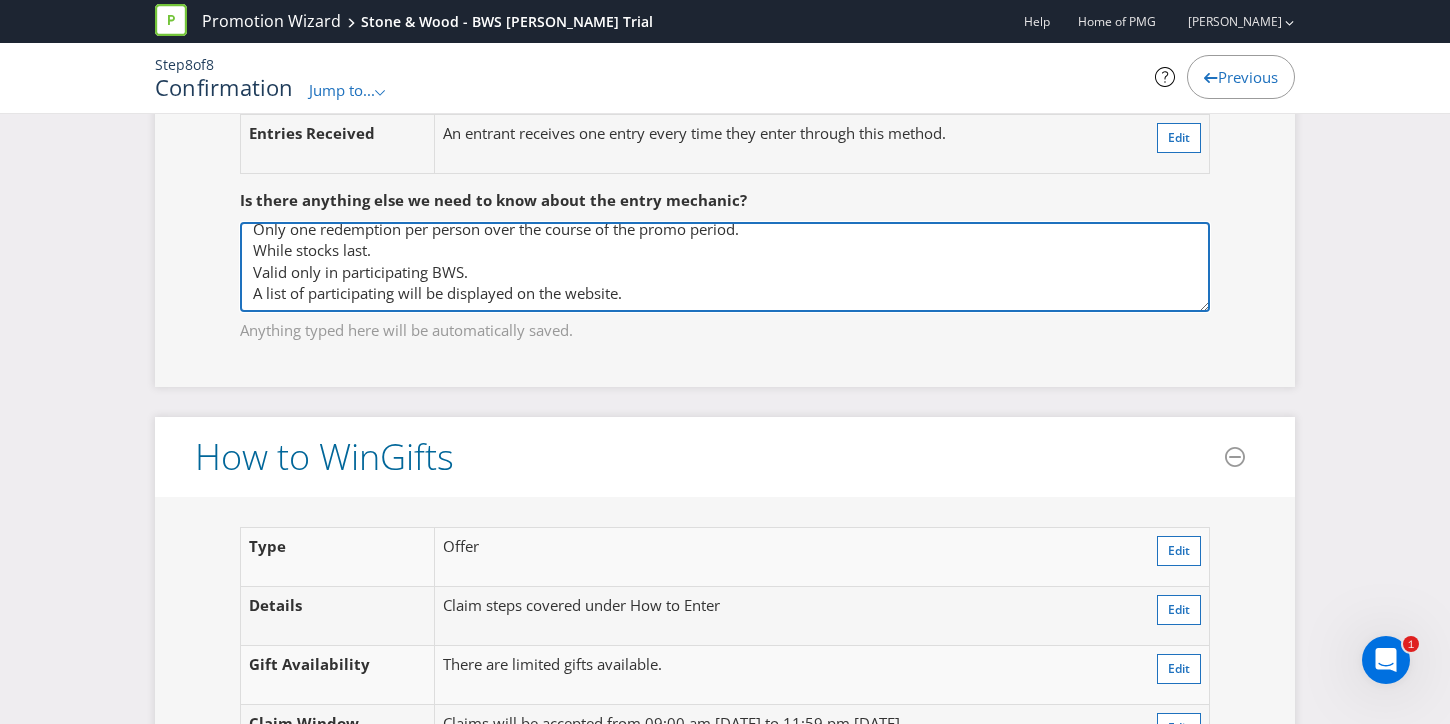 click on "Only one redemption per person over the course of the promo period. While stocks last. Valid only in participating BWS. A list of participating will be displayed on the website." at bounding box center [725, 267] 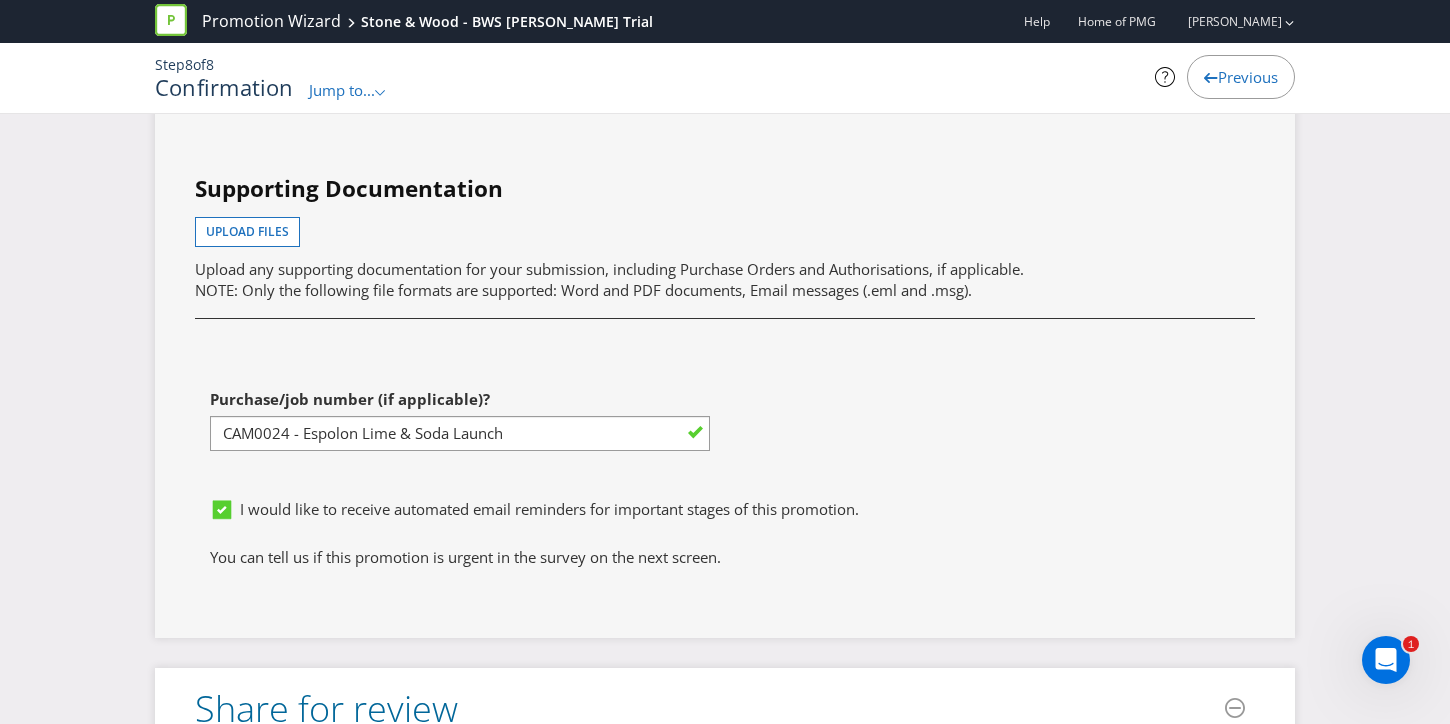 scroll, scrollTop: 6180, scrollLeft: 0, axis: vertical 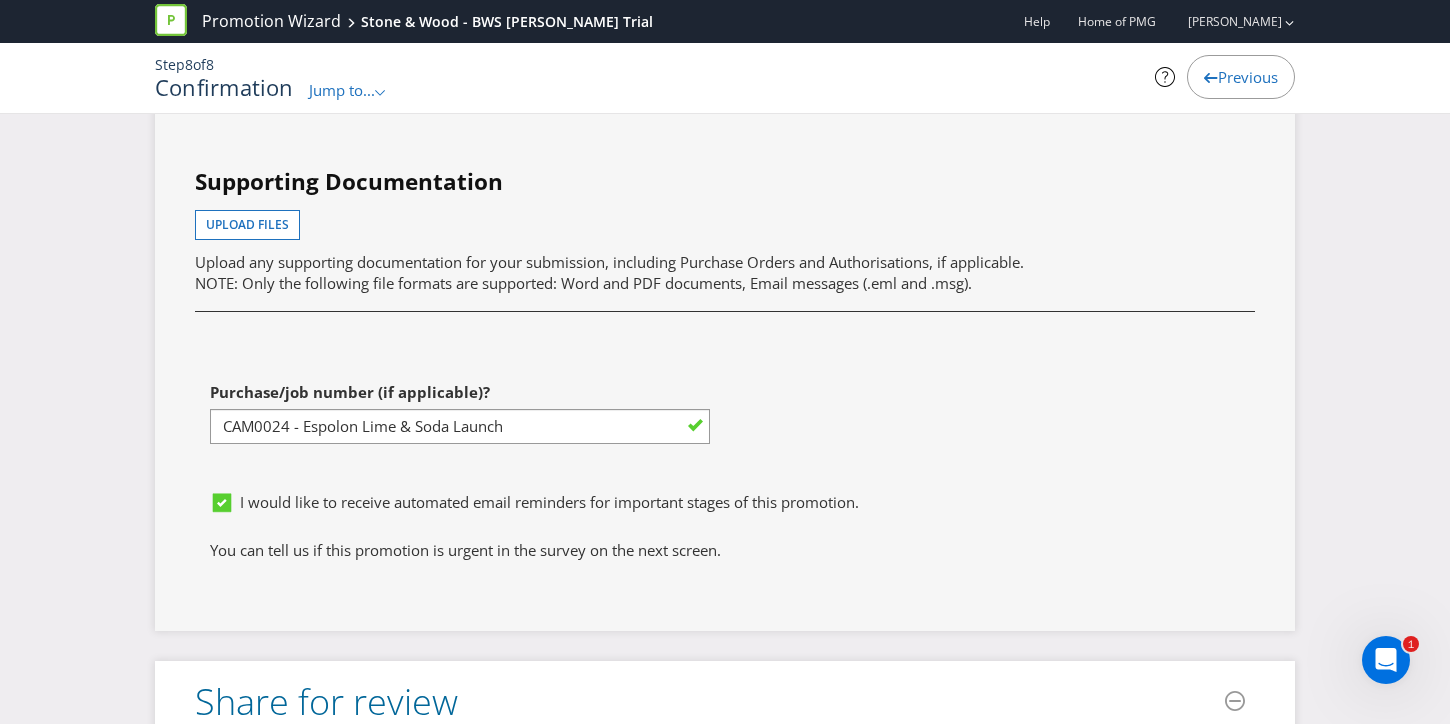 type on "Only one redemption per person over the course of the promo period.
While stocks last.
Valid only in participating BWS.
A list of participating will be displayed on the website.
Codes Active Dates: [DATE] – [DATE] (6 weeks)." 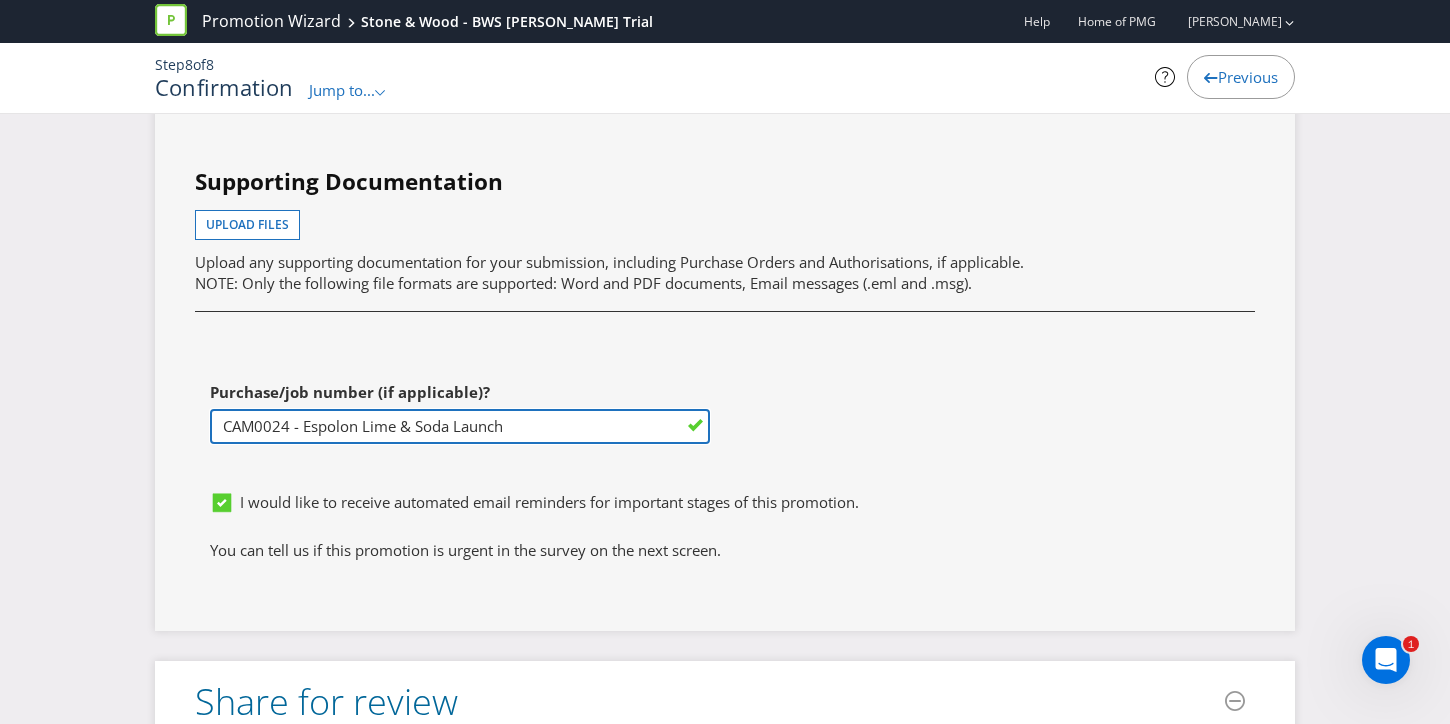 click on "CAM0024 - Espolon Lime & Soda Launch" at bounding box center [460, 426] 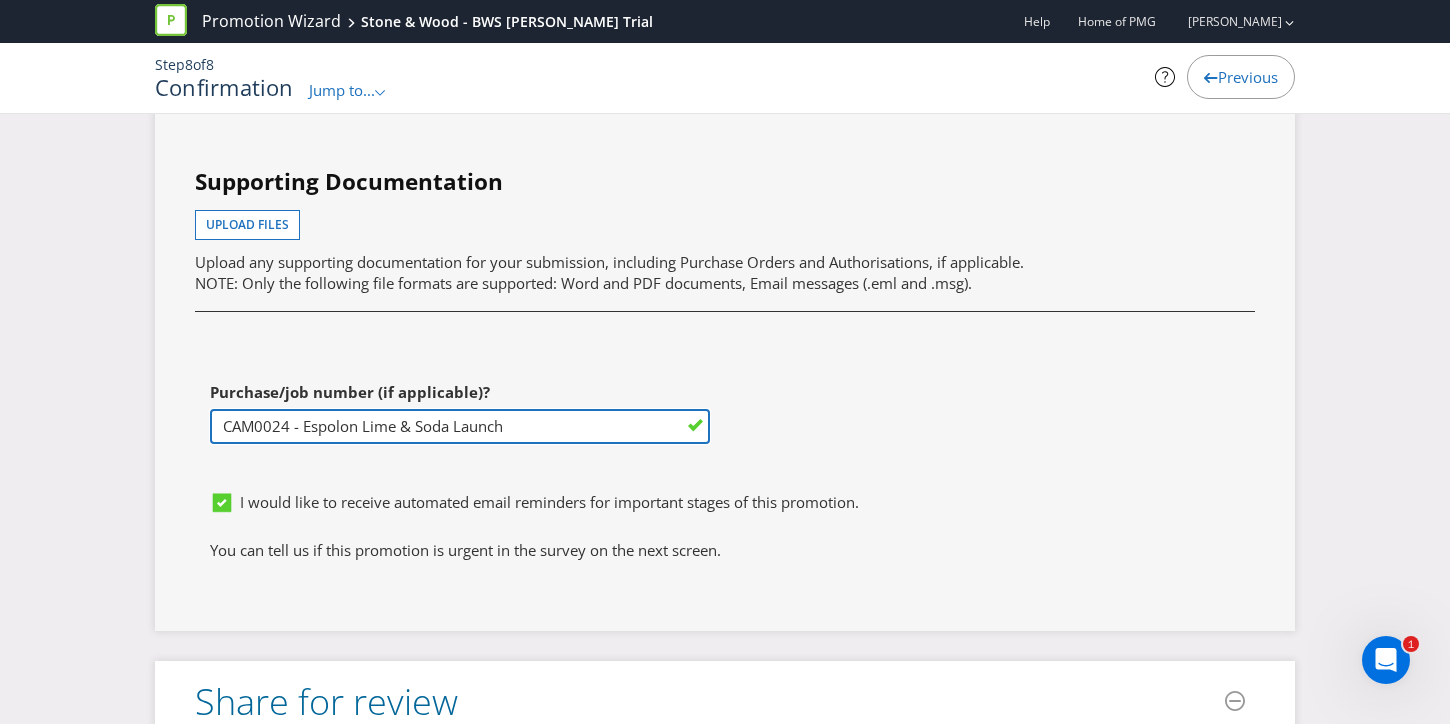 click on "Services Summary Plexus Services   Promotion Wizard Terms & Conditions $985.00   Short Form Terms $265.00 Remove   Permits Lodgement $680.00 Remove   Permit Risk Premium (10.00% of permit fees) $0.00 Plexus Services Total $1,930.00 Grand Total $1,930.00 All amounts above are GST exclusive.   GST is applicable to Plexus Services only.   Did you need...?   Privacy Review $1,860.00 Add   Winners Release Agreement $1,220.00   Image Release Agreement $1,050.00 Add   Web Hosting $0.00 Add   Prize Supplier Agreement $1,480.00 Add   Results Publication $220.00 Add   Winner contact service $120.00 Add   Marketing review $470.00 Add   Permits Lodgement $680.00 Promotion Contact First name of contact   [PERSON_NAME] Last name of contact   [PERSON_NAME] Phone   [PHONE_NUMBER] Email   [EMAIL_ADDRESS][DOMAIN_NAME] Supporting Documentation Upload files Upload any supporting documentation for your submission, including Purchase Orders and Authorisations, if applicable. Purchase/job number (if applicable)?" at bounding box center [725, -300] 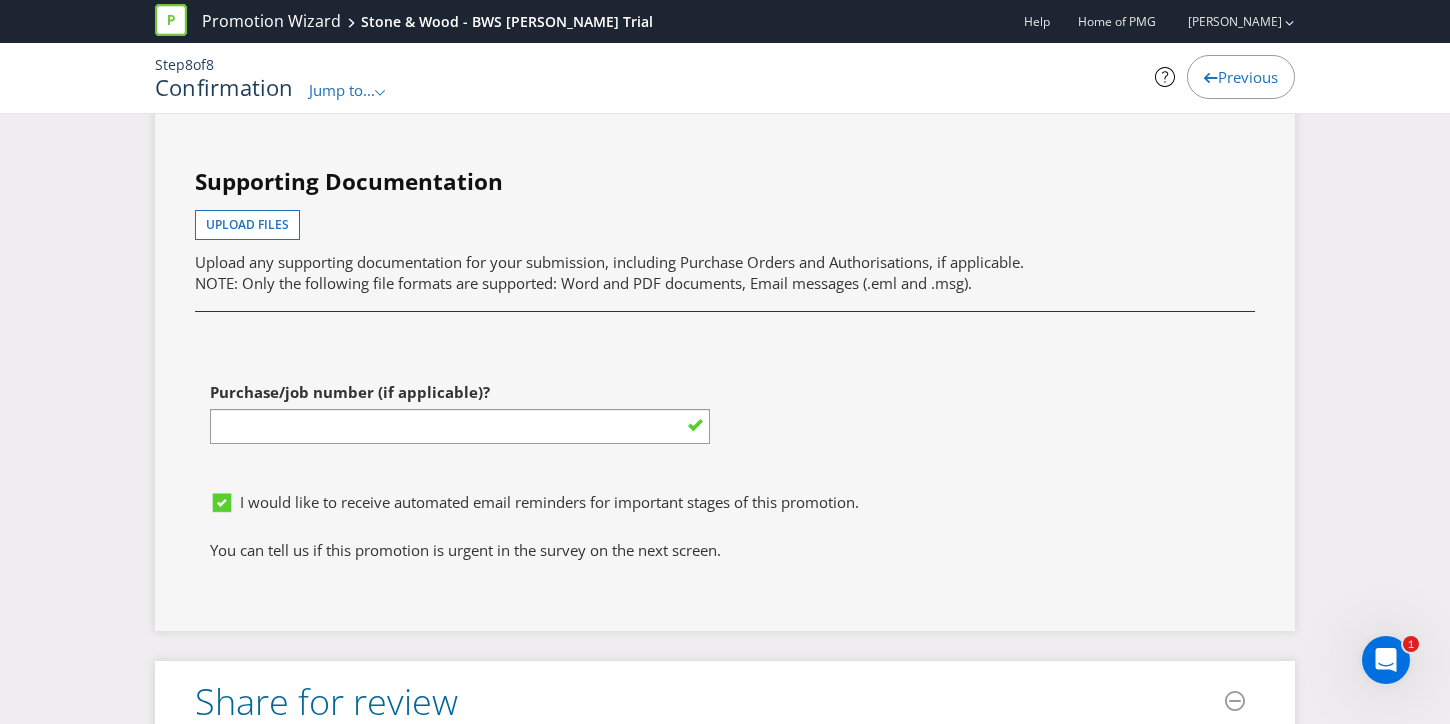type on "CAM0024 - Espolon Lime & Soda Launch" 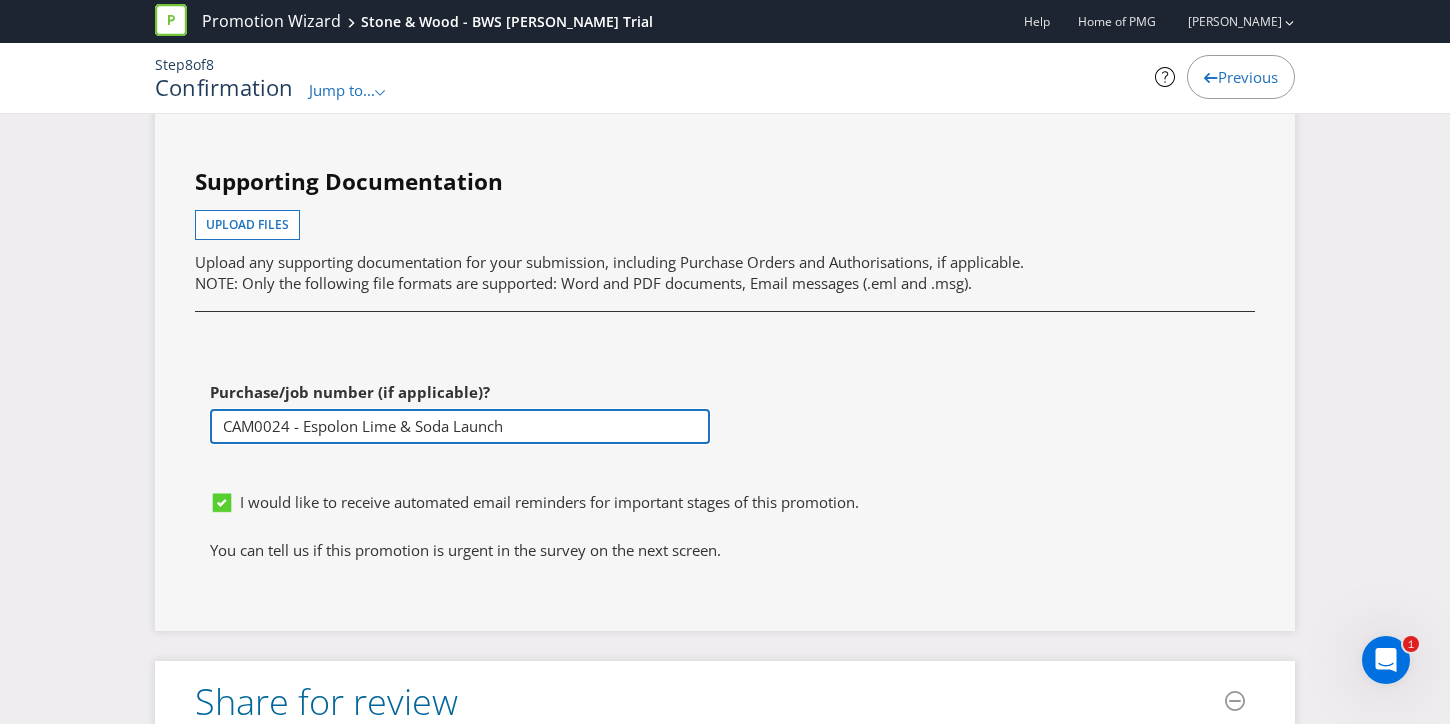 drag, startPoint x: 591, startPoint y: 381, endPoint x: 37, endPoint y: 375, distance: 554.0325 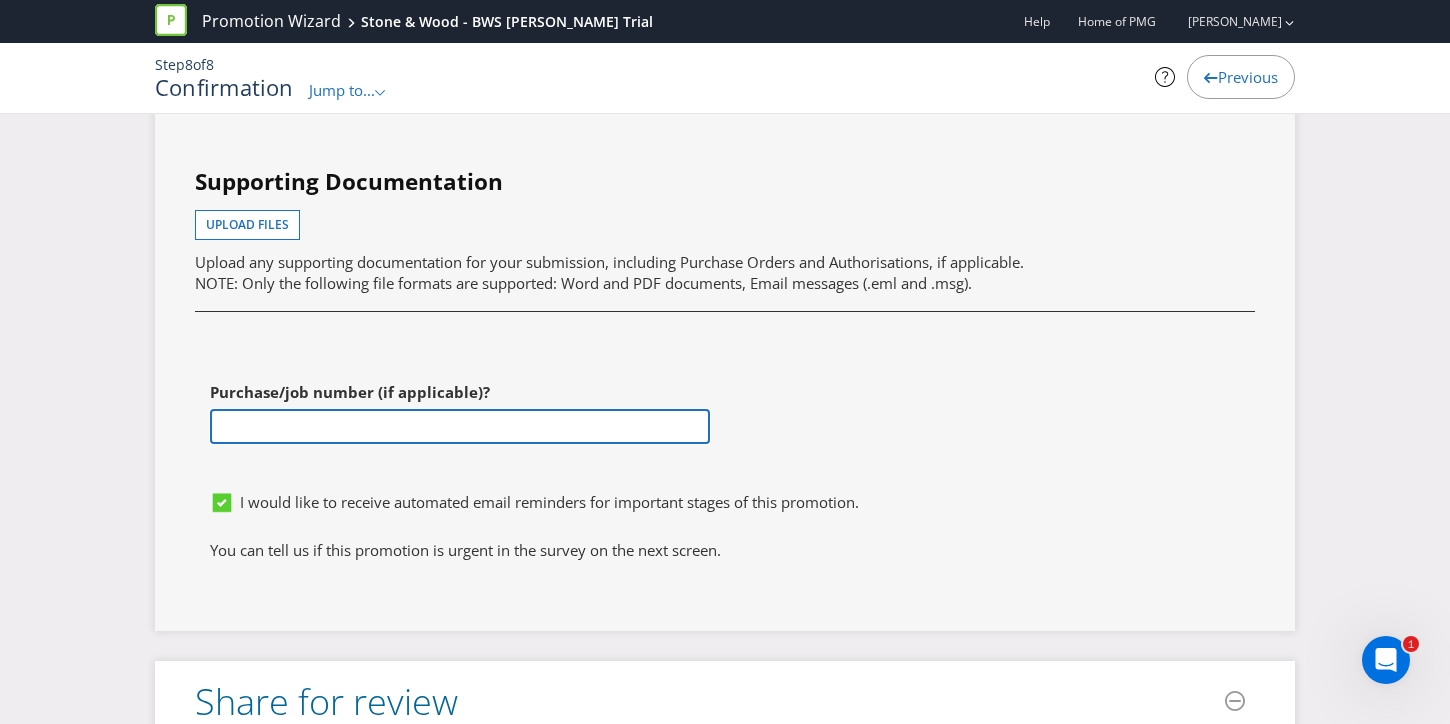 paste on "STNW0022 - RADLER_TRIAL_PROMO_EDG" 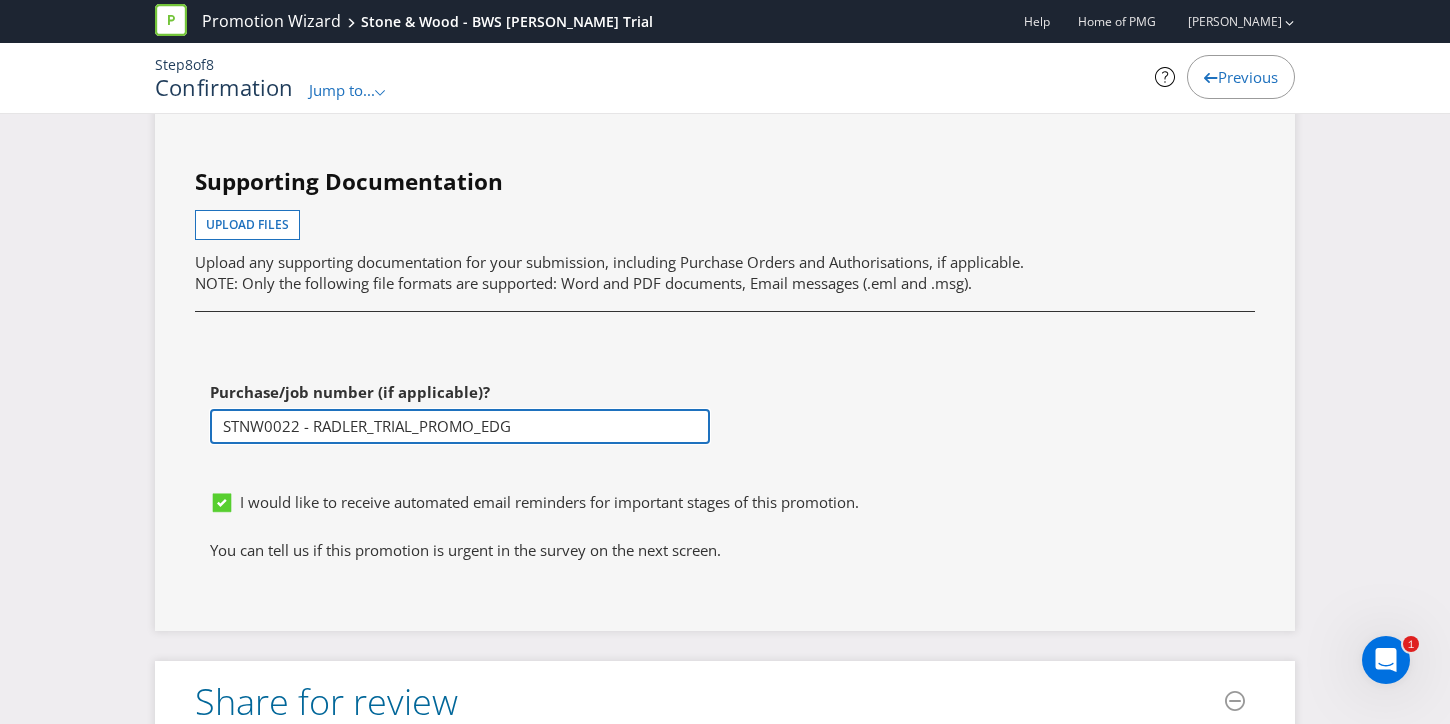type on "STNW0022 - RADLER_TRIAL_PROMO_EDG" 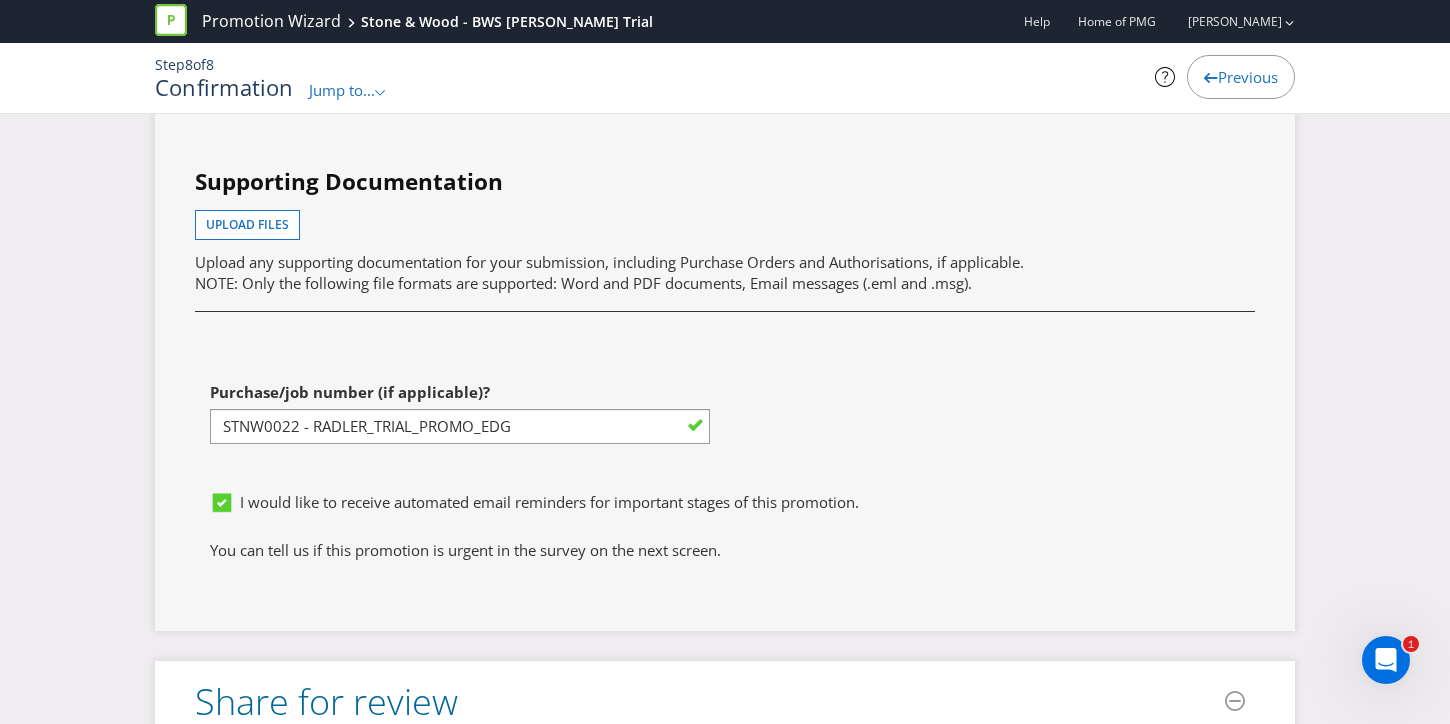 click on "First name of contact   [PERSON_NAME] Last name of contact   [PERSON_NAME] Phone   [PHONE_NUMBER] Email   [EMAIL_ADDRESS][DOMAIN_NAME] Supporting Documentation Upload files Upload any supporting documentation for your submission, including Purchase Orders and Authorisations, if applicable. NOTE: Only the following file formats are supported: Word and PDF documents, Email messages (.eml and .msg). Purchase/job number (if applicable)?   STNW0022 - RADLER_TRIAL_PROMO_EDG" at bounding box center (725, 204) 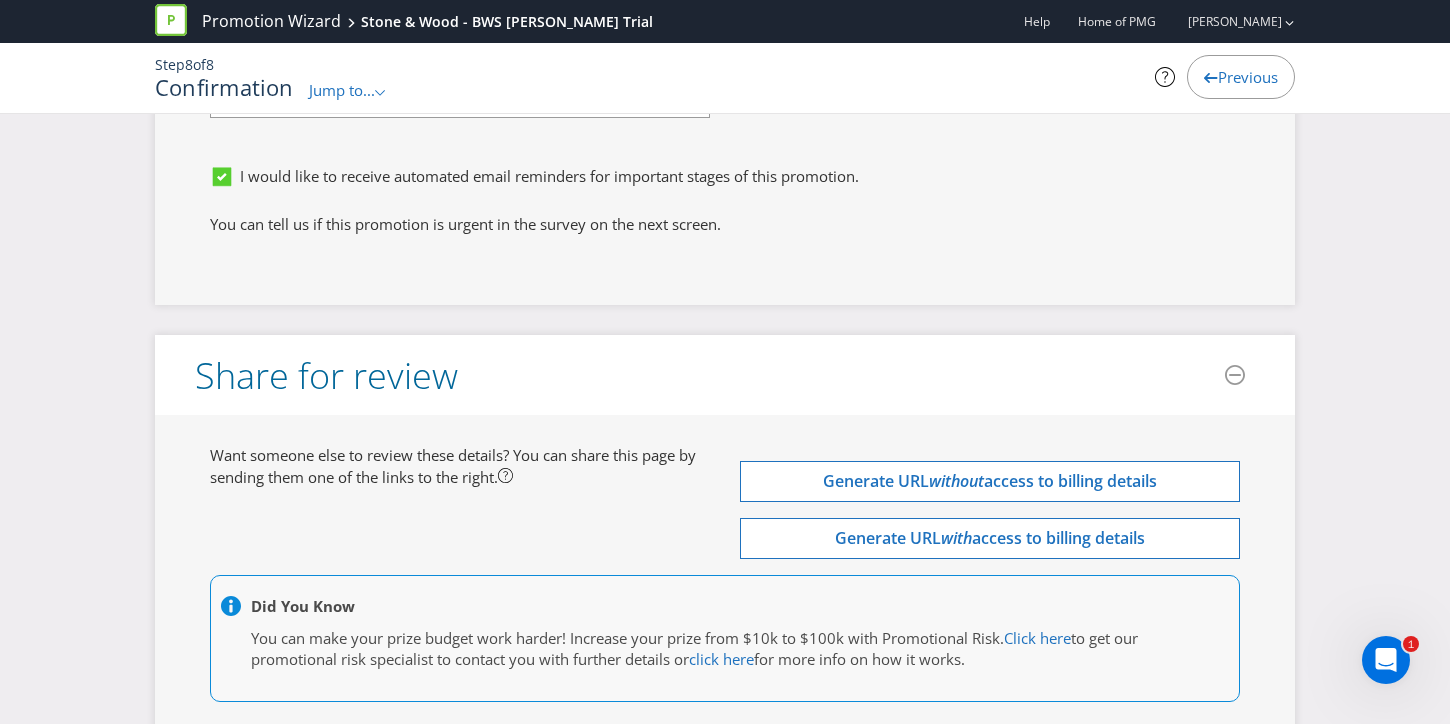 scroll, scrollTop: 6507, scrollLeft: 0, axis: vertical 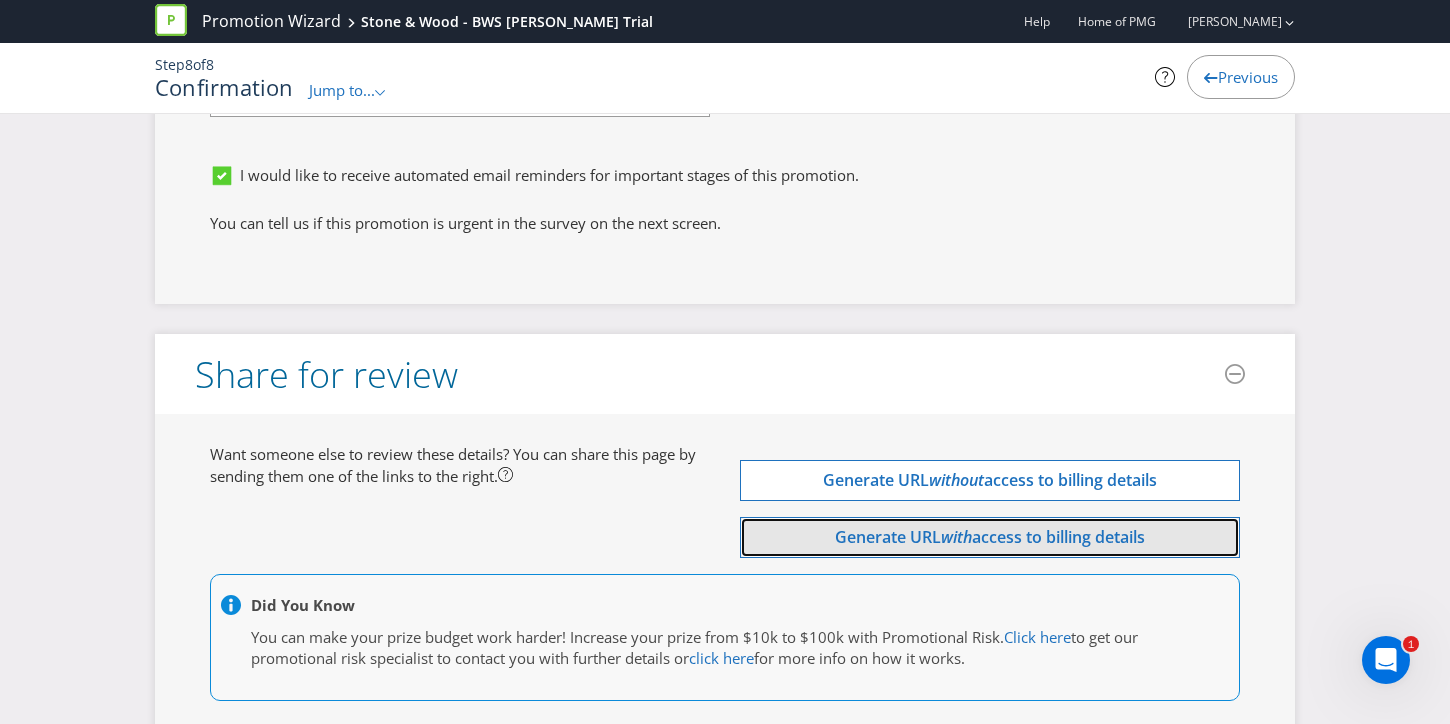click on "access to billing details" at bounding box center [1058, 537] 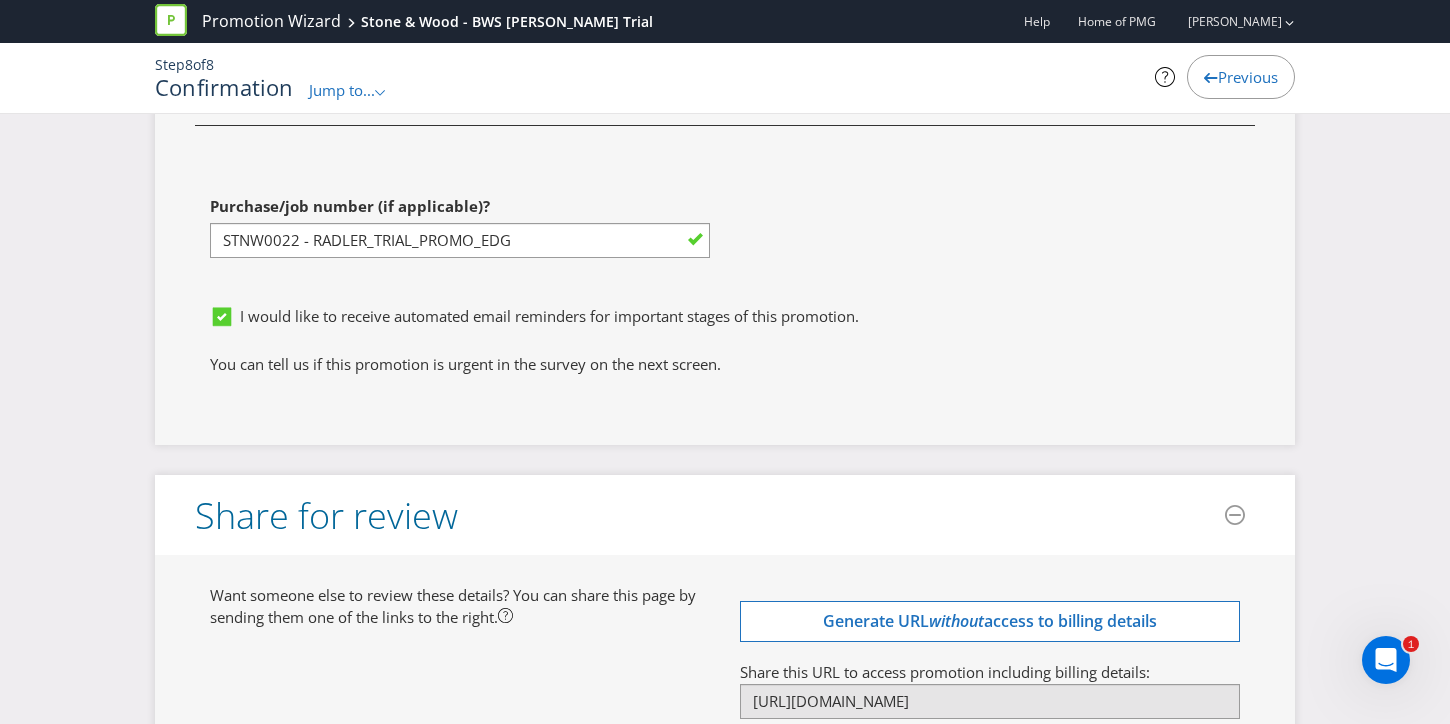 scroll, scrollTop: 6507, scrollLeft: 0, axis: vertical 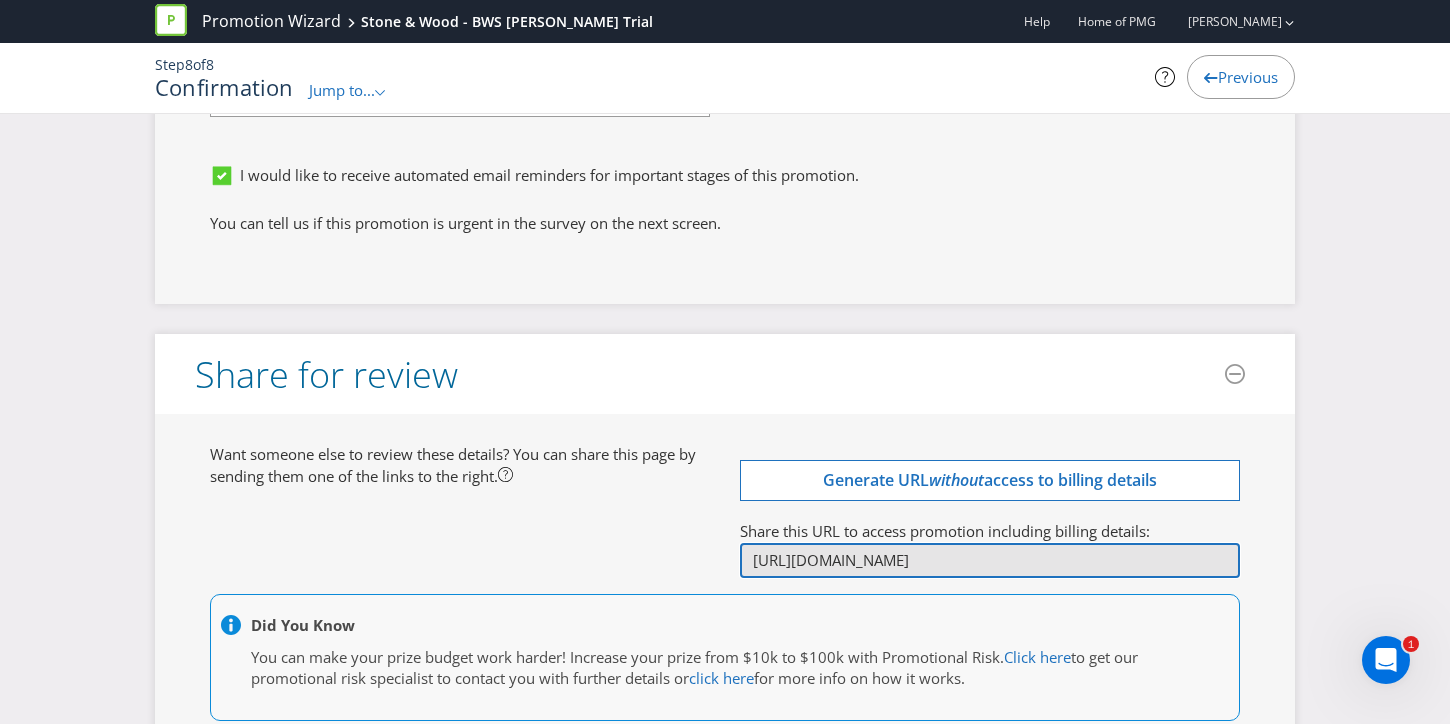 drag, startPoint x: 751, startPoint y: 515, endPoint x: 1310, endPoint y: 517, distance: 559.0036 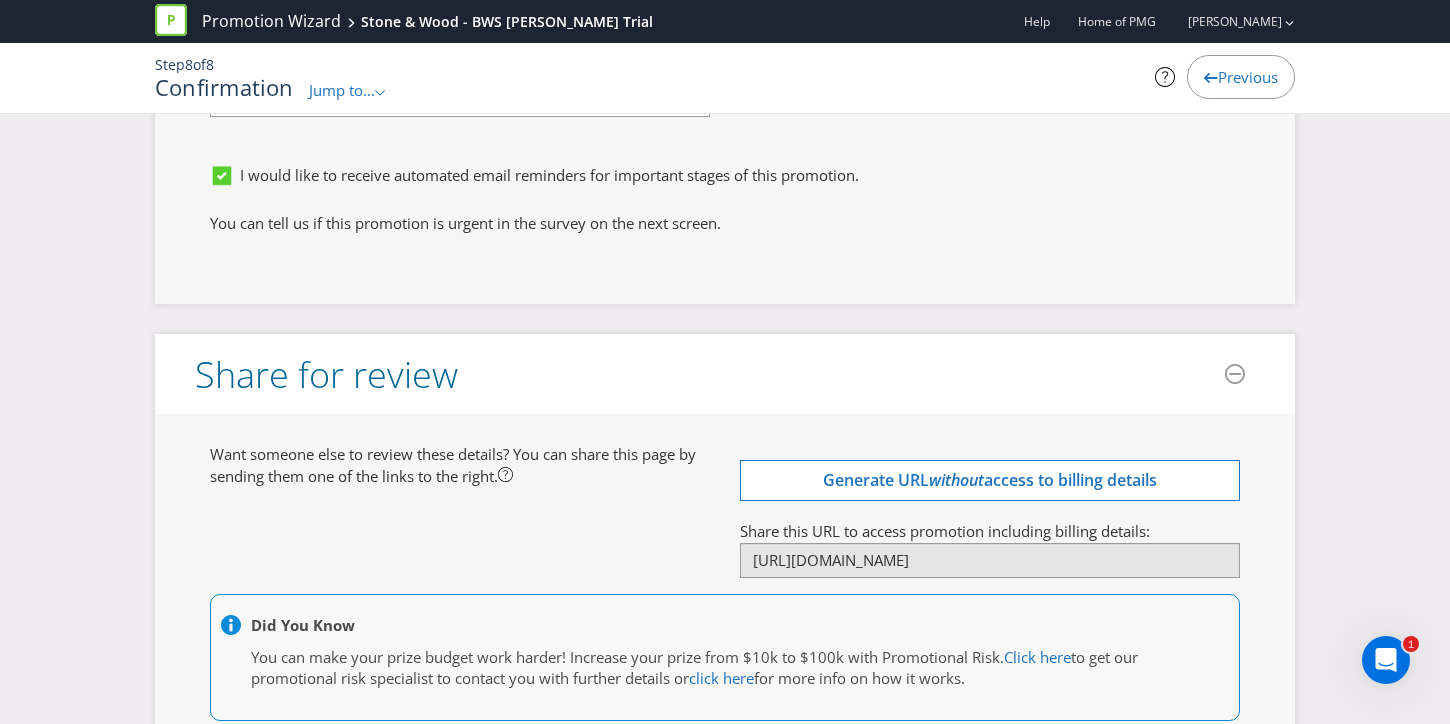 scroll, scrollTop: 0, scrollLeft: 0, axis: both 